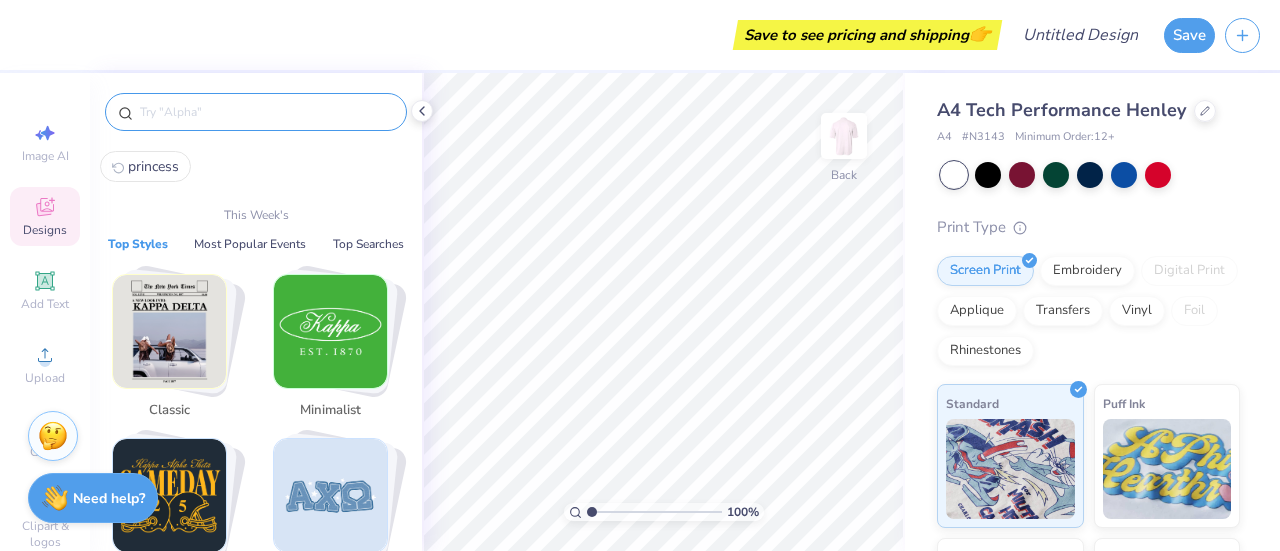 scroll, scrollTop: 0, scrollLeft: 0, axis: both 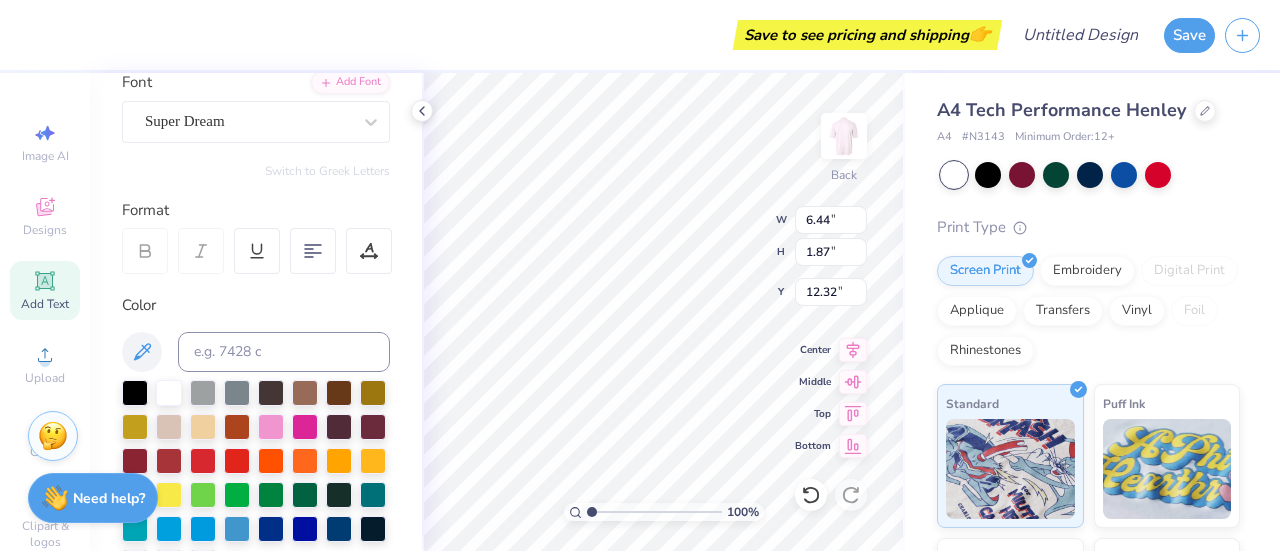 type on "Frogs" 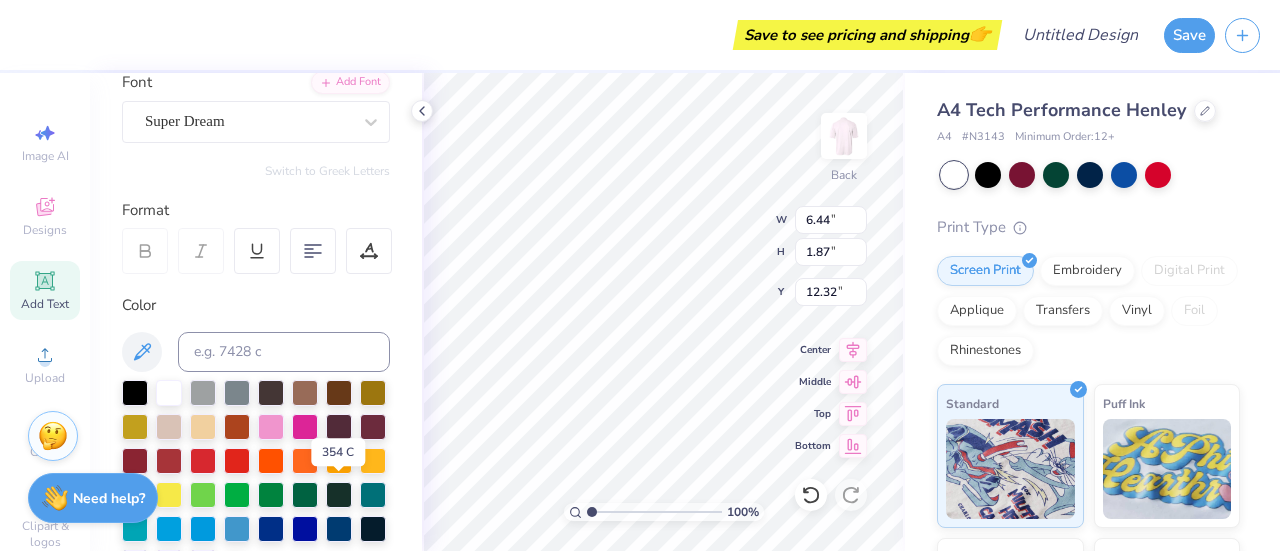 scroll, scrollTop: 16, scrollLeft: 4, axis: both 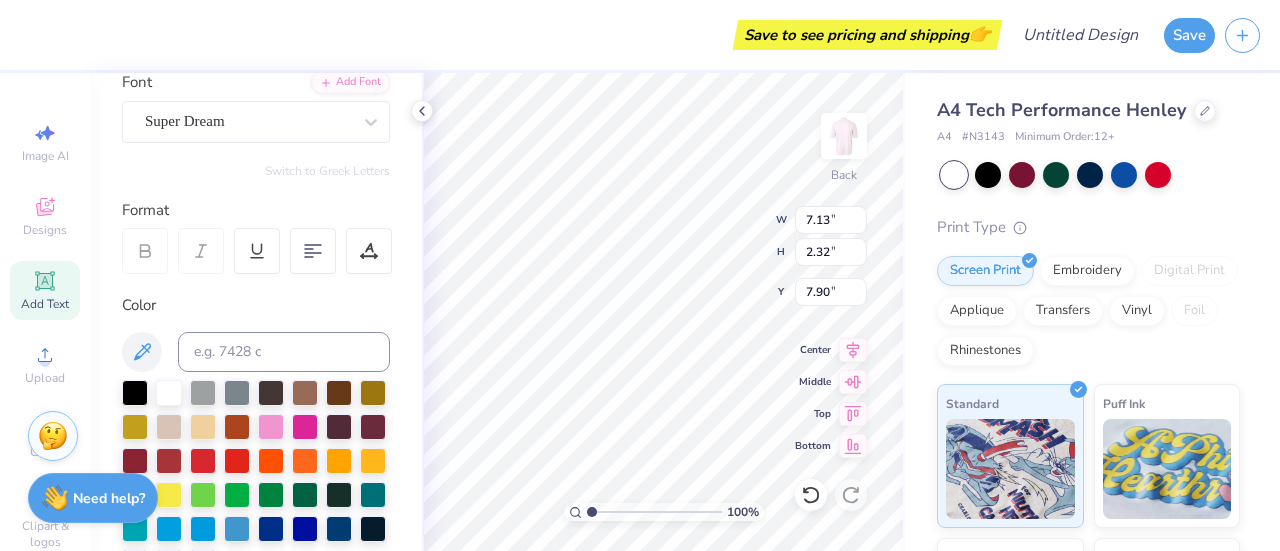 type on "9.07" 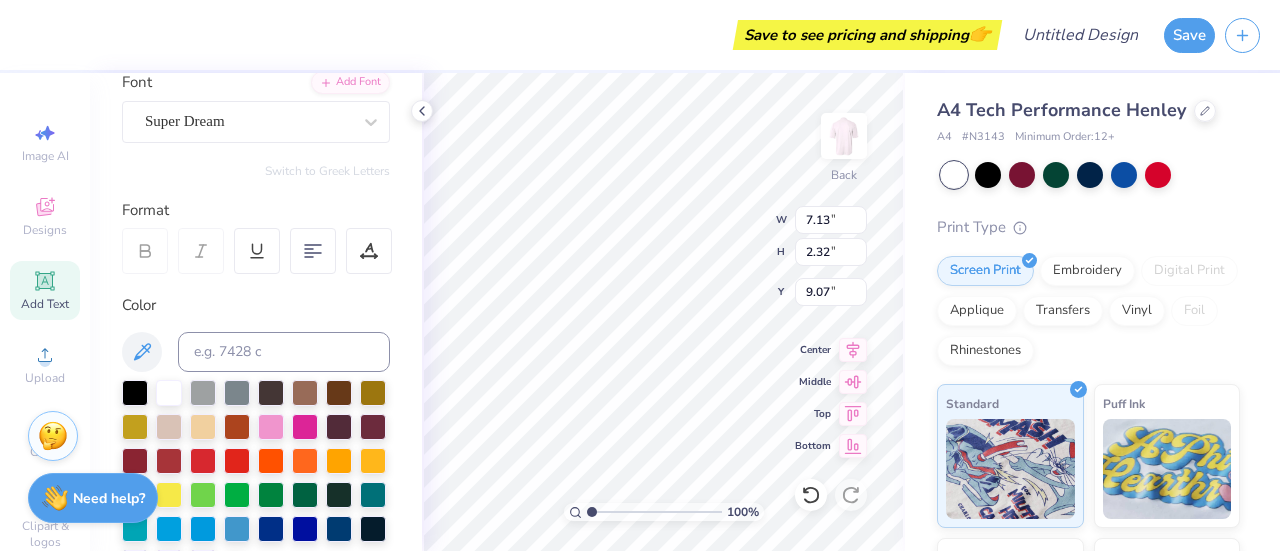 click 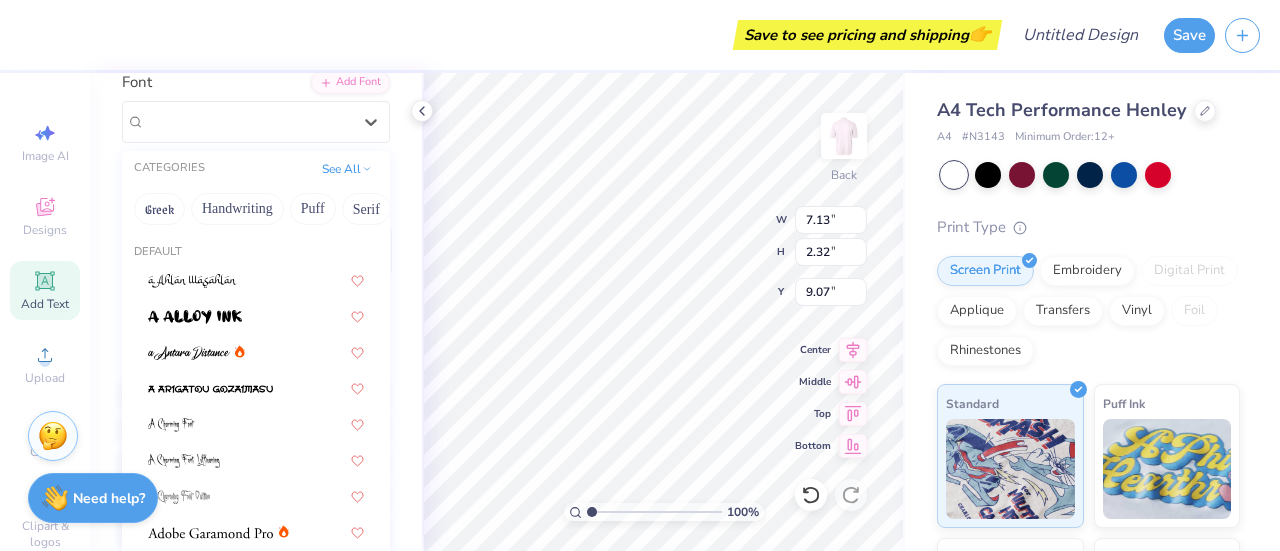click on "Add Text" at bounding box center [45, 304] 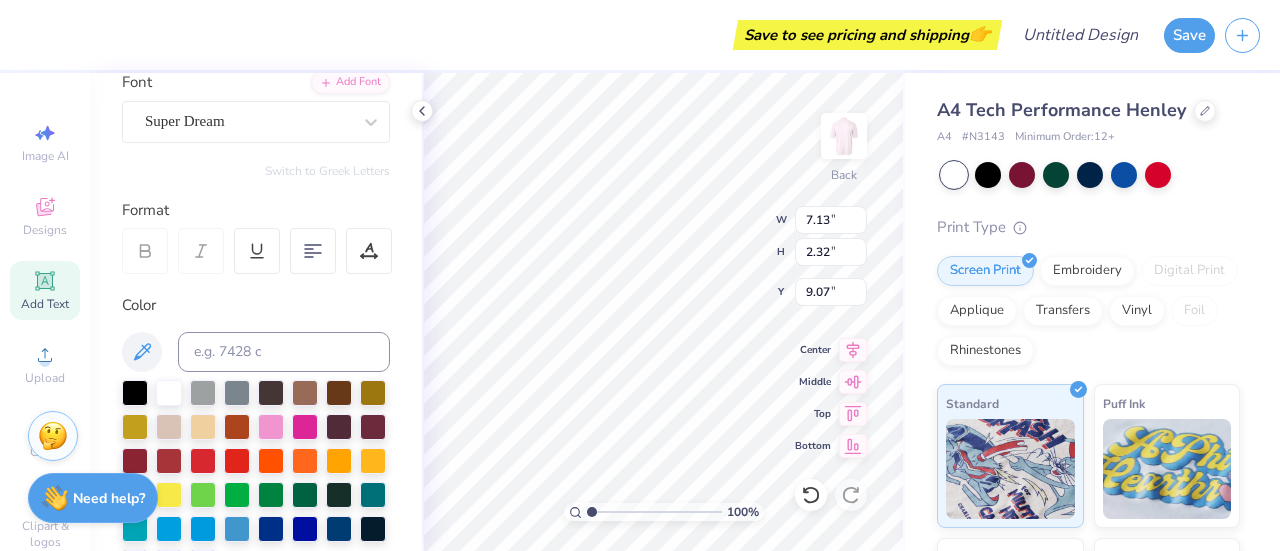 type on "6.44" 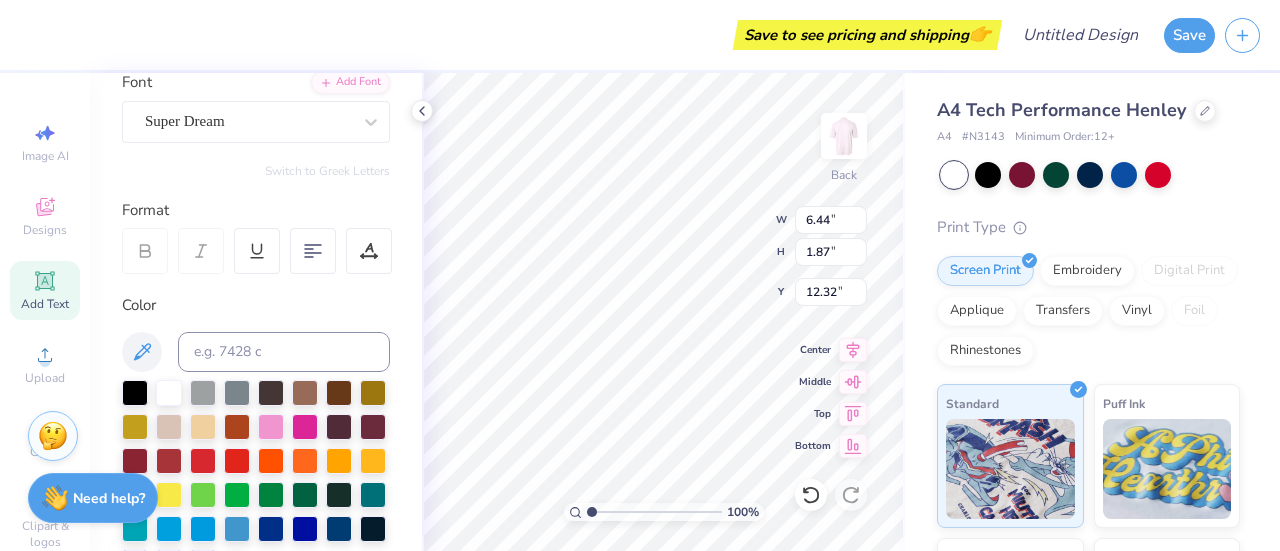 click 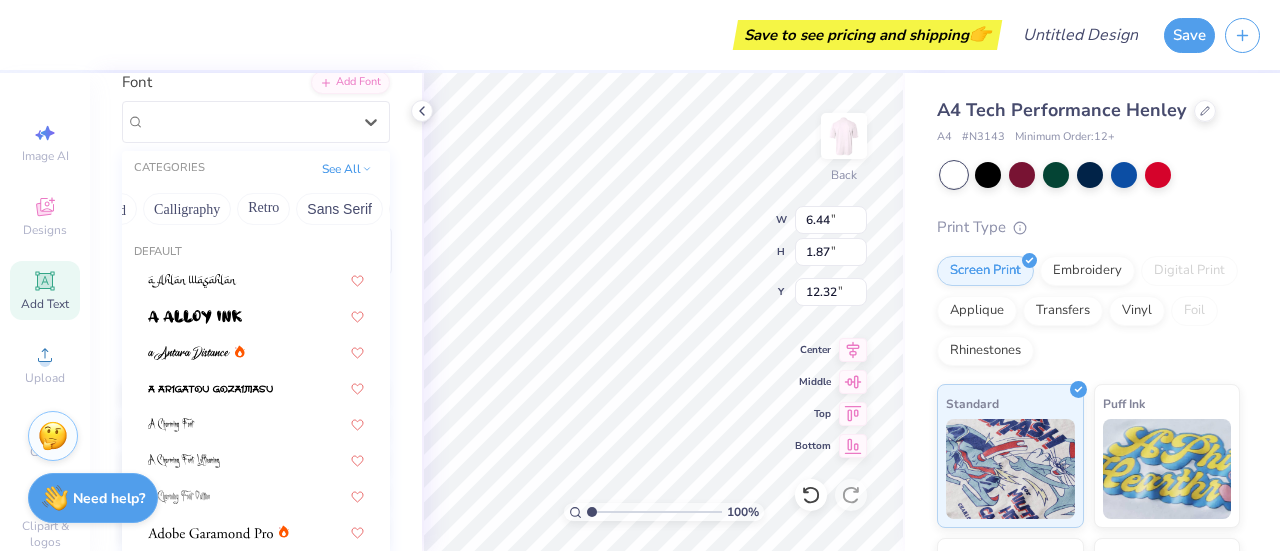 scroll, scrollTop: 0, scrollLeft: 346, axis: horizontal 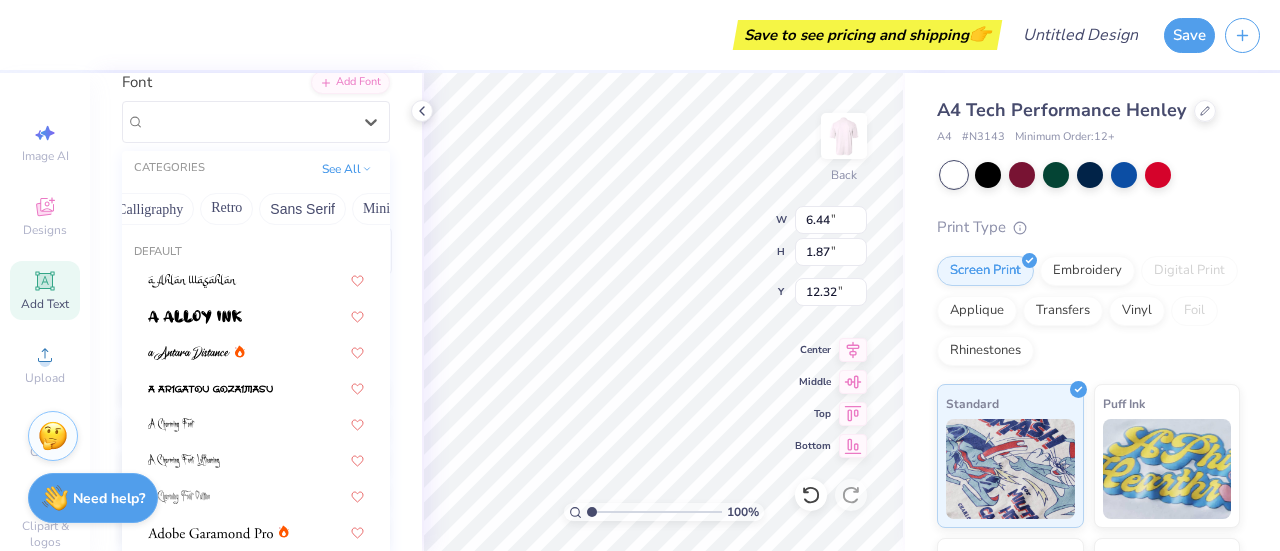 click on "Calligraphy" at bounding box center [150, 209] 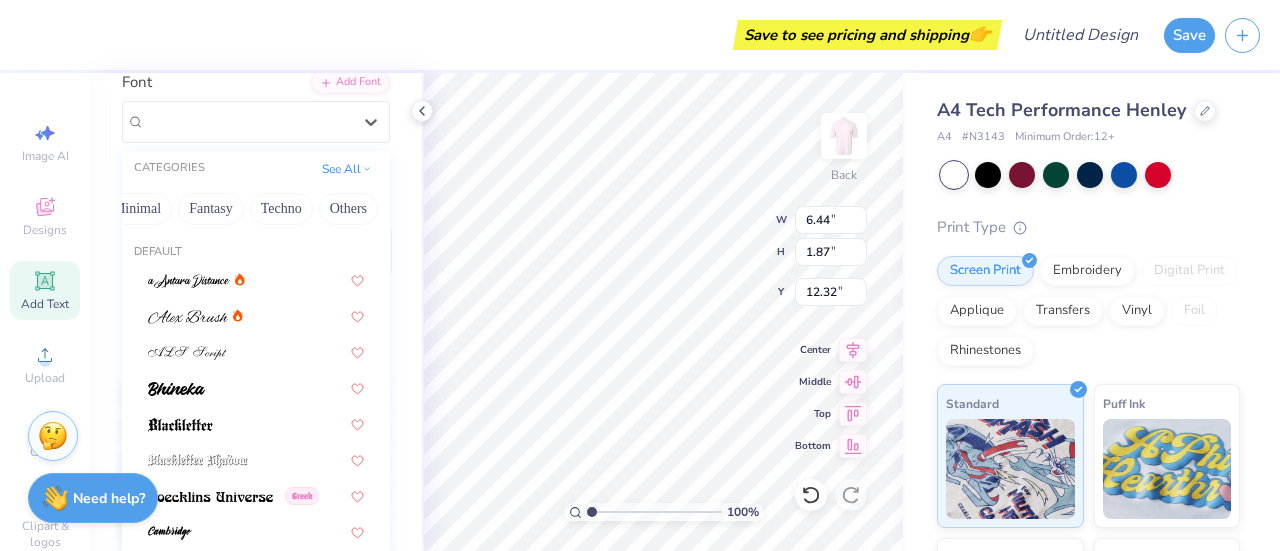 scroll, scrollTop: 0, scrollLeft: 0, axis: both 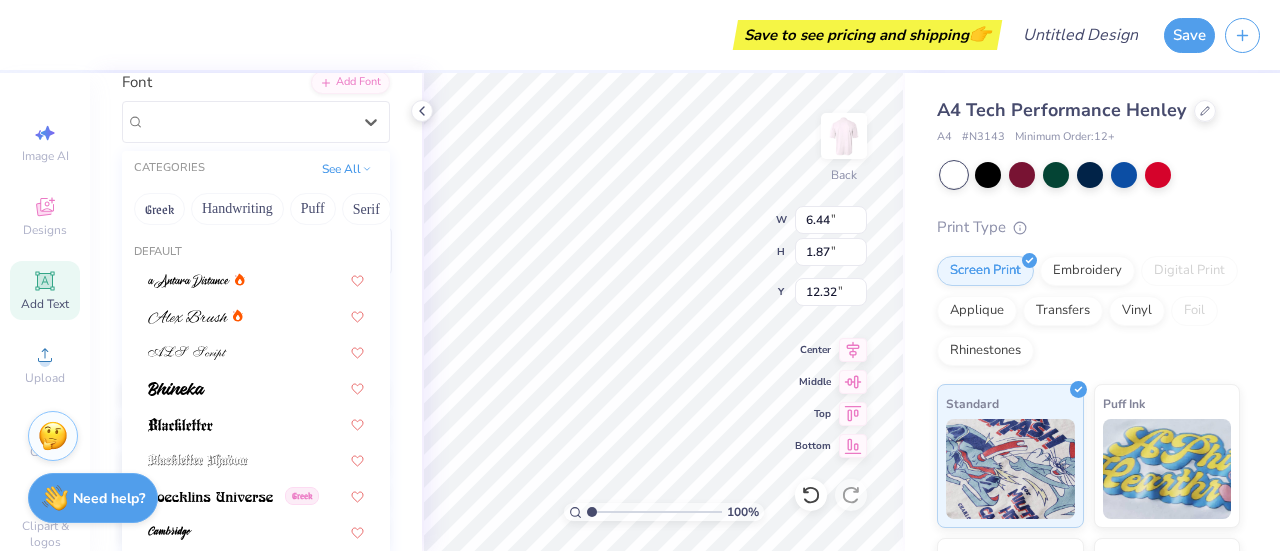 click on "Puff" at bounding box center [313, 209] 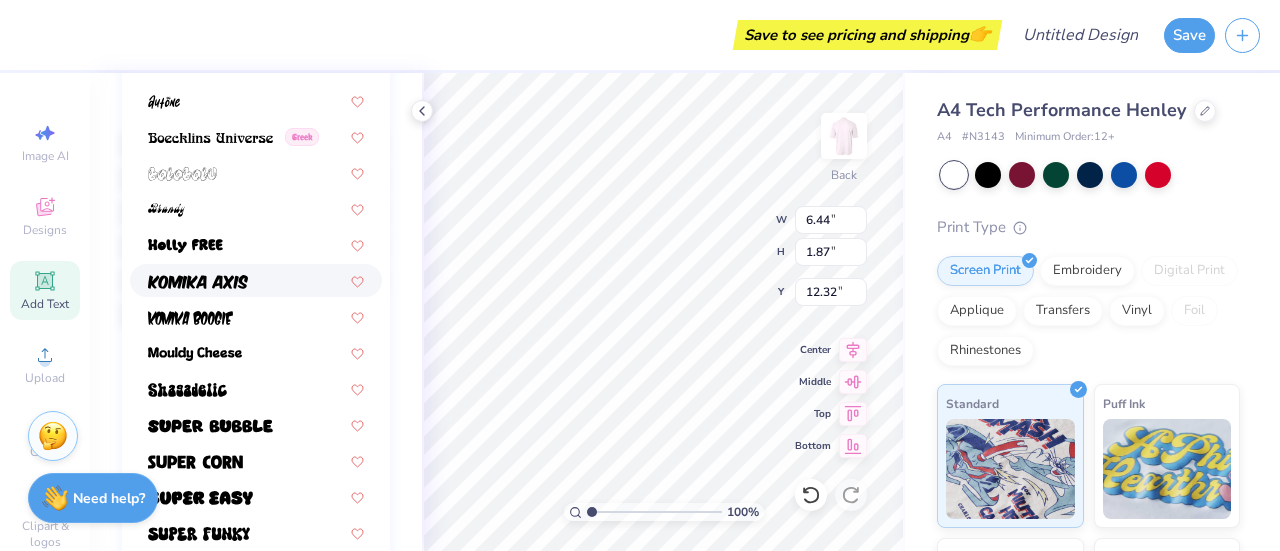 scroll, scrollTop: 491, scrollLeft: 0, axis: vertical 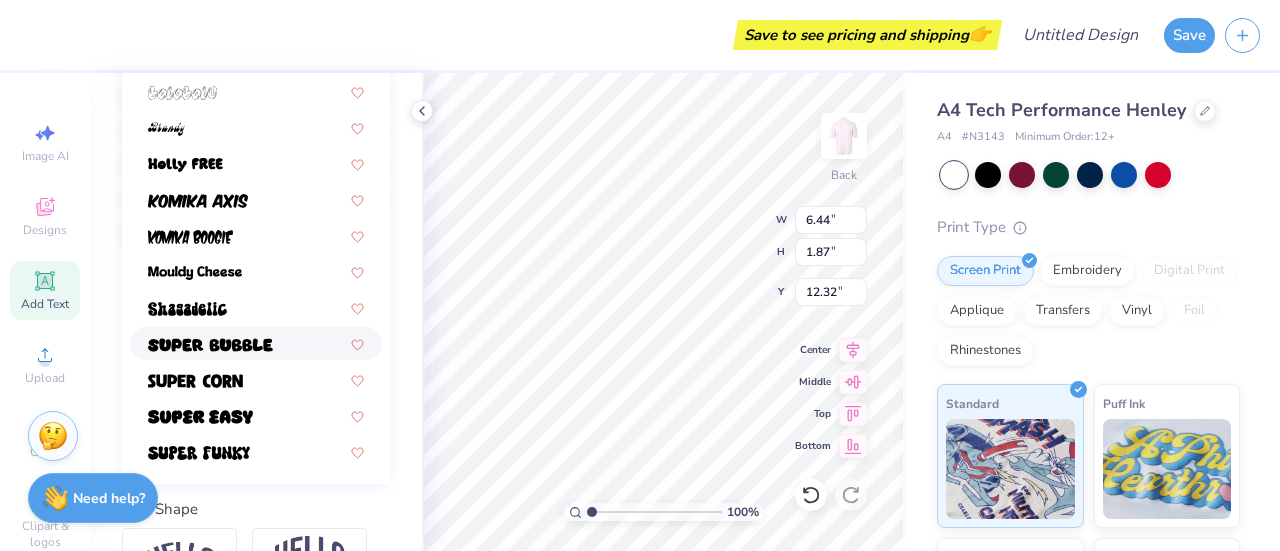 click at bounding box center [210, 345] 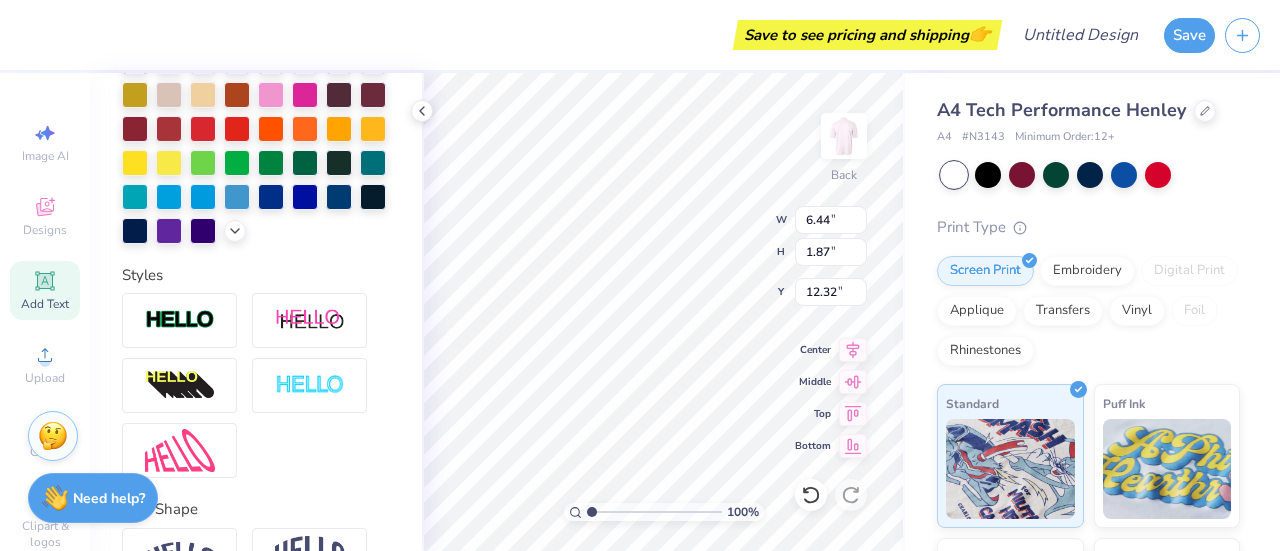 type on "8.26" 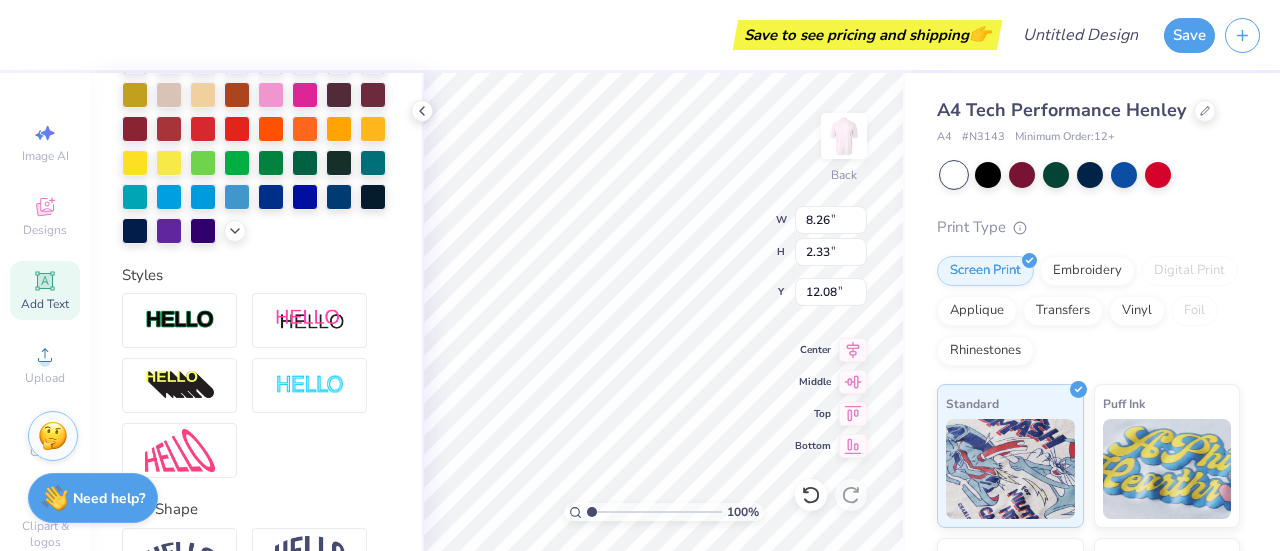 scroll, scrollTop: 16, scrollLeft: 2, axis: both 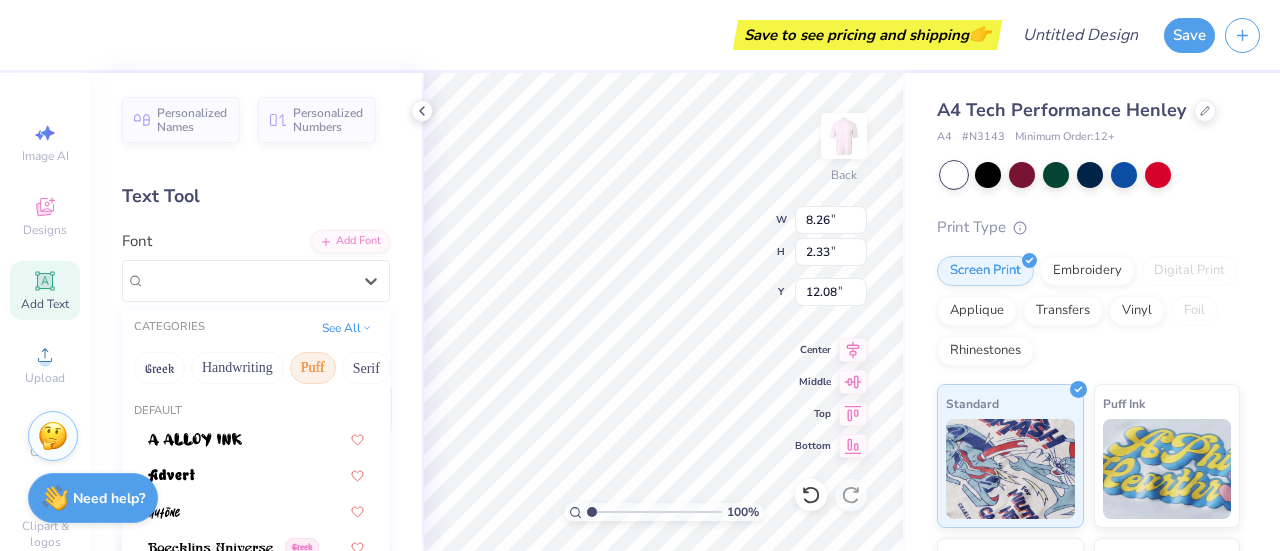click on "Super Bubble" at bounding box center (248, 280) 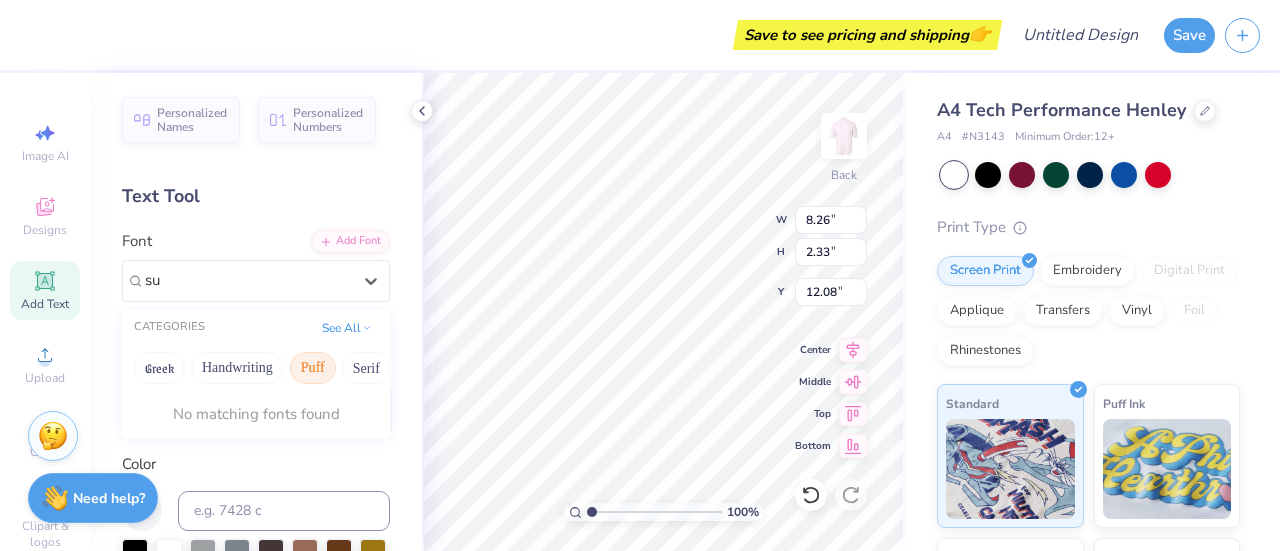 type on "s" 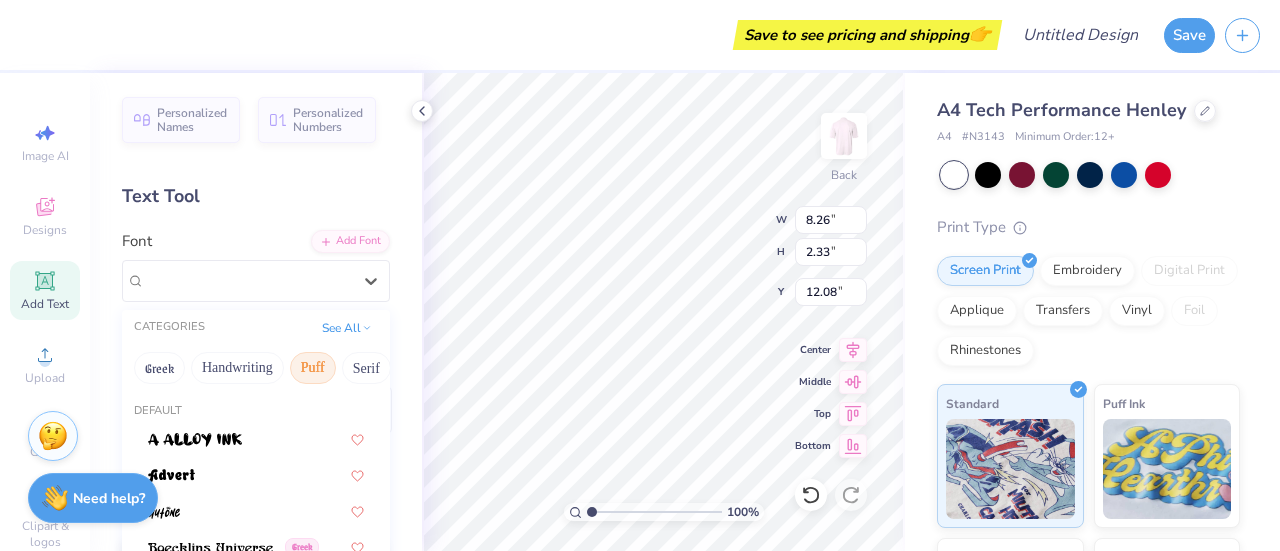 type on "u" 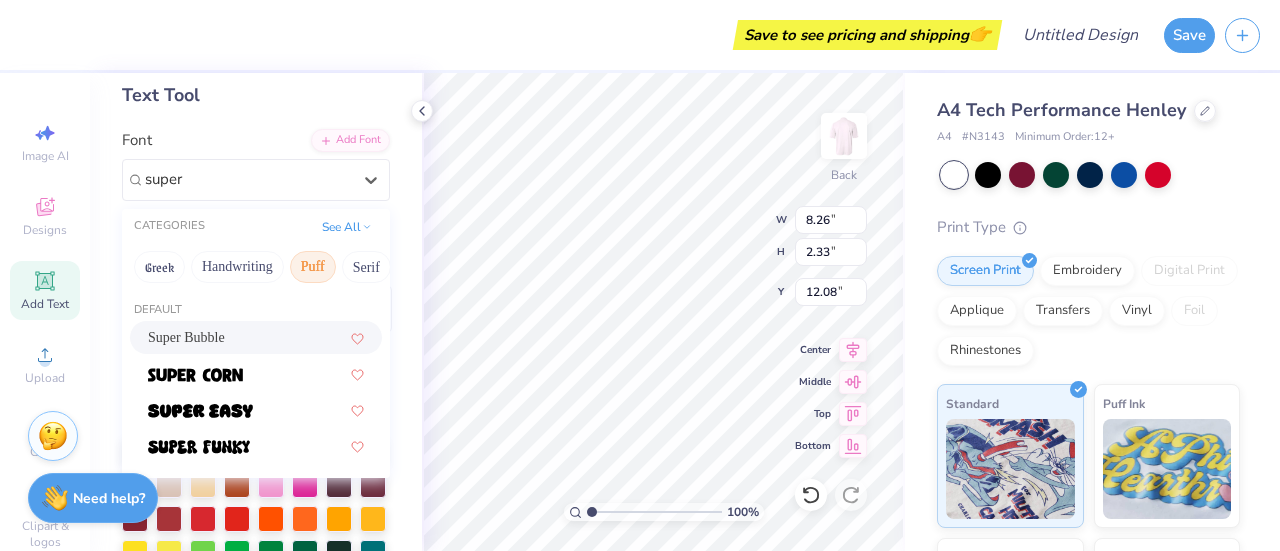 scroll, scrollTop: 105, scrollLeft: 0, axis: vertical 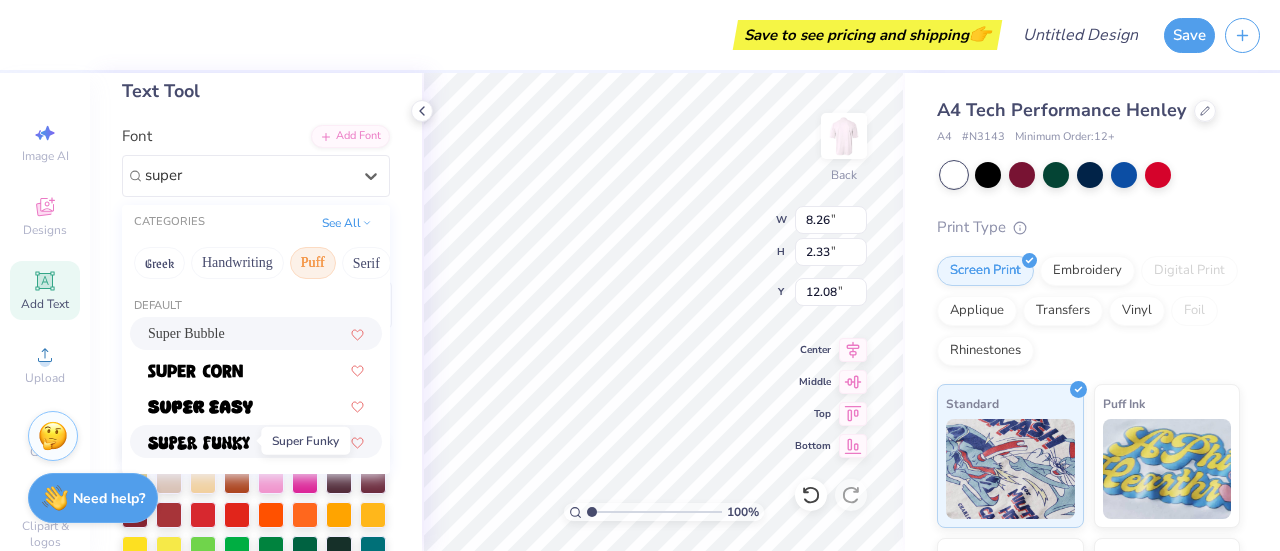 click at bounding box center (199, 443) 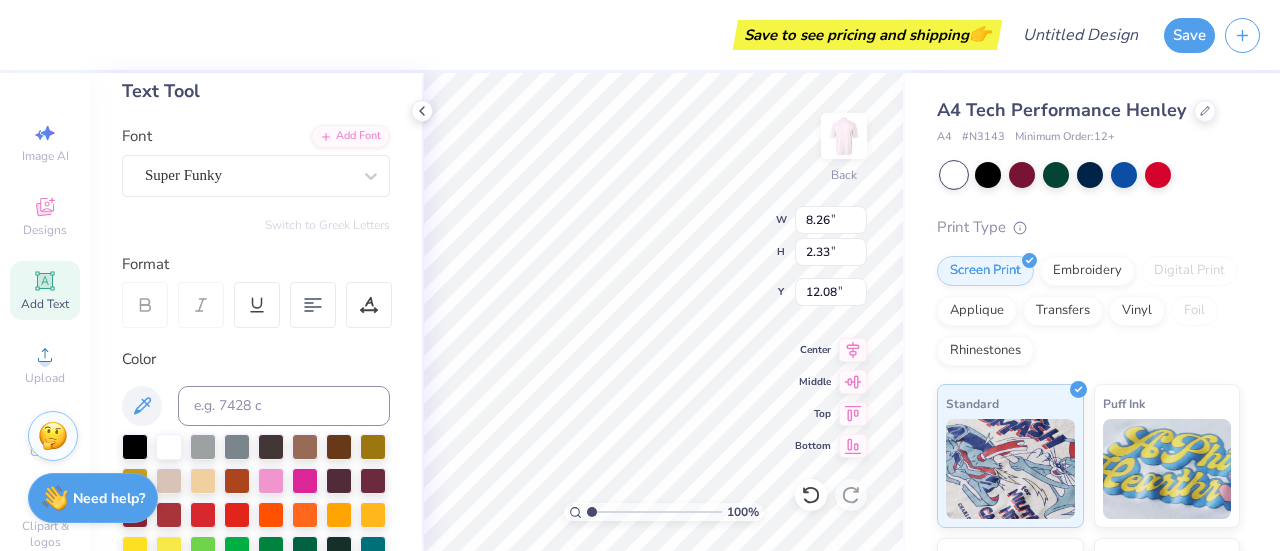 click 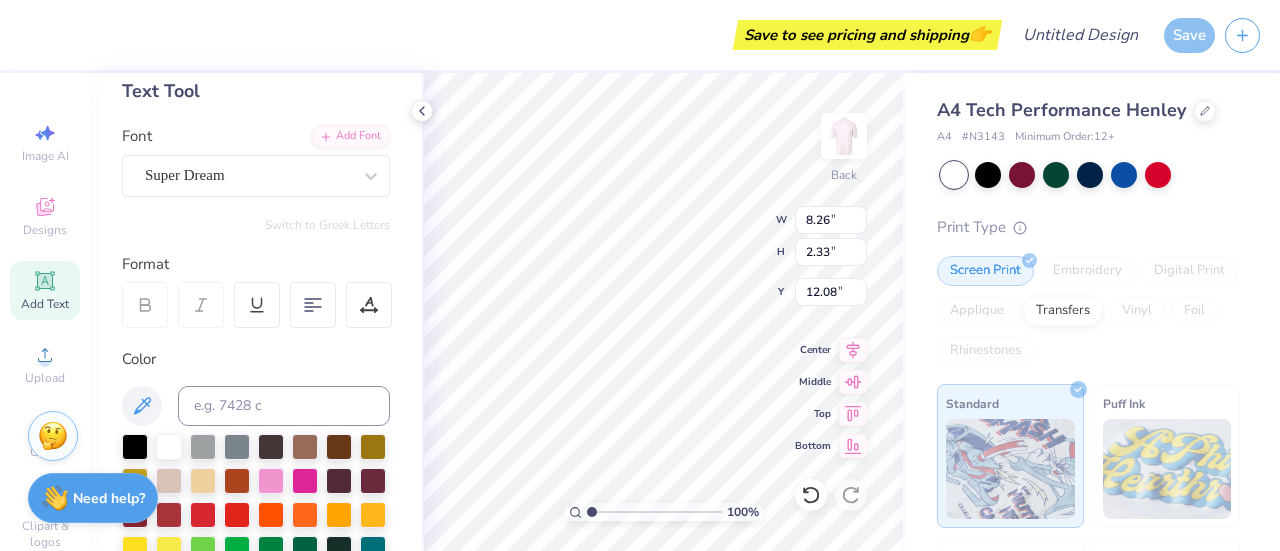 type on "6.44" 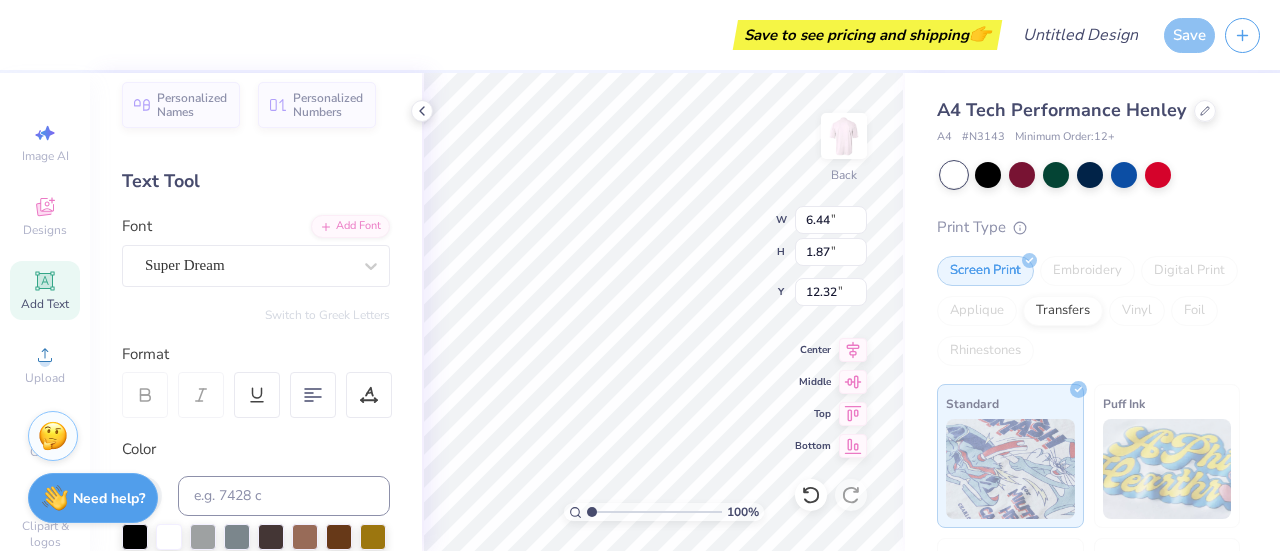 scroll, scrollTop: 0, scrollLeft: 0, axis: both 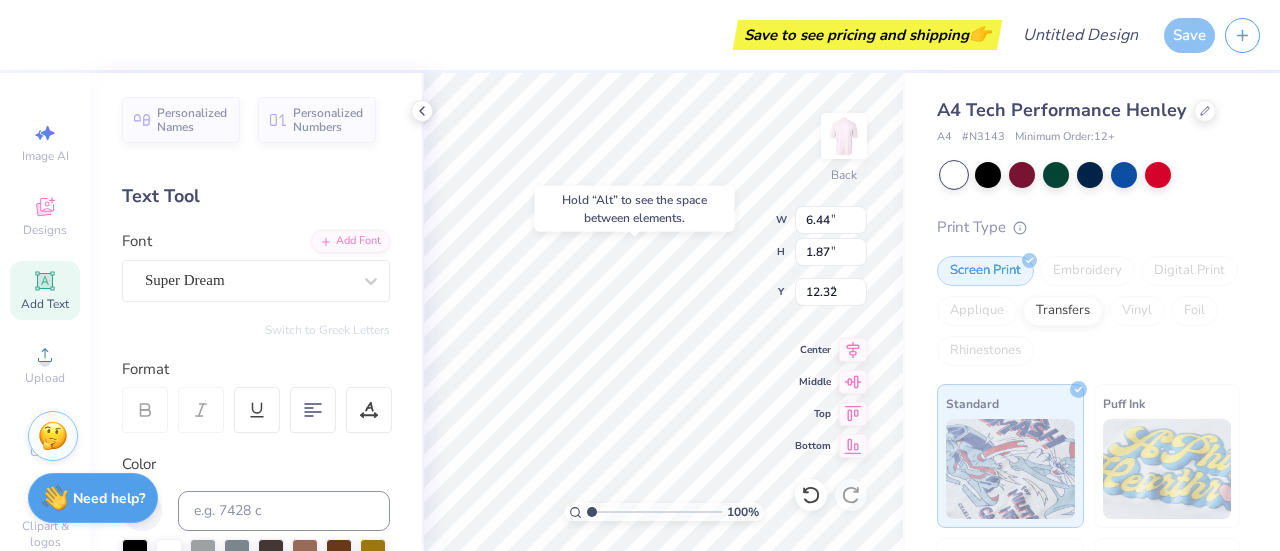 type on "6.17" 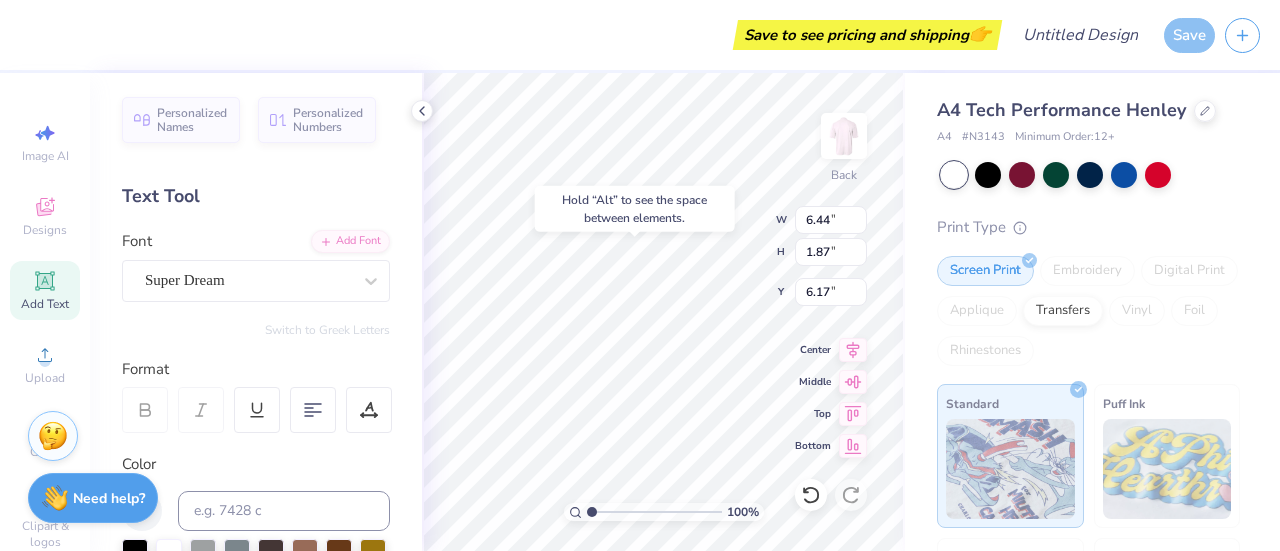 type on "18.07" 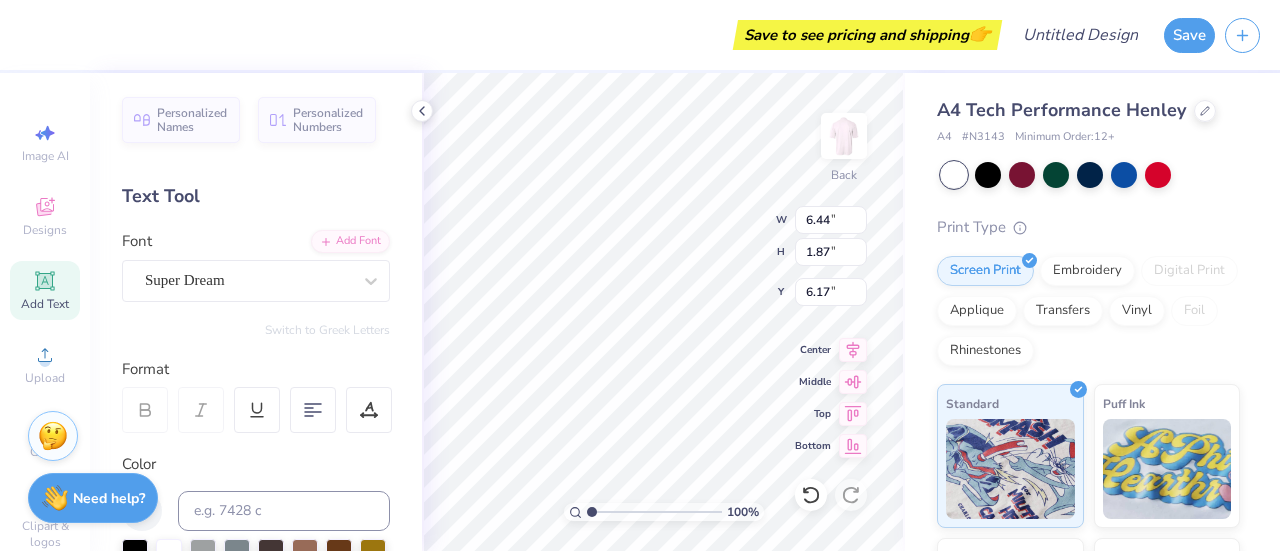 scroll, scrollTop: 16, scrollLeft: 2, axis: both 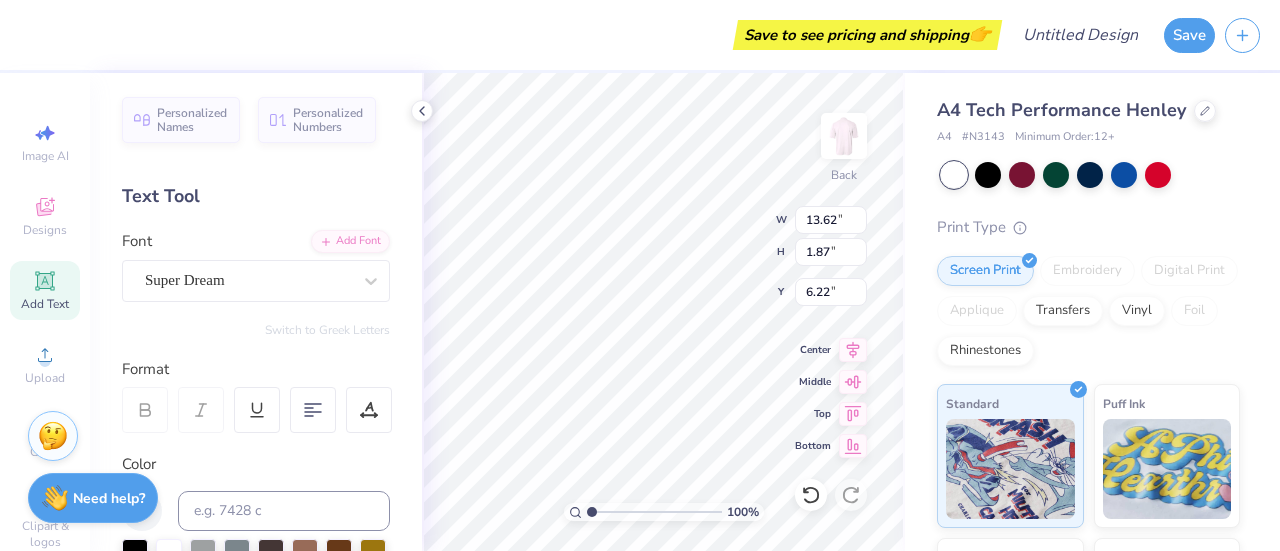 type on "6.22" 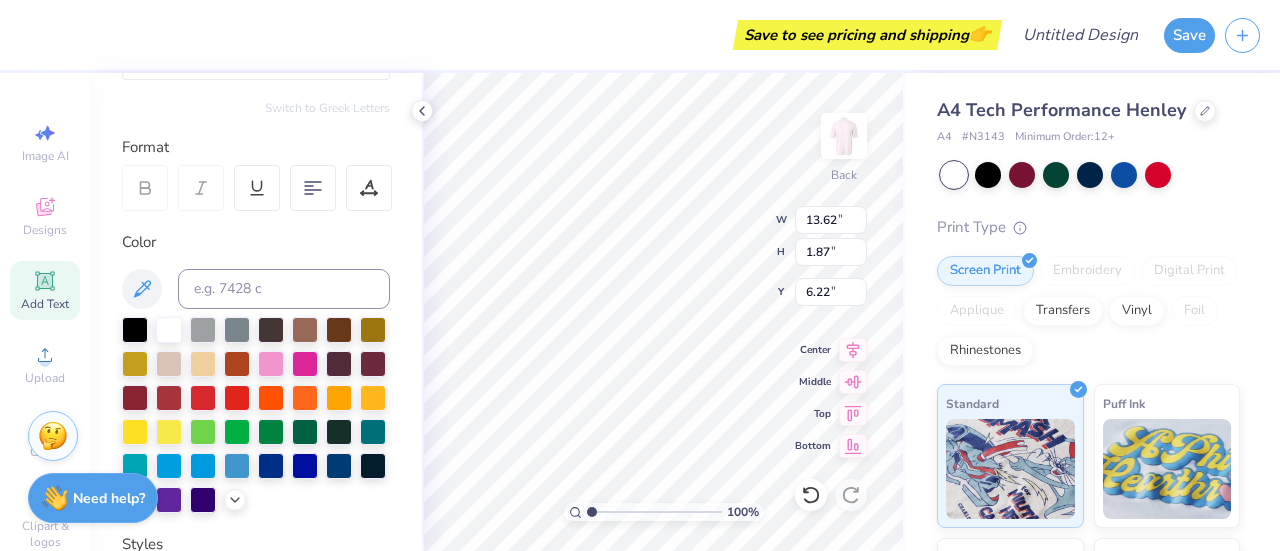 click at bounding box center (271, 364) 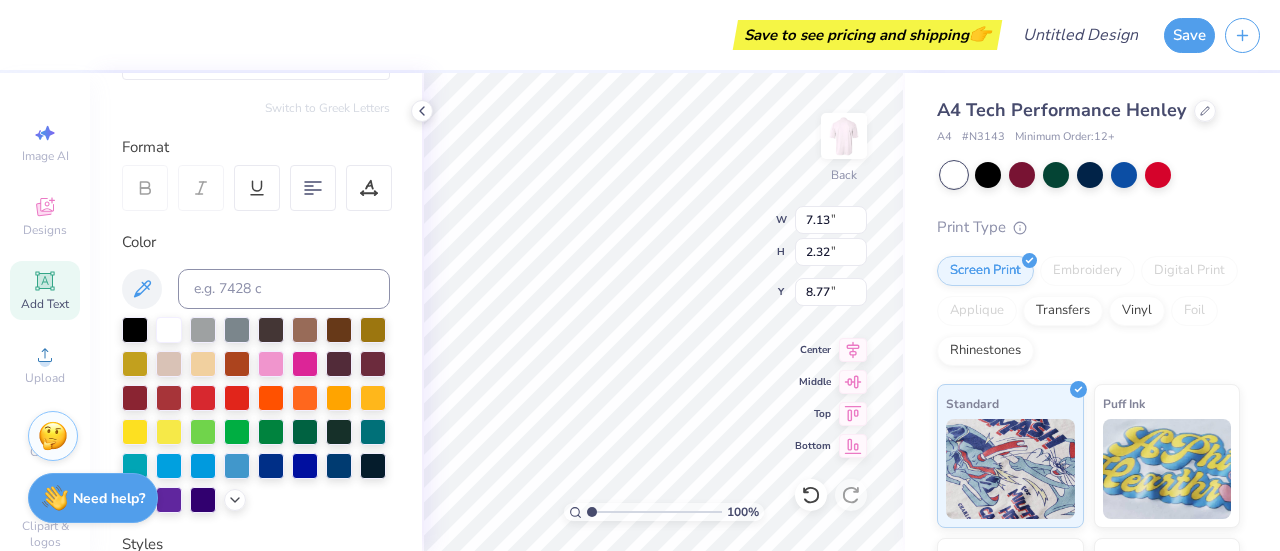 type on "8.77" 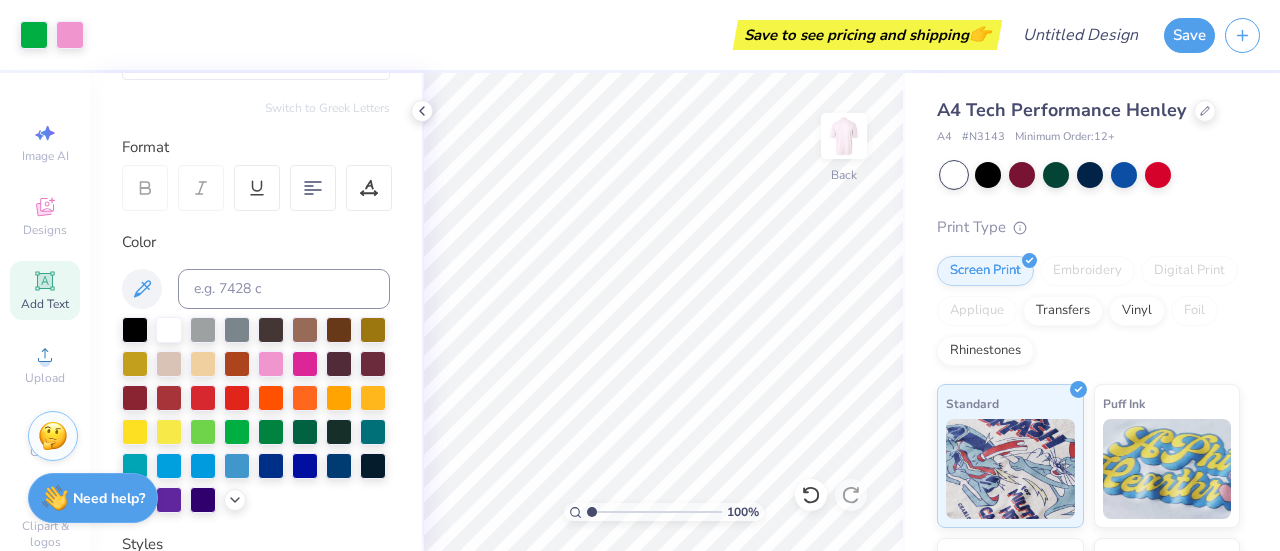 scroll, scrollTop: 0, scrollLeft: 0, axis: both 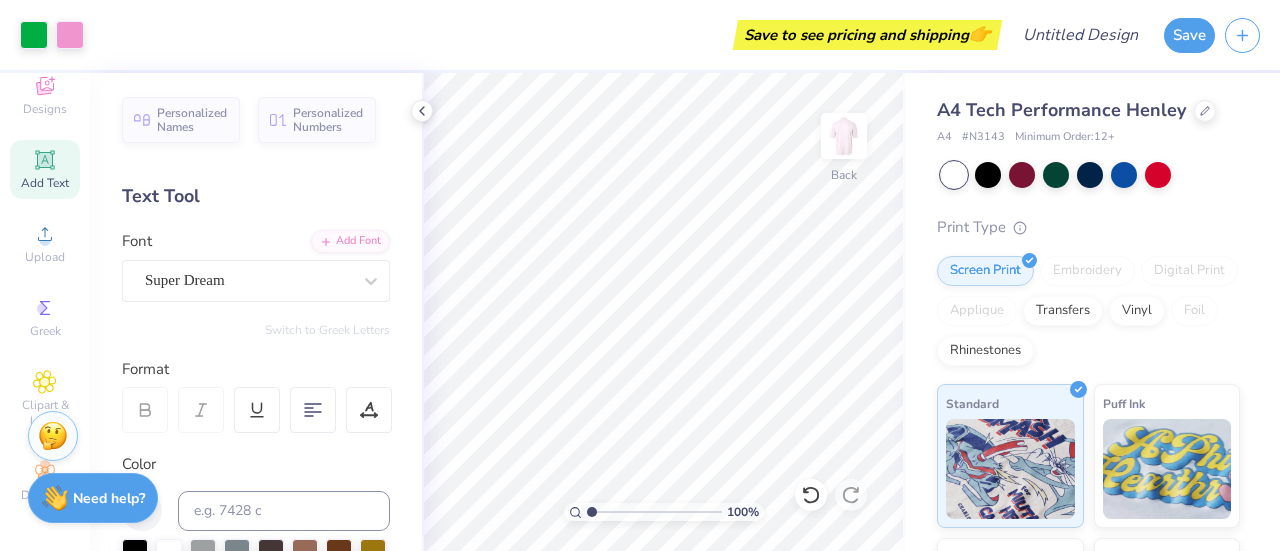 click on "Decorate" at bounding box center [45, 495] 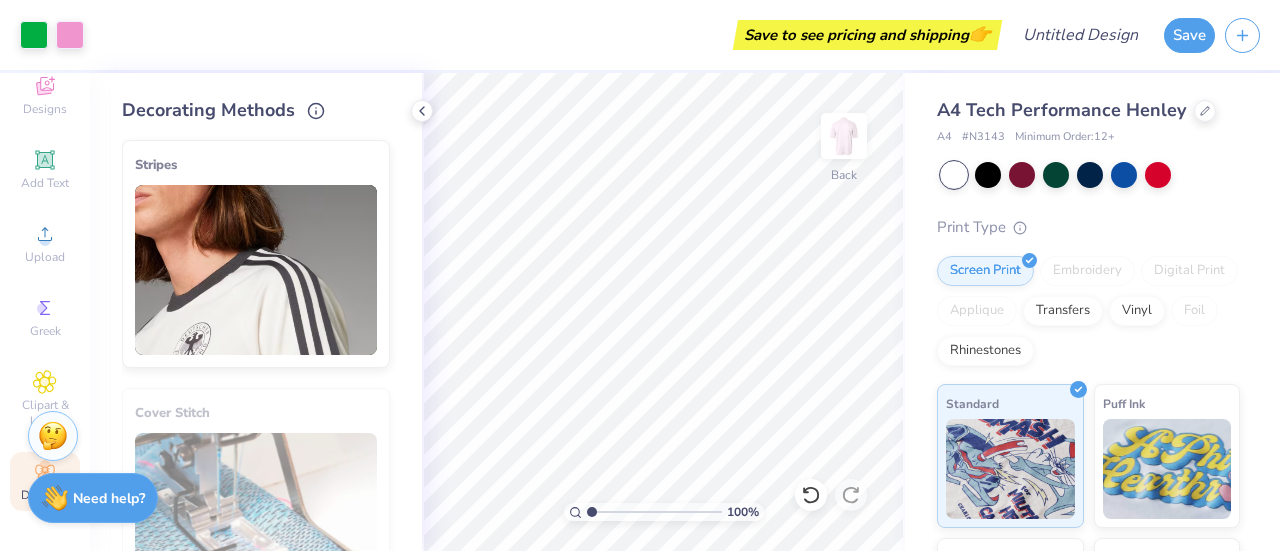 click 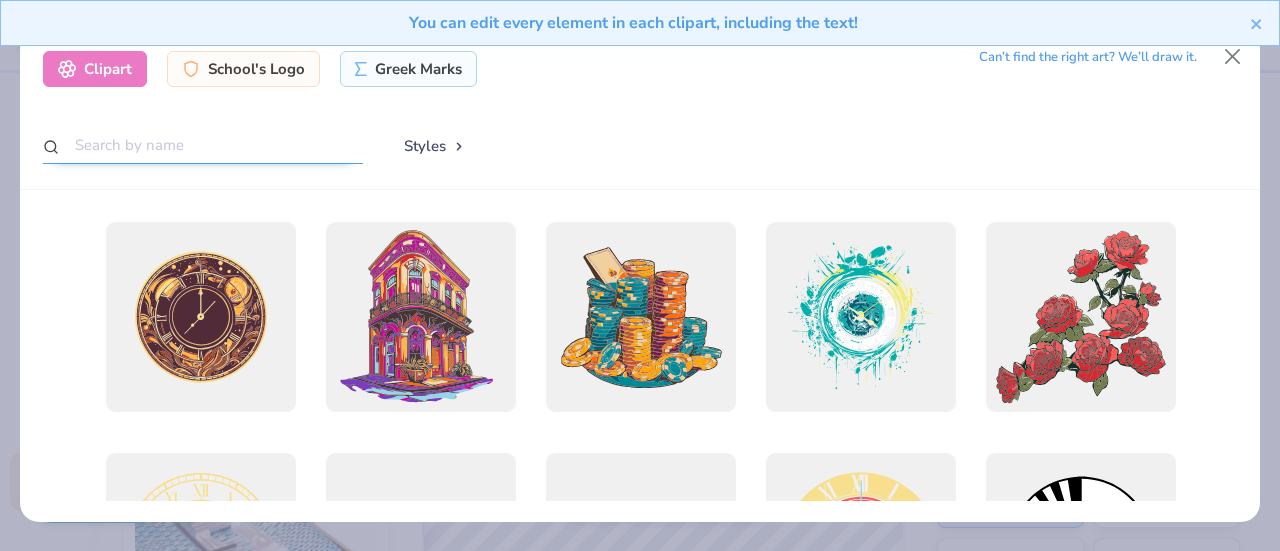 click at bounding box center [203, 145] 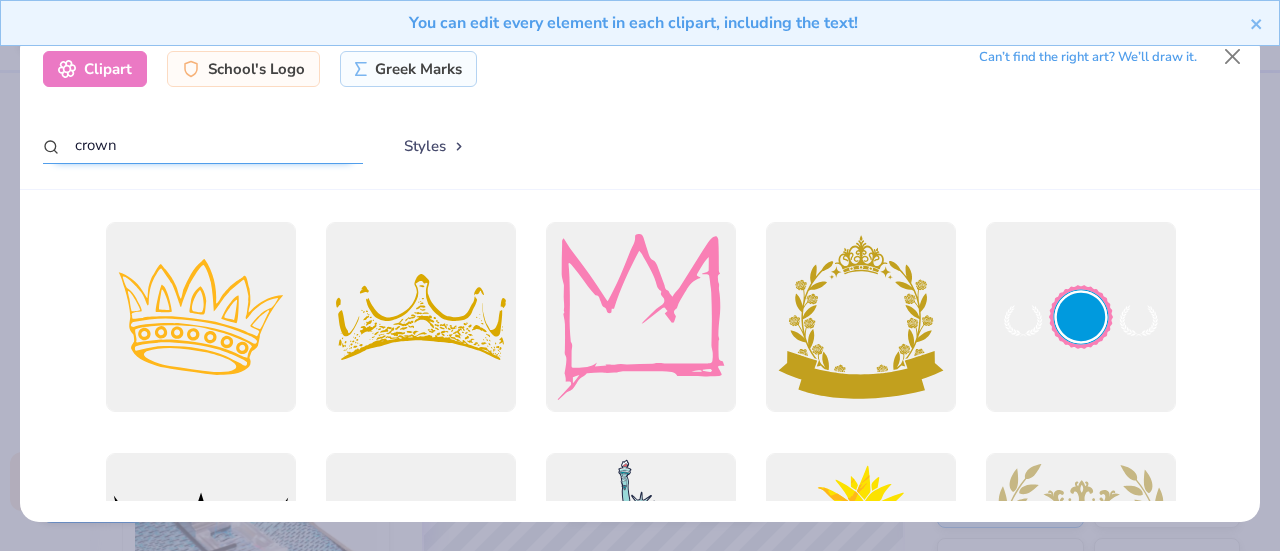 type on "crown" 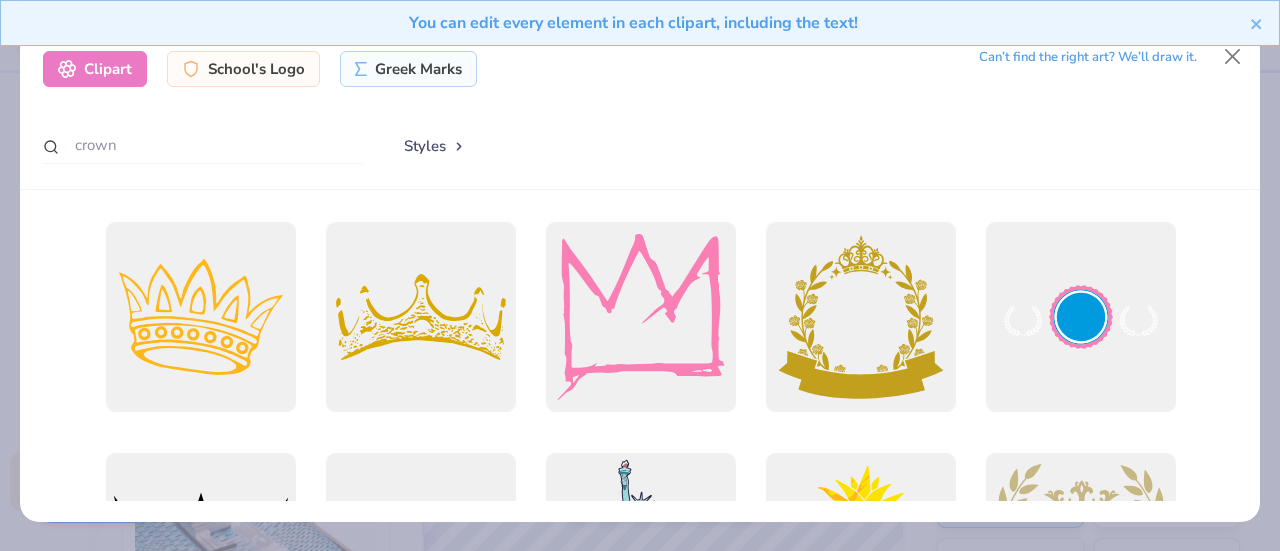 click at bounding box center [200, 317] 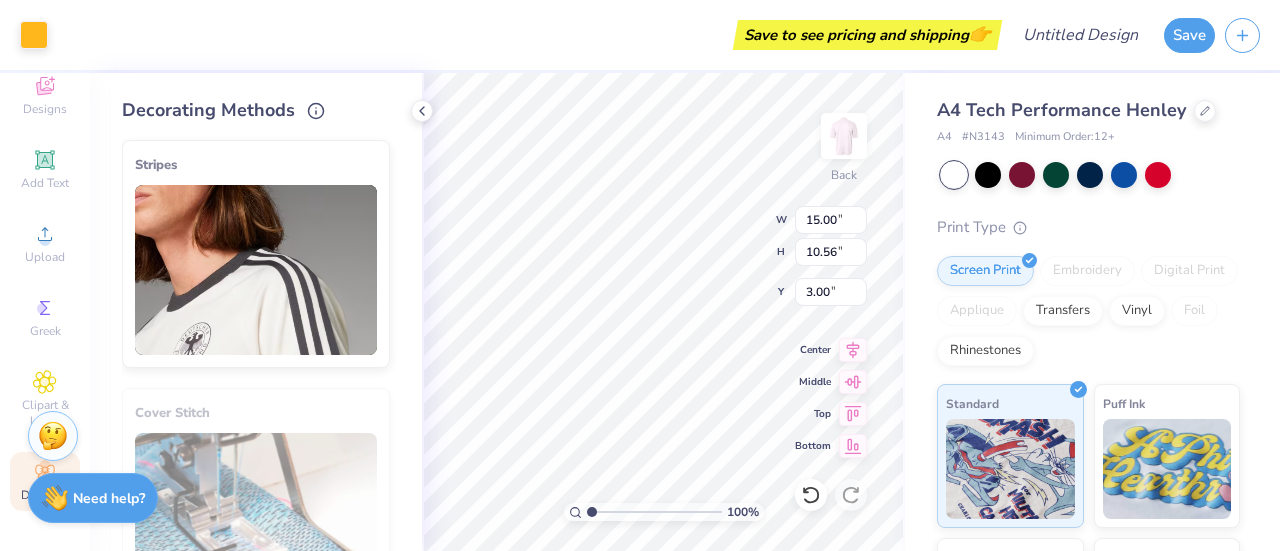type on "10.42" 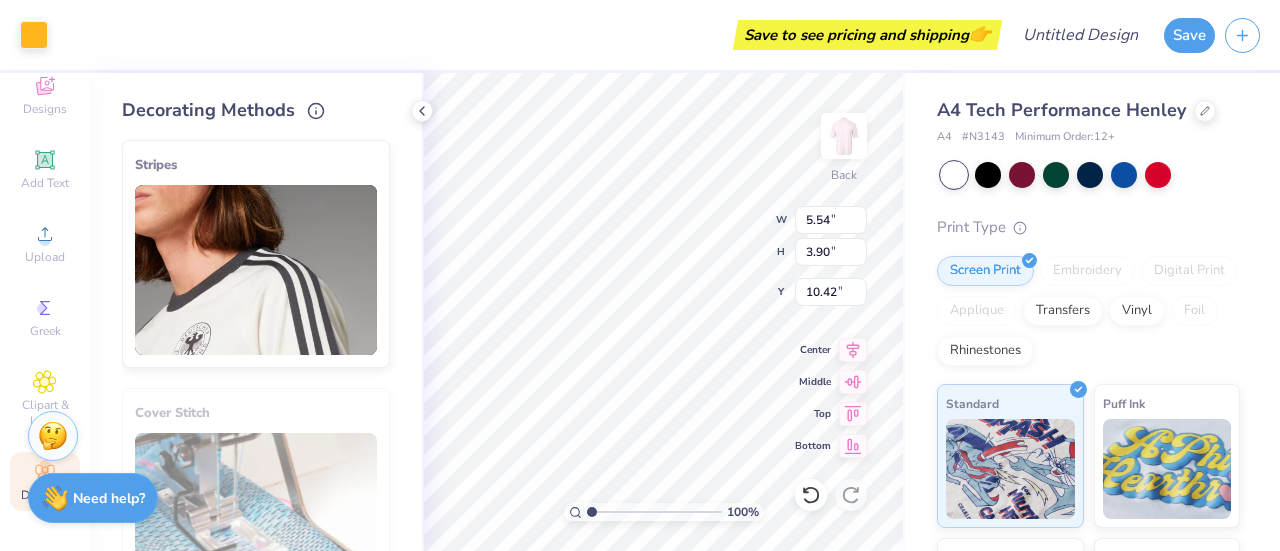 type on "5.54" 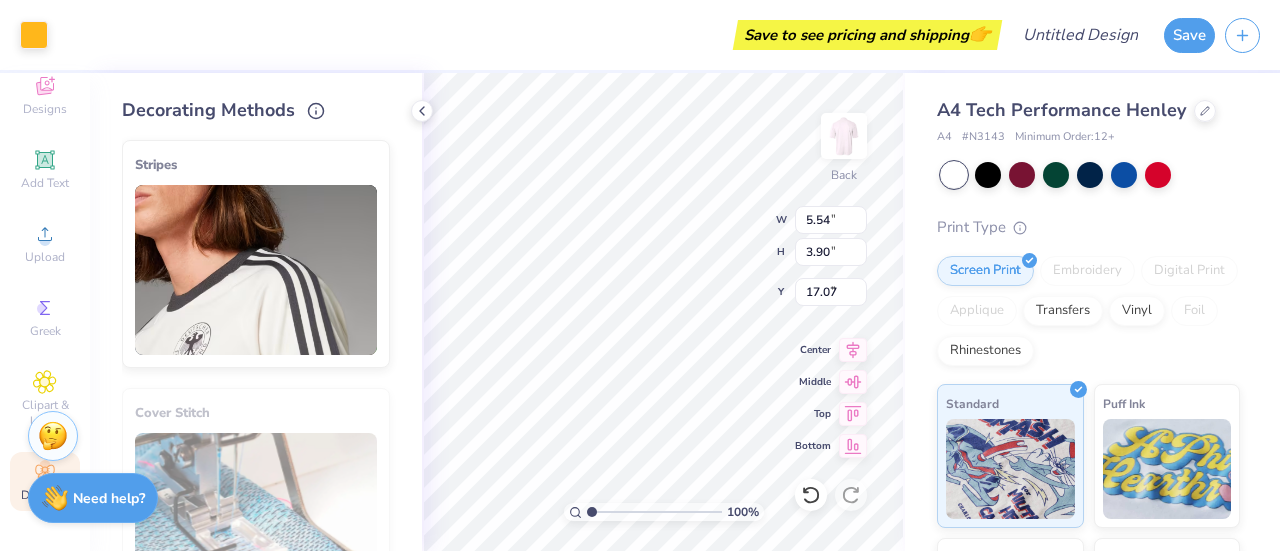 type on "2.32" 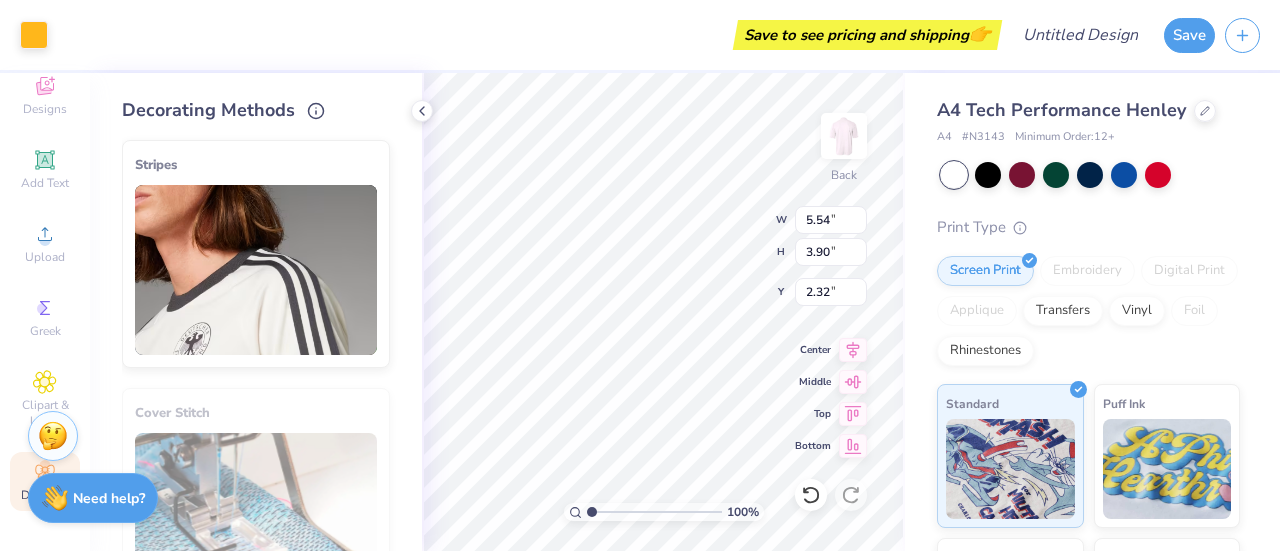 type on "3.35" 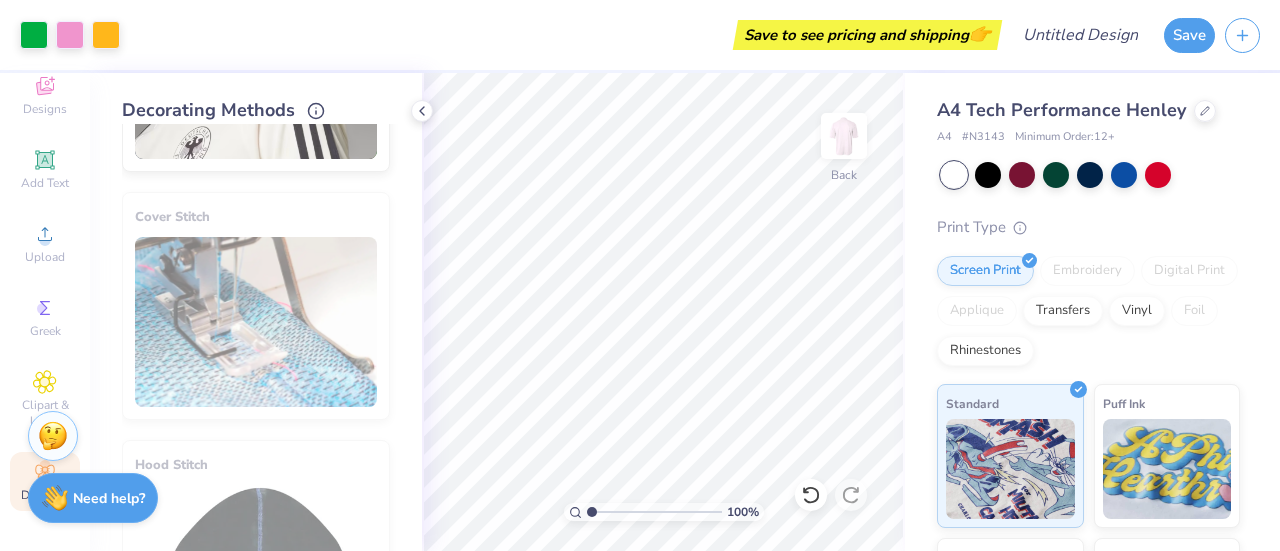 scroll, scrollTop: 0, scrollLeft: 0, axis: both 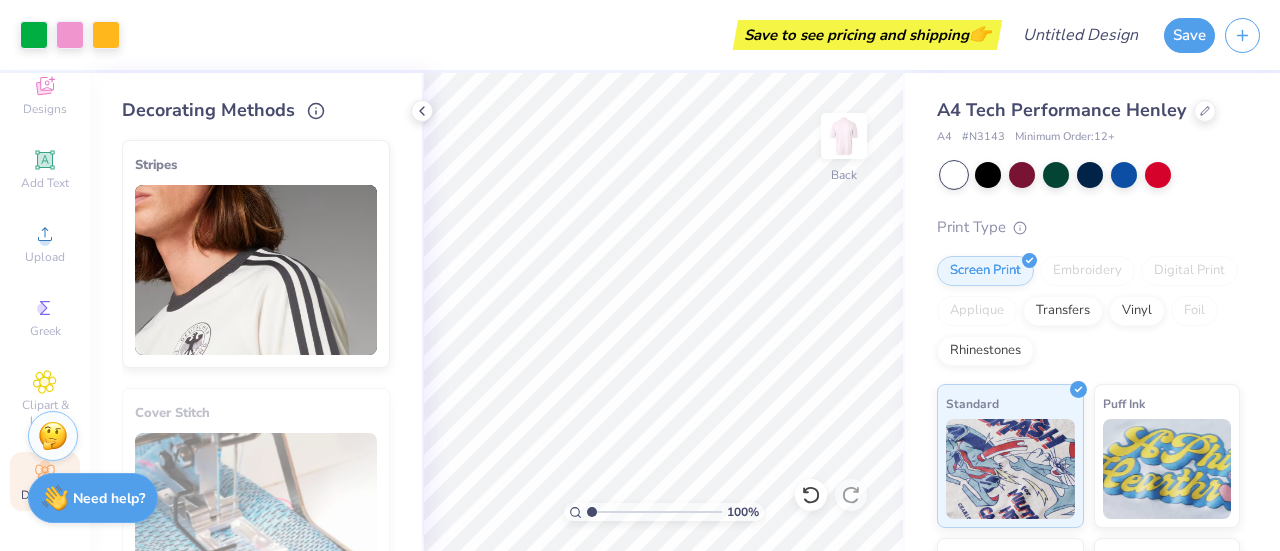 click on "Clipart & logos" at bounding box center [45, 399] 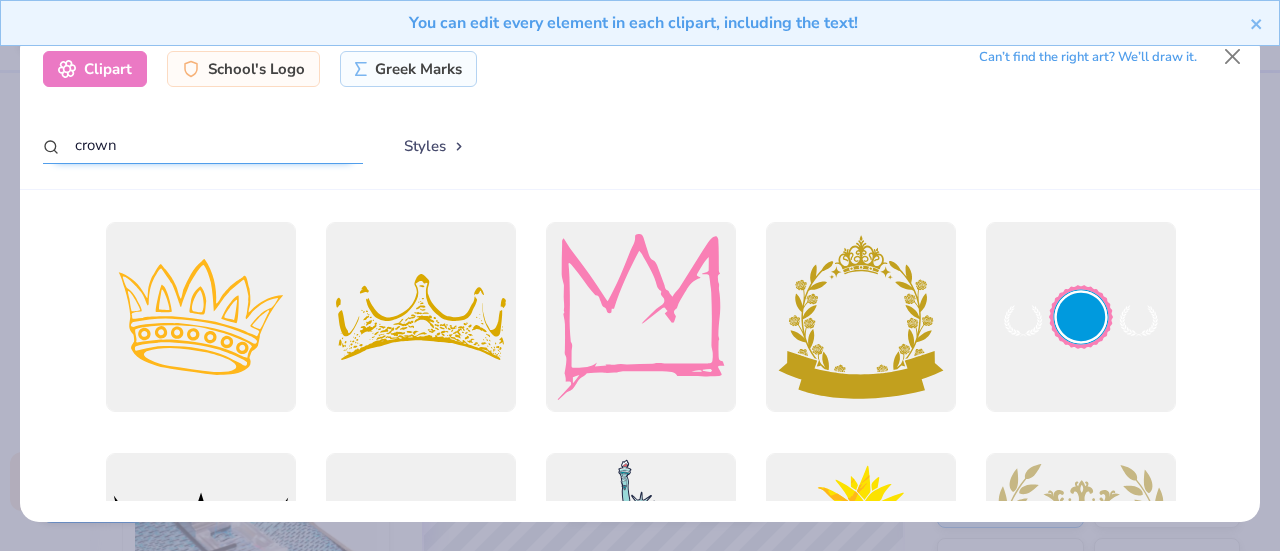click on "crown" at bounding box center [203, 145] 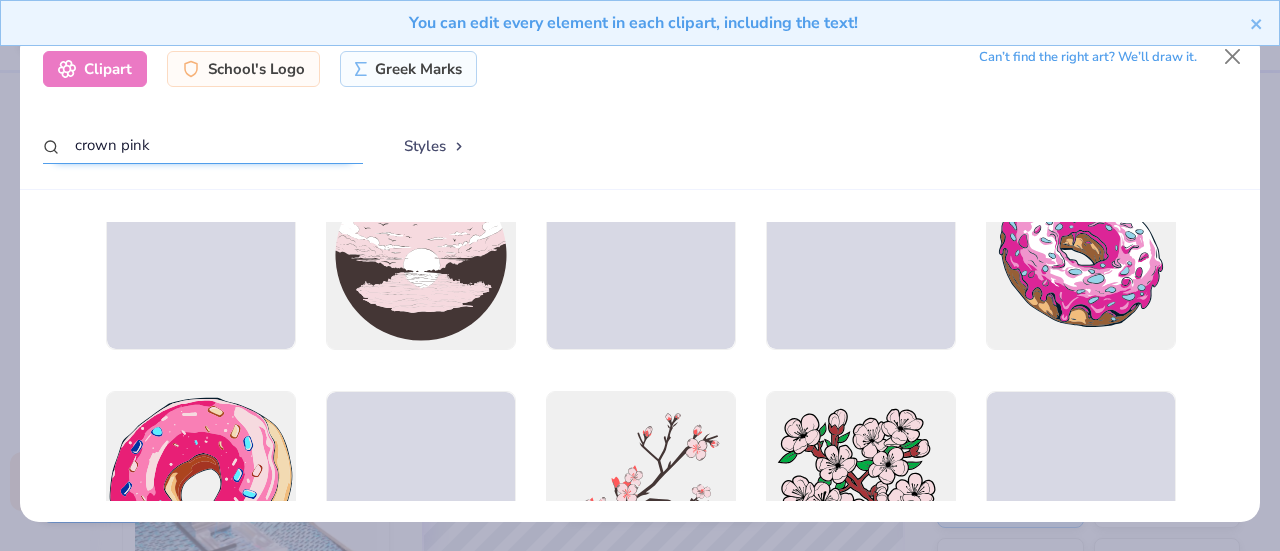 scroll, scrollTop: 0, scrollLeft: 0, axis: both 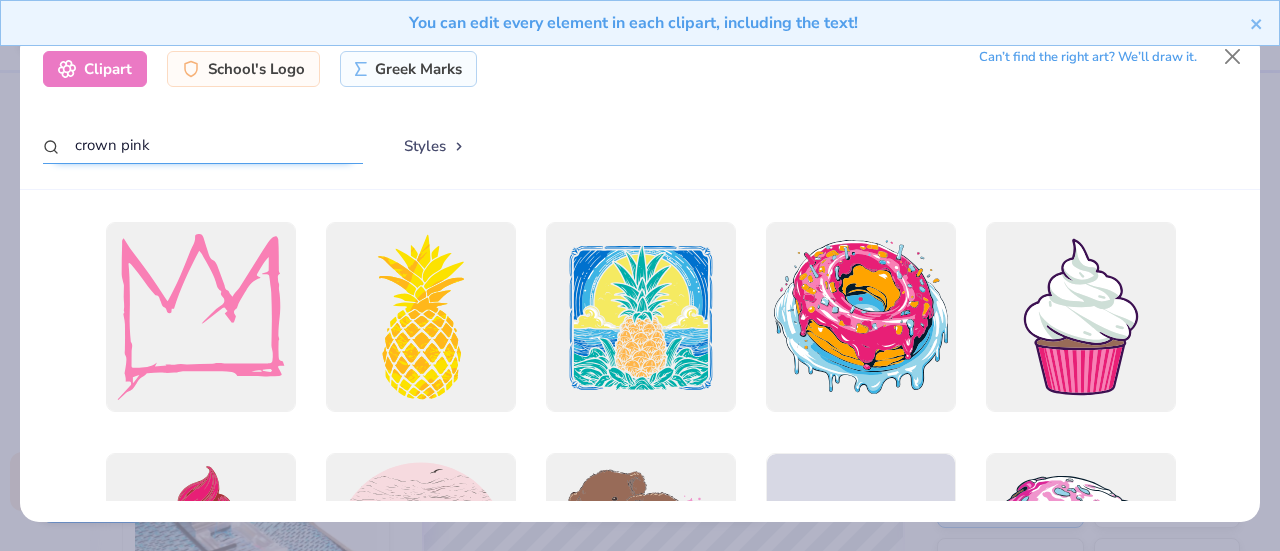 click on "crown pink" at bounding box center [203, 145] 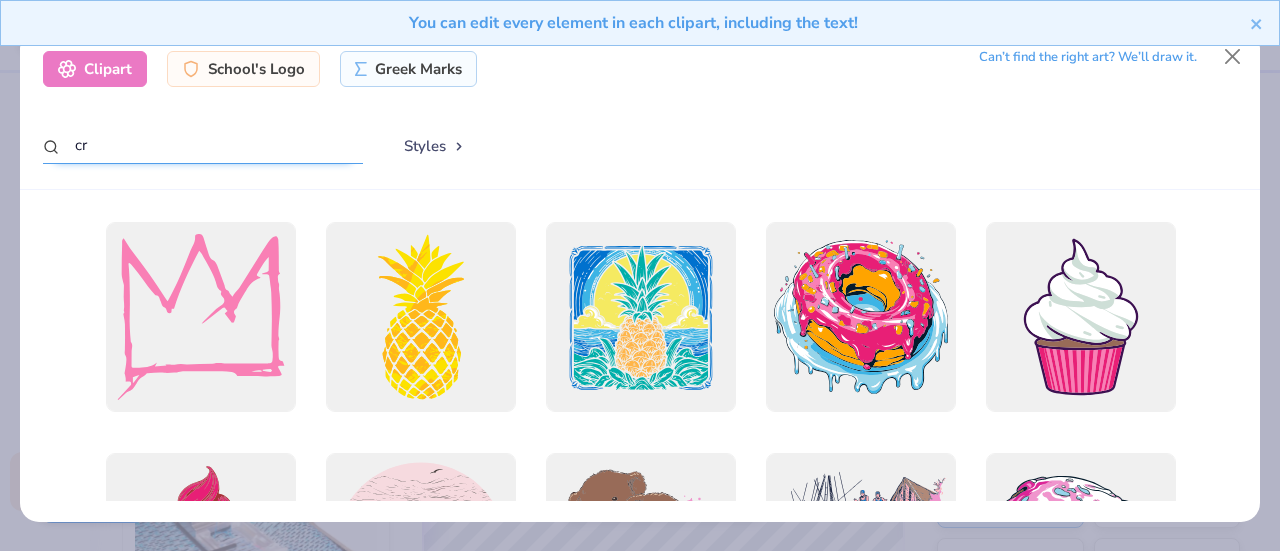 type on "c" 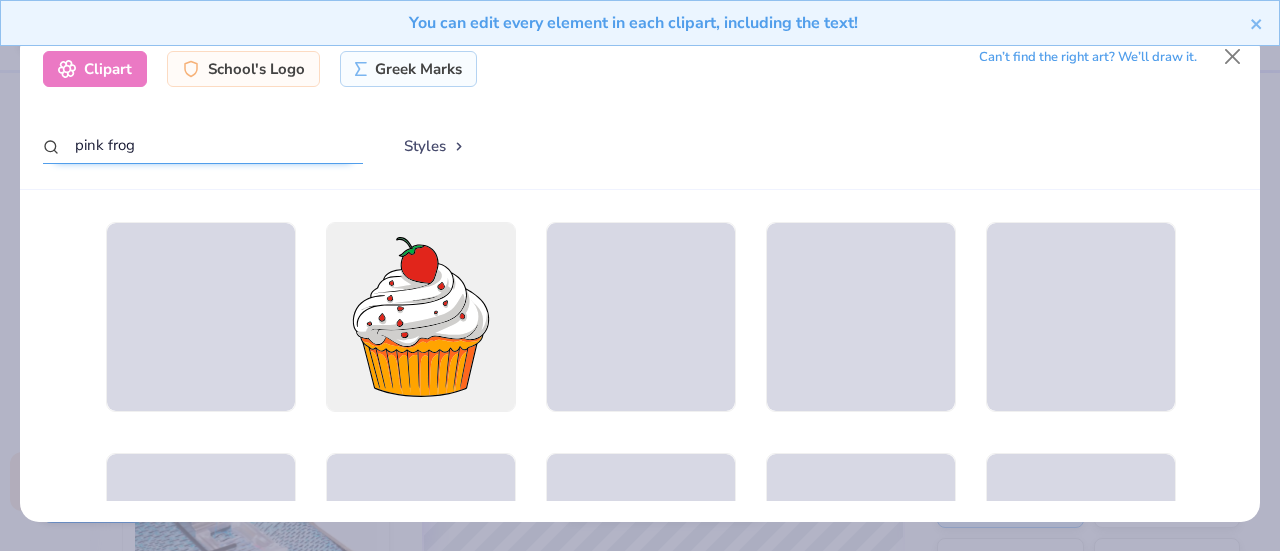 click on "pink frog" at bounding box center [203, 145] 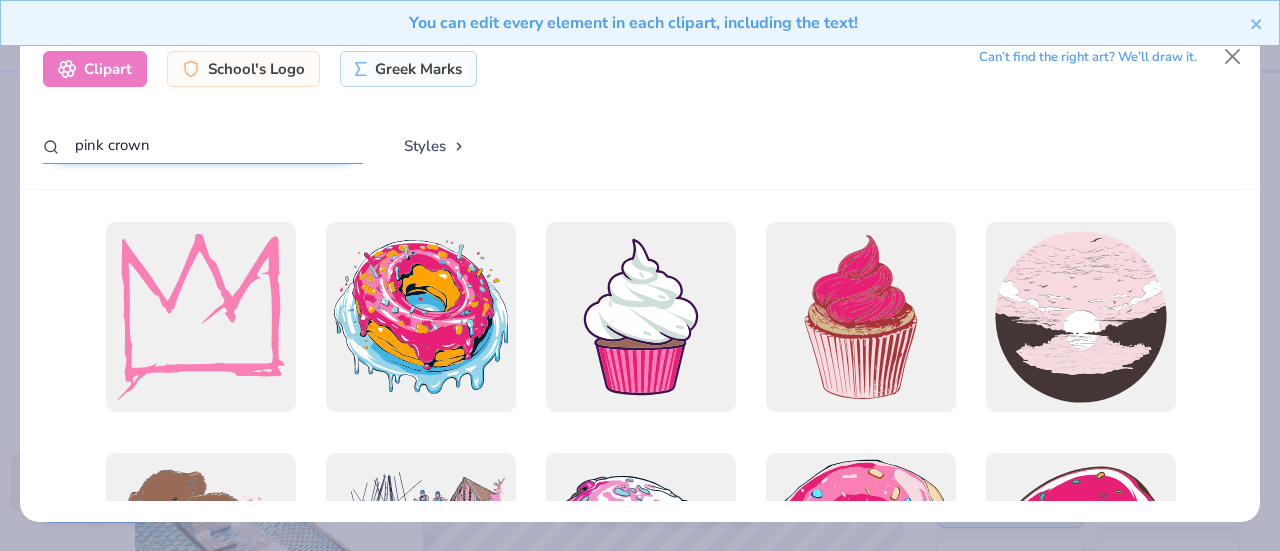 click on "pink crown" at bounding box center (203, 145) 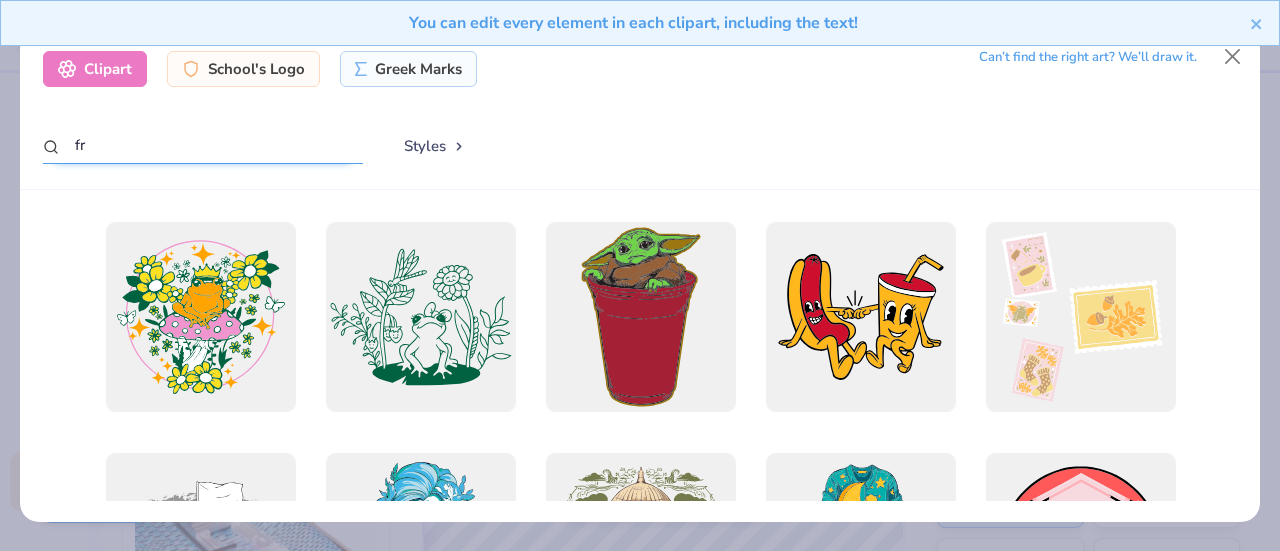 type on "f" 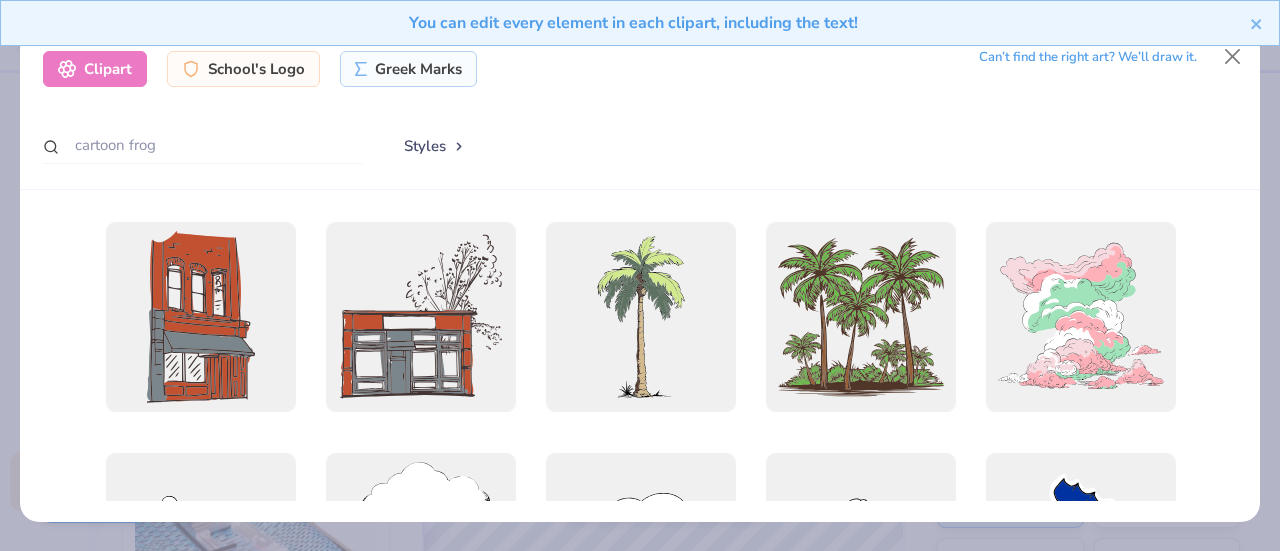 click on "Styles" at bounding box center (435, 146) 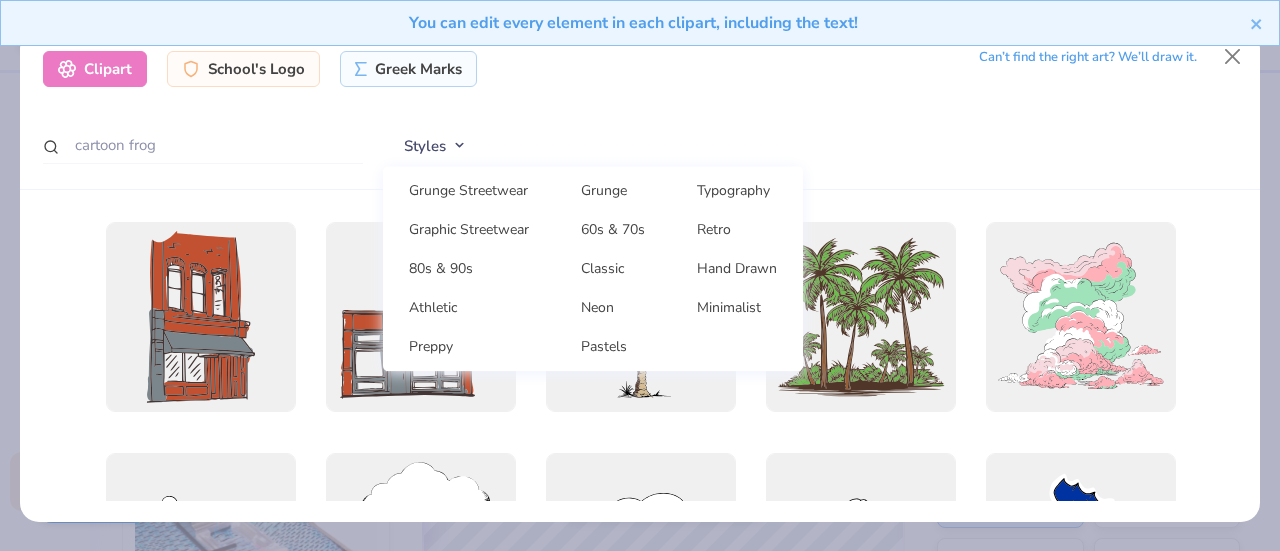 click on "Clipart" at bounding box center [95, 69] 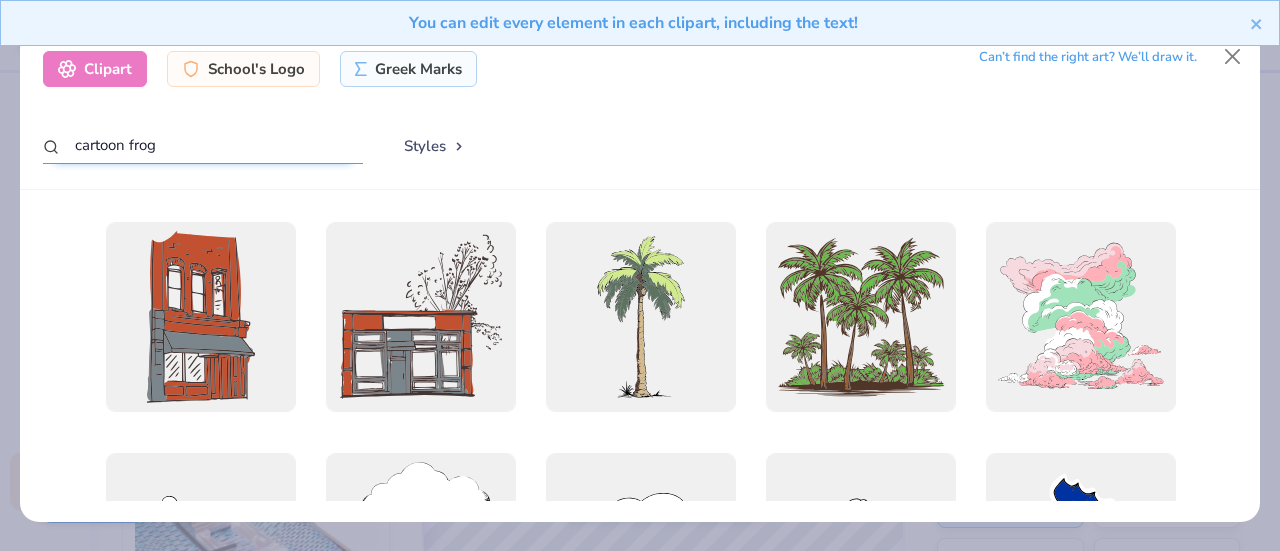 click on "cartoon frog" at bounding box center [203, 145] 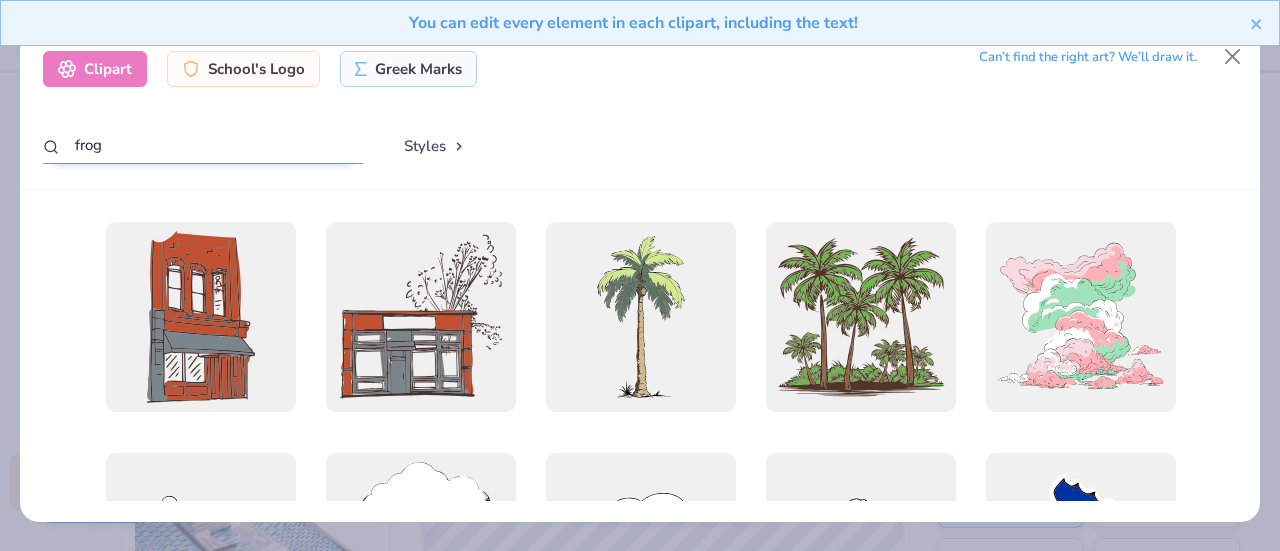 type on "frog" 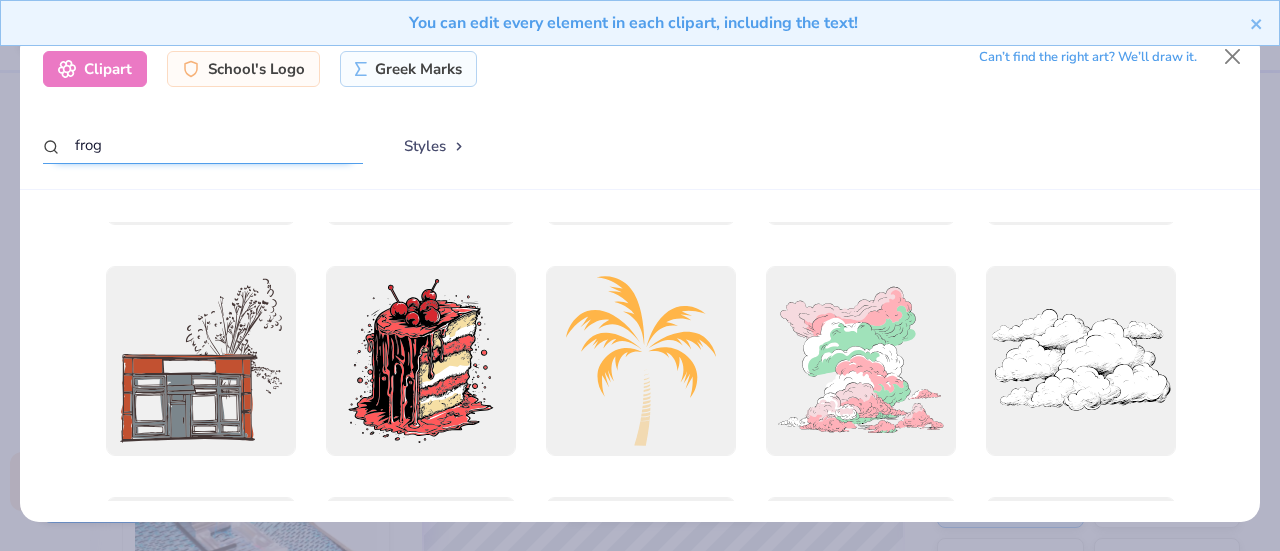 scroll, scrollTop: 0, scrollLeft: 0, axis: both 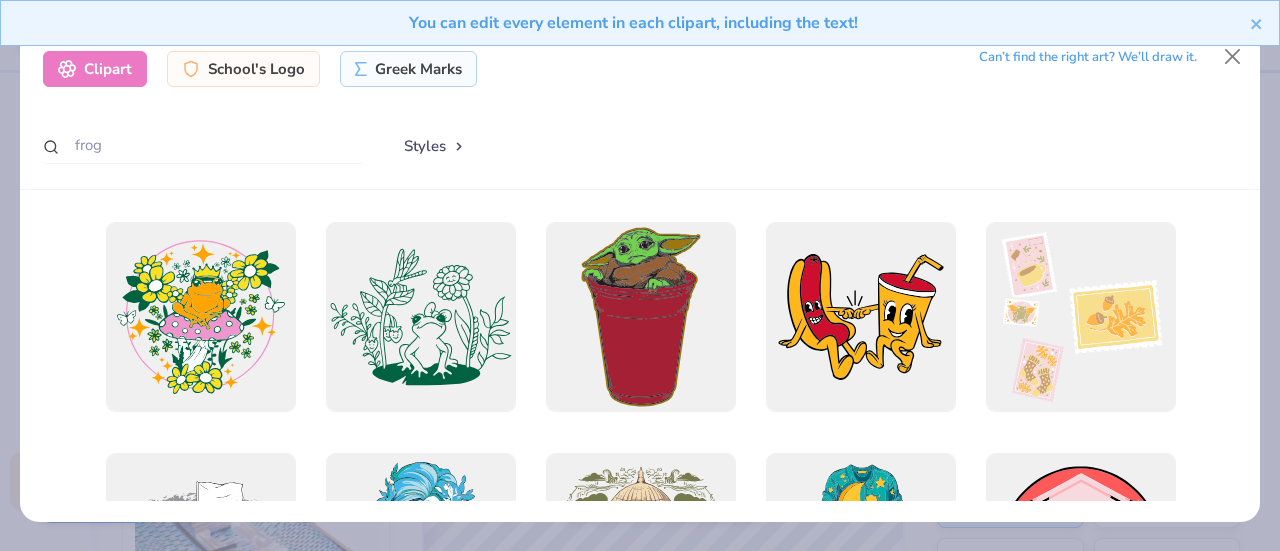 click on "You can edit every element in each clipart, including the text!" at bounding box center [640, 30] 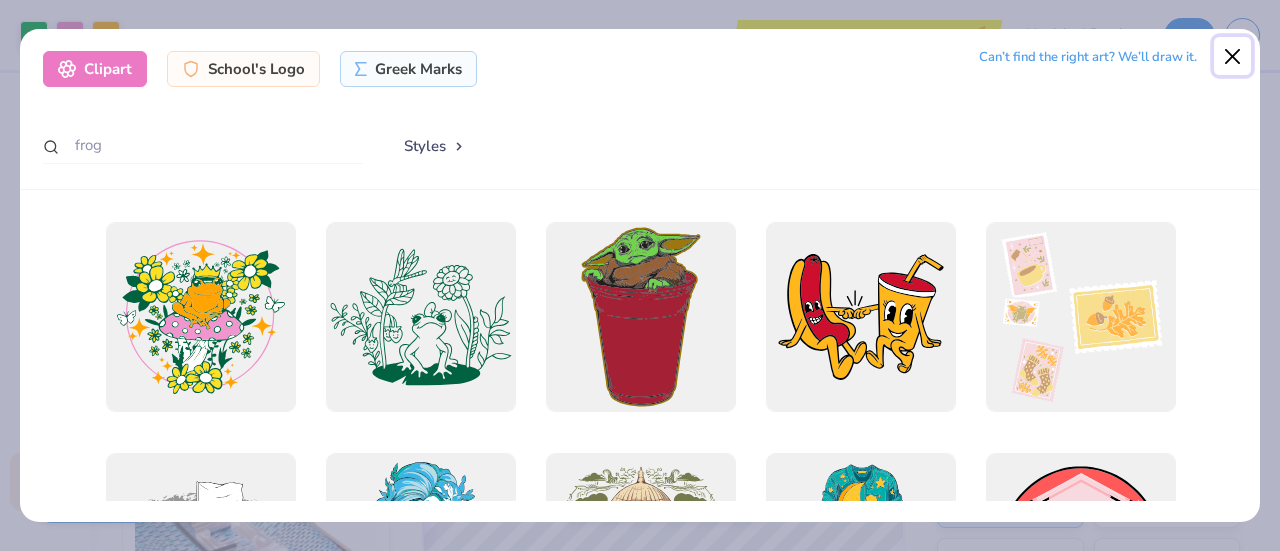 click at bounding box center [1233, 56] 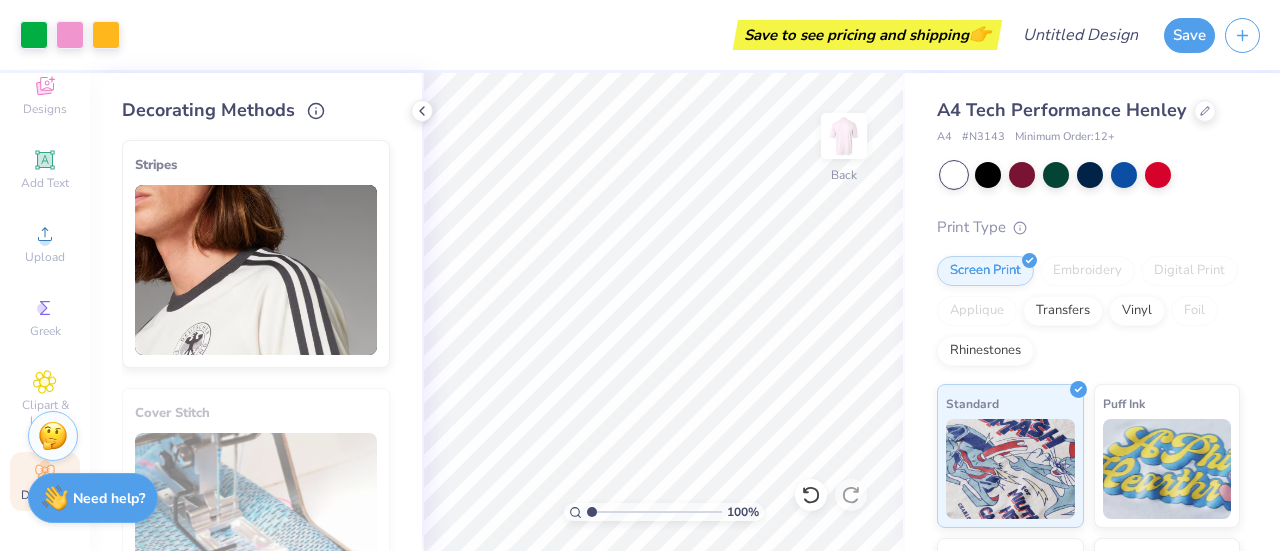 click on "Add Text" at bounding box center [45, 183] 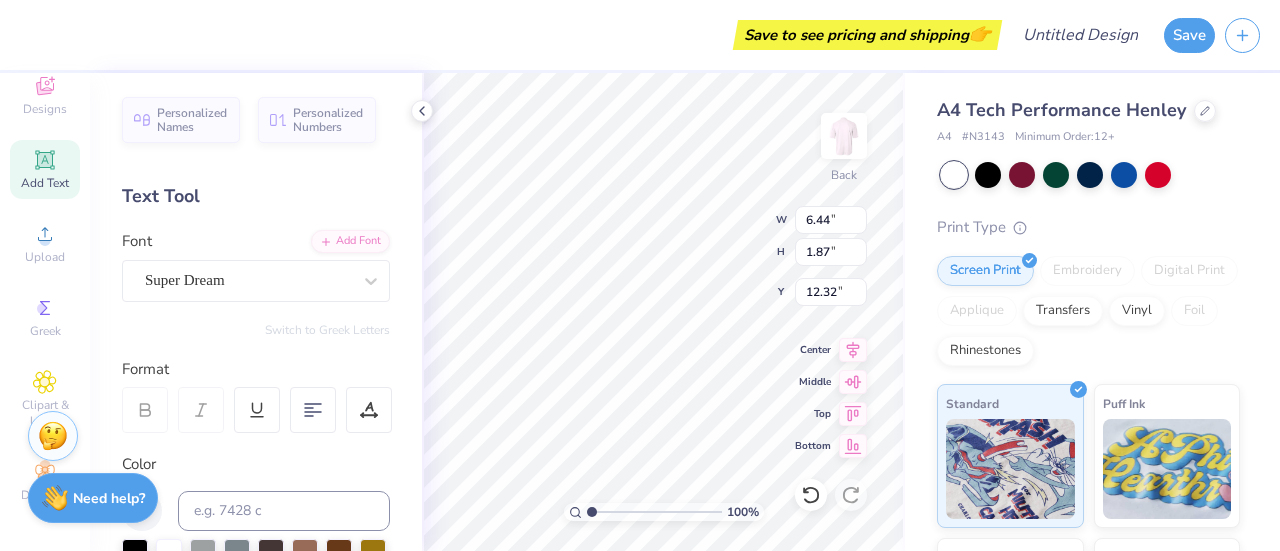click at bounding box center [371, 281] 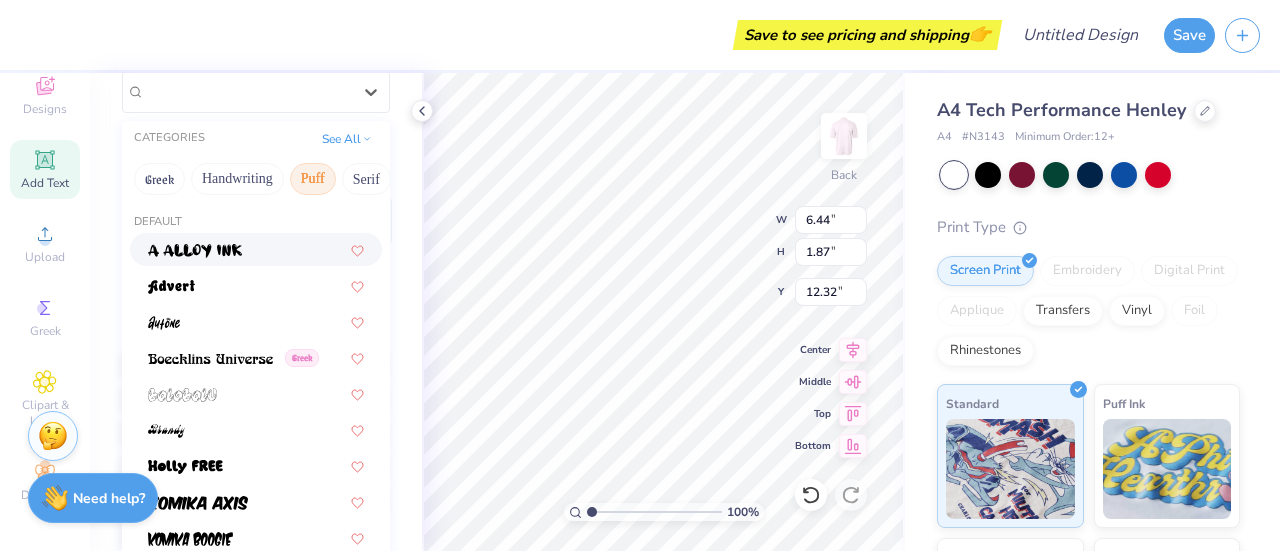 scroll, scrollTop: 190, scrollLeft: 0, axis: vertical 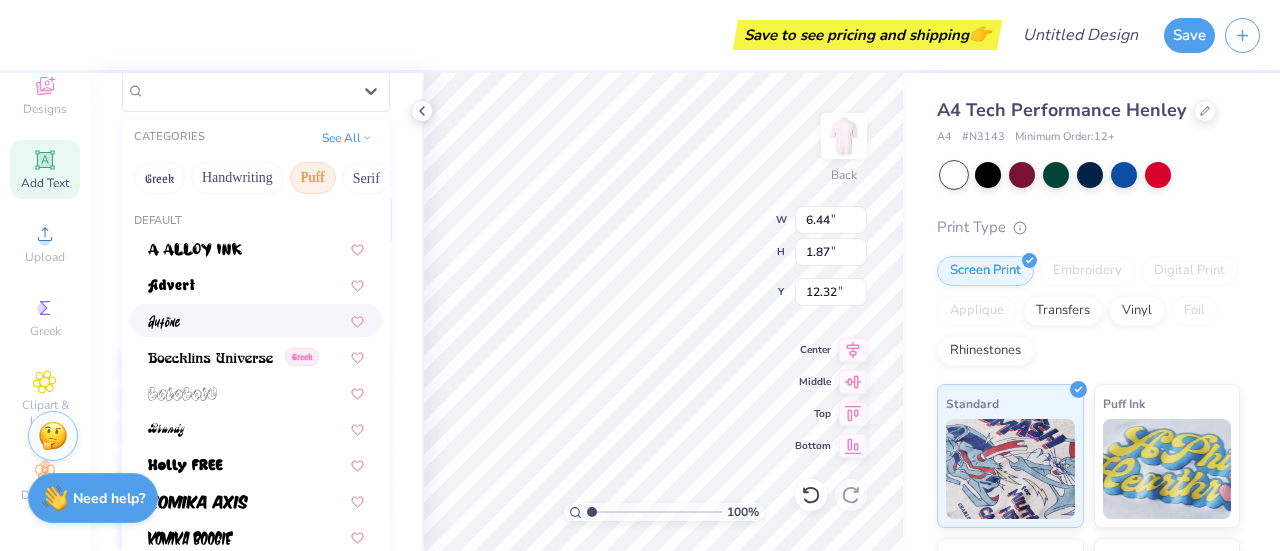 click at bounding box center [256, 320] 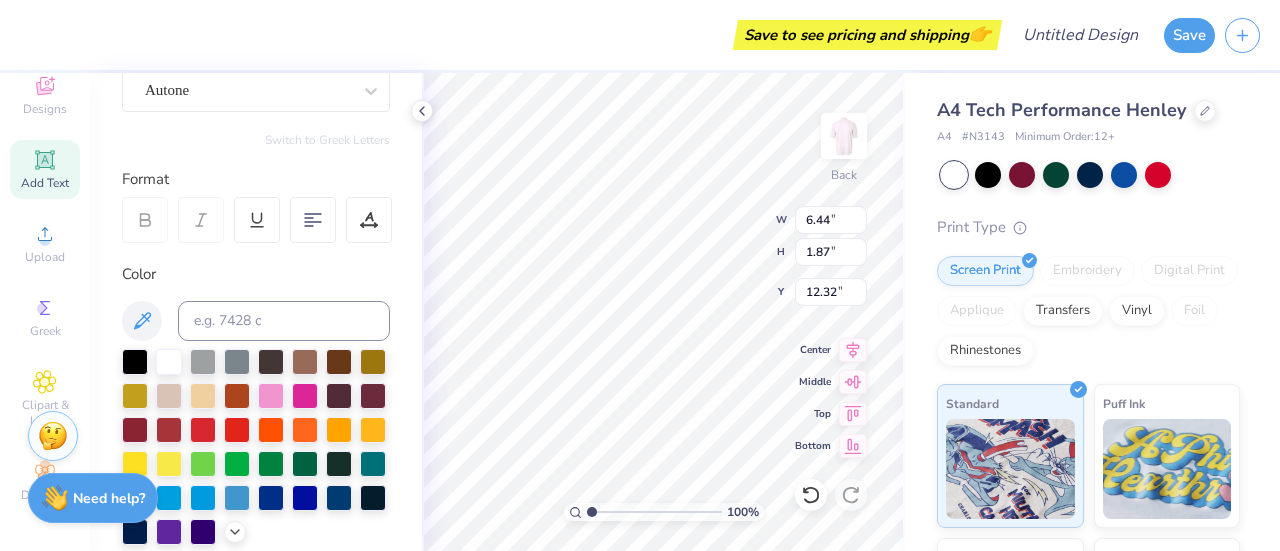 type on "4.26" 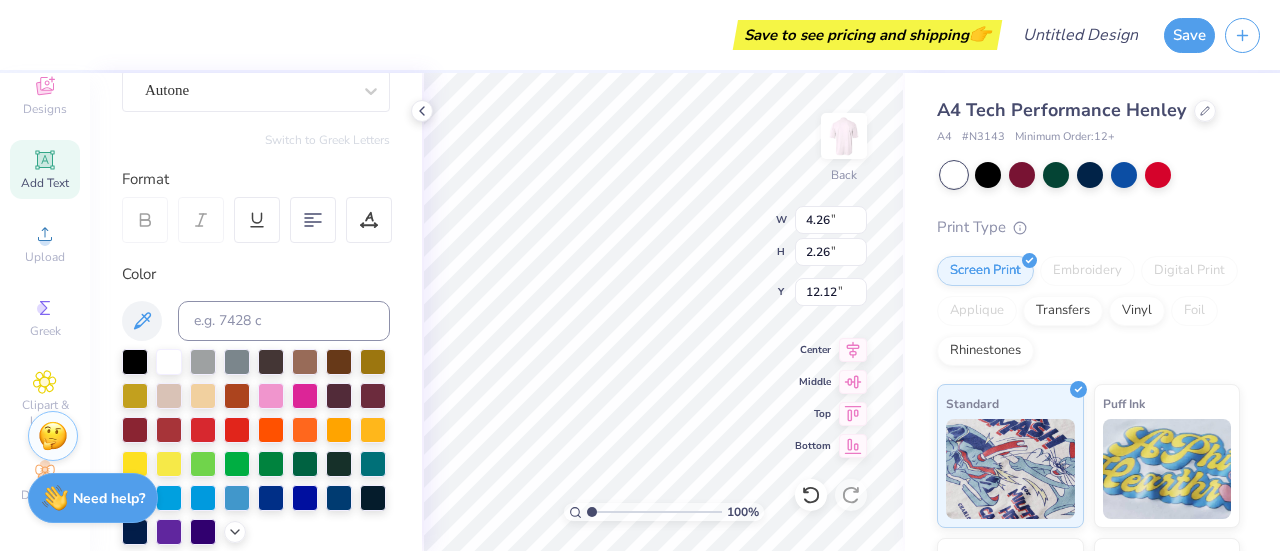 scroll, scrollTop: 16, scrollLeft: 2, axis: both 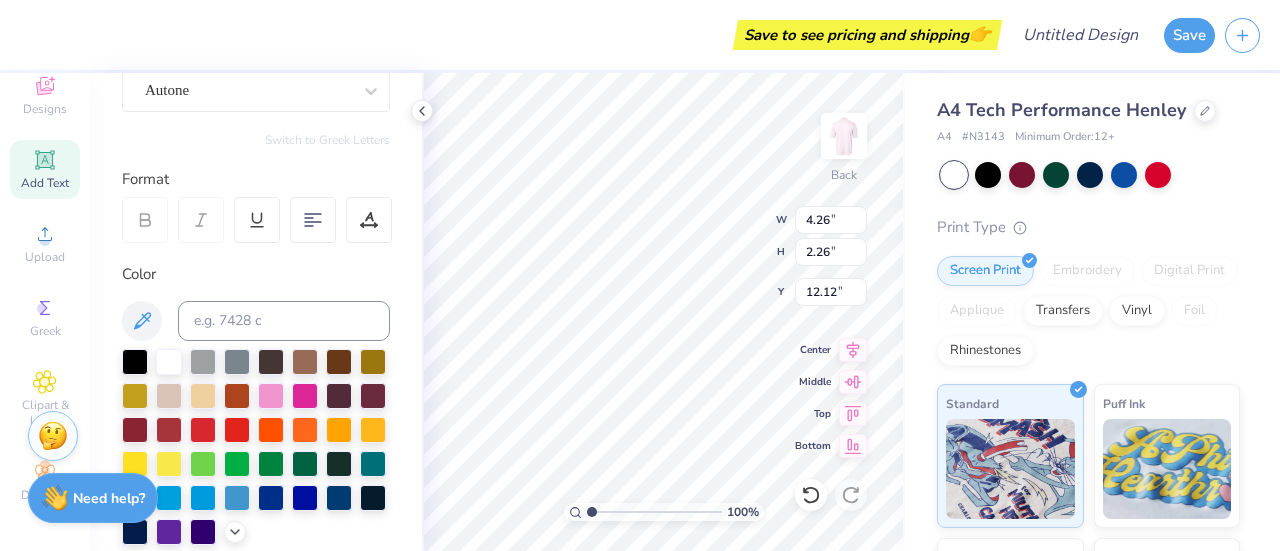 type on "the" 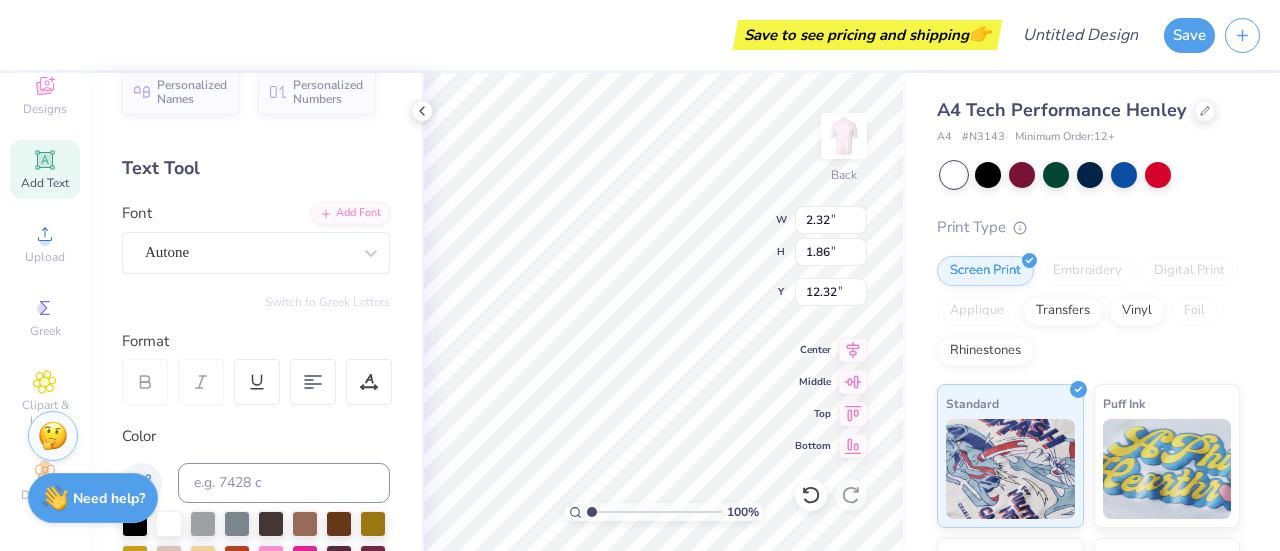 scroll, scrollTop: 26, scrollLeft: 0, axis: vertical 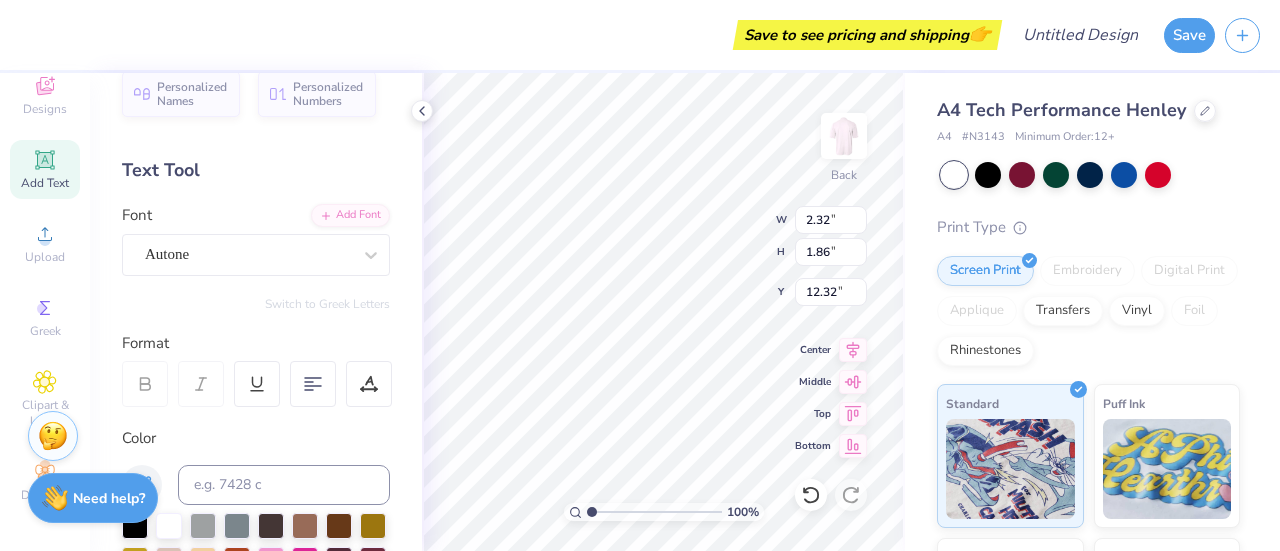 click 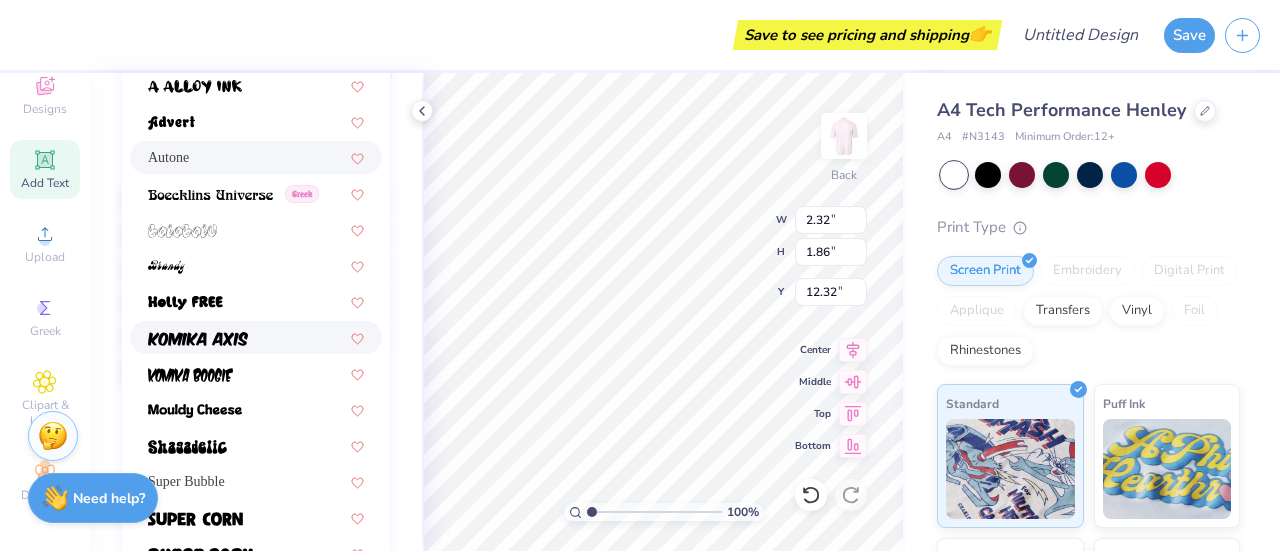scroll, scrollTop: 381, scrollLeft: 0, axis: vertical 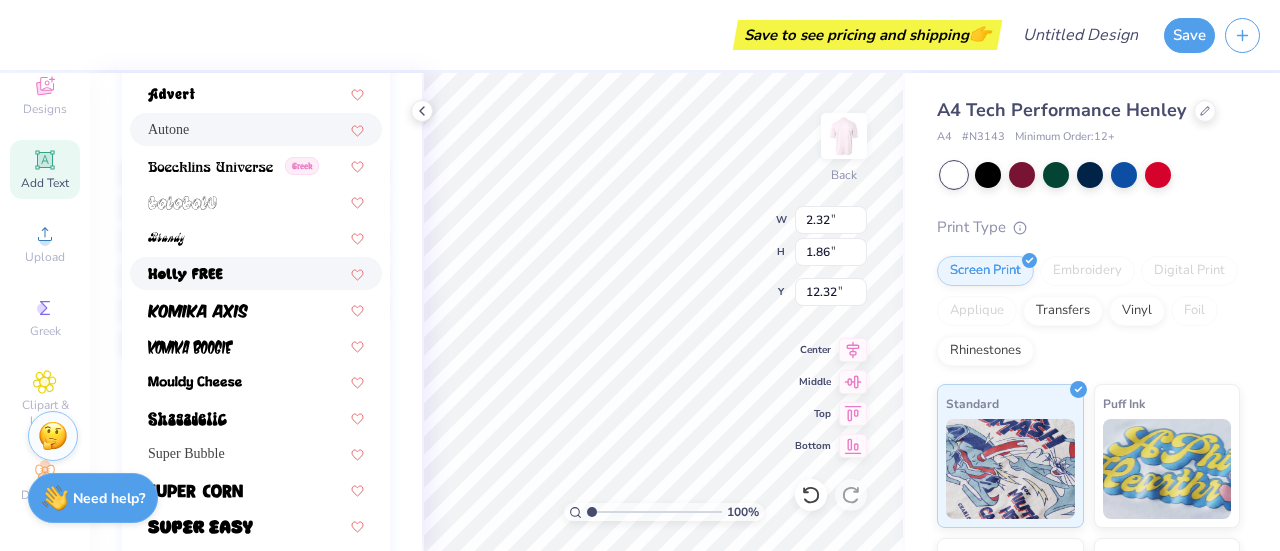click at bounding box center [185, 273] 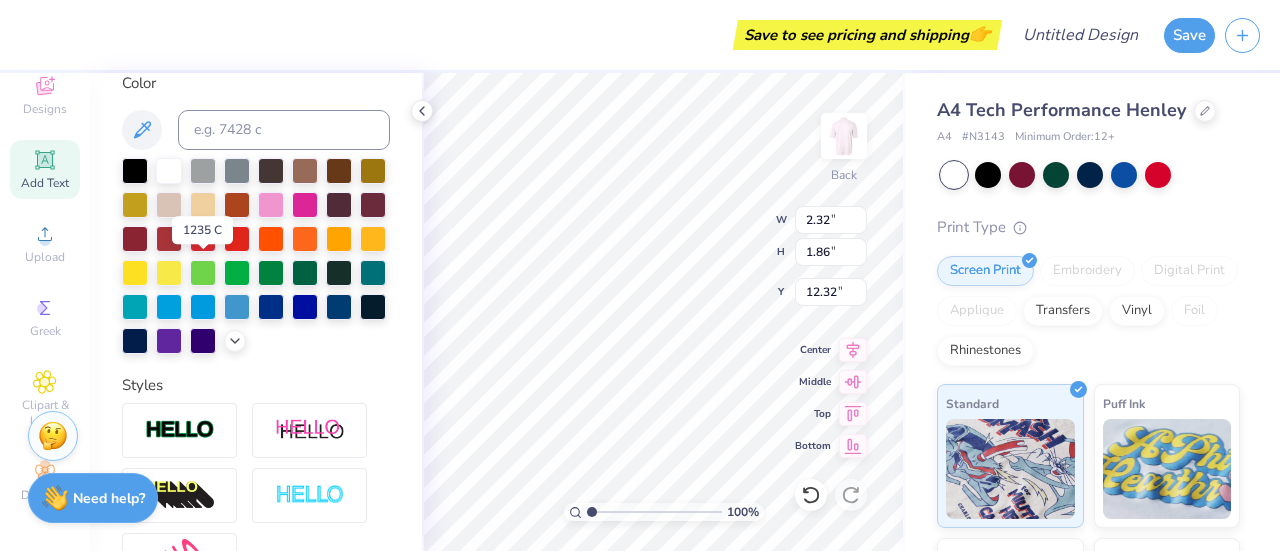 type on "4.12" 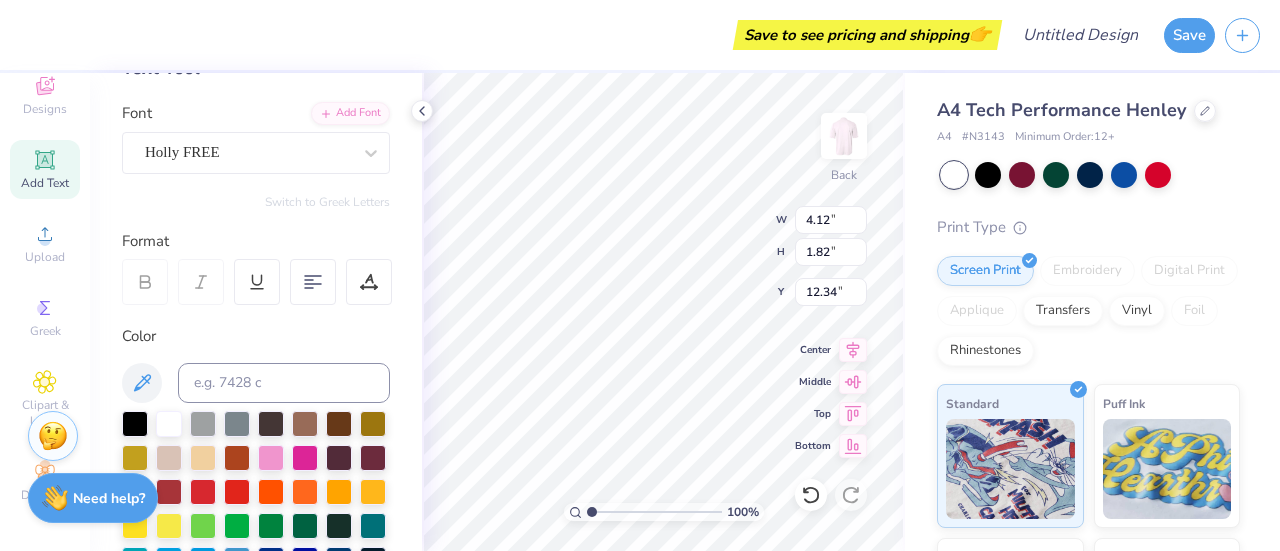 scroll, scrollTop: 125, scrollLeft: 0, axis: vertical 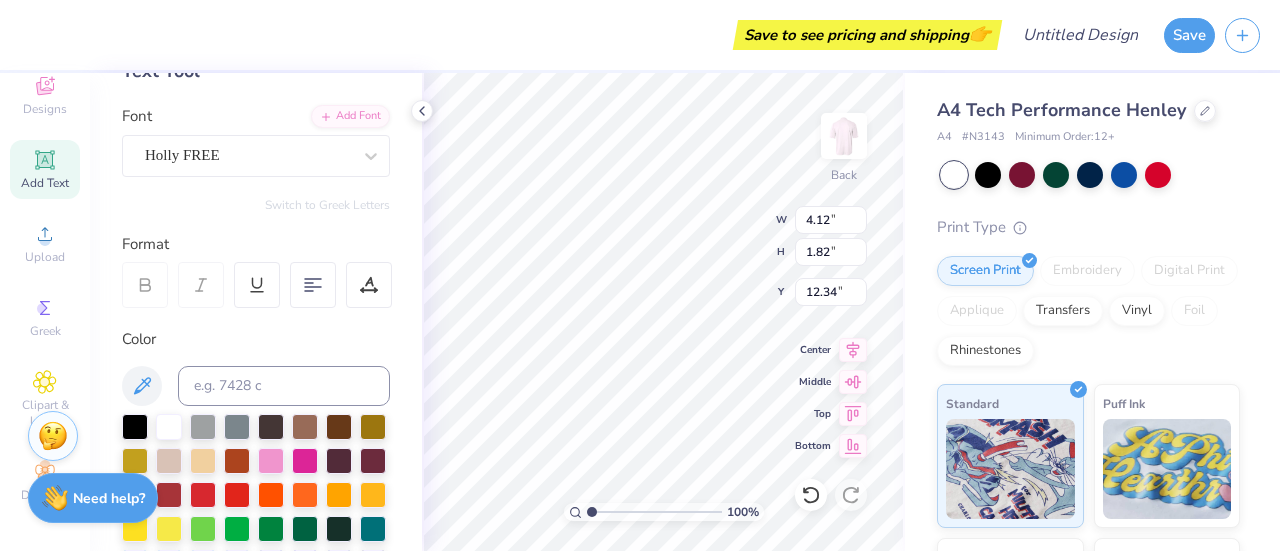 click 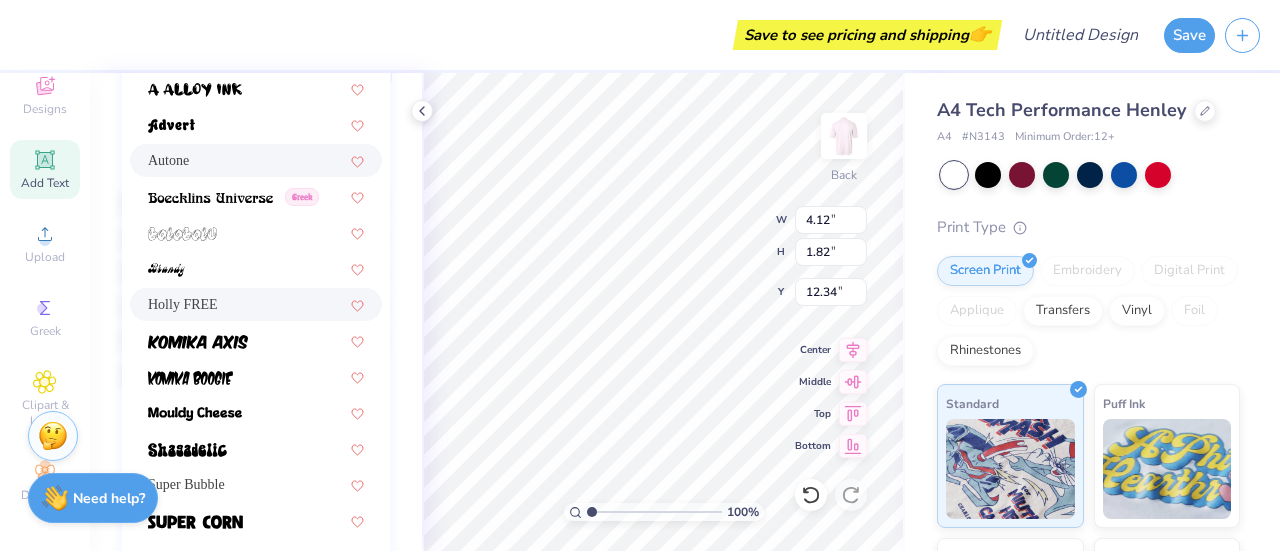 scroll, scrollTop: 351, scrollLeft: 0, axis: vertical 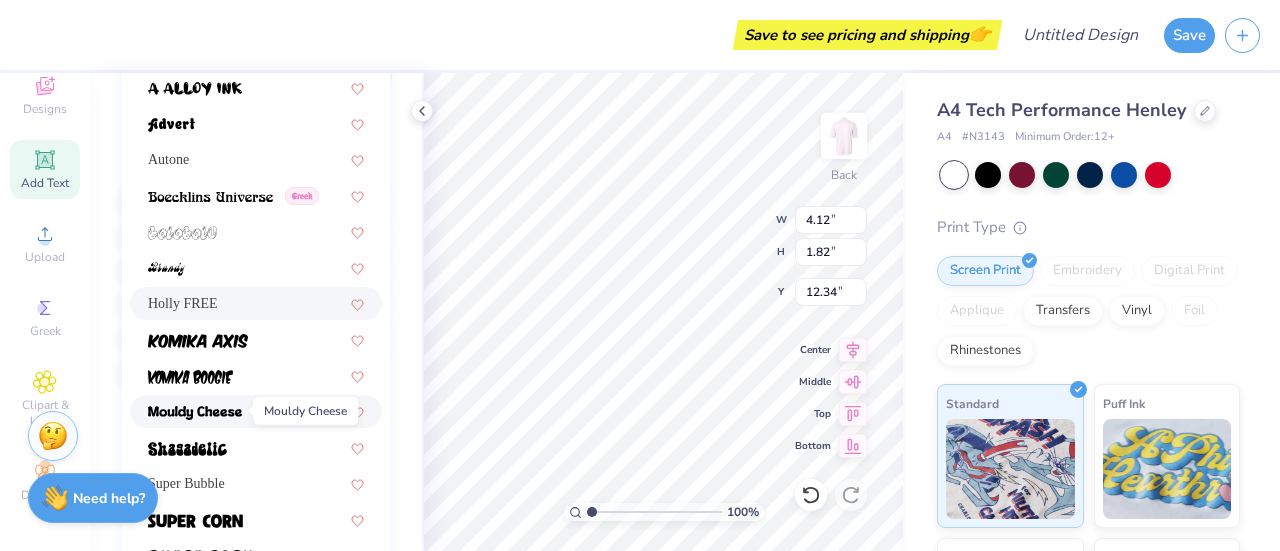 click at bounding box center [195, 413] 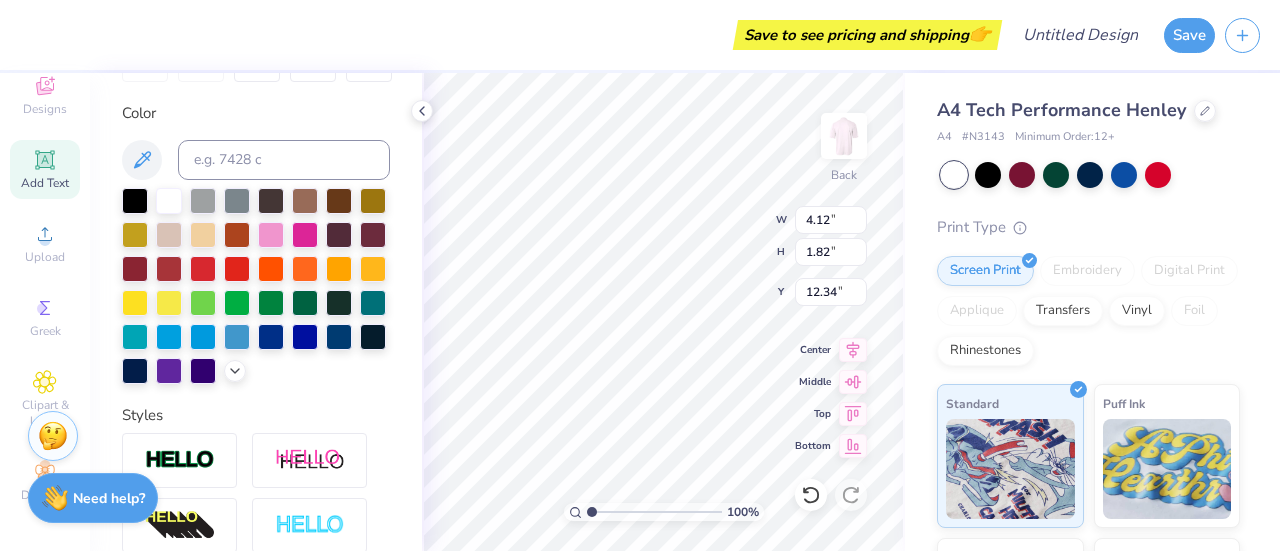 type on "4.10" 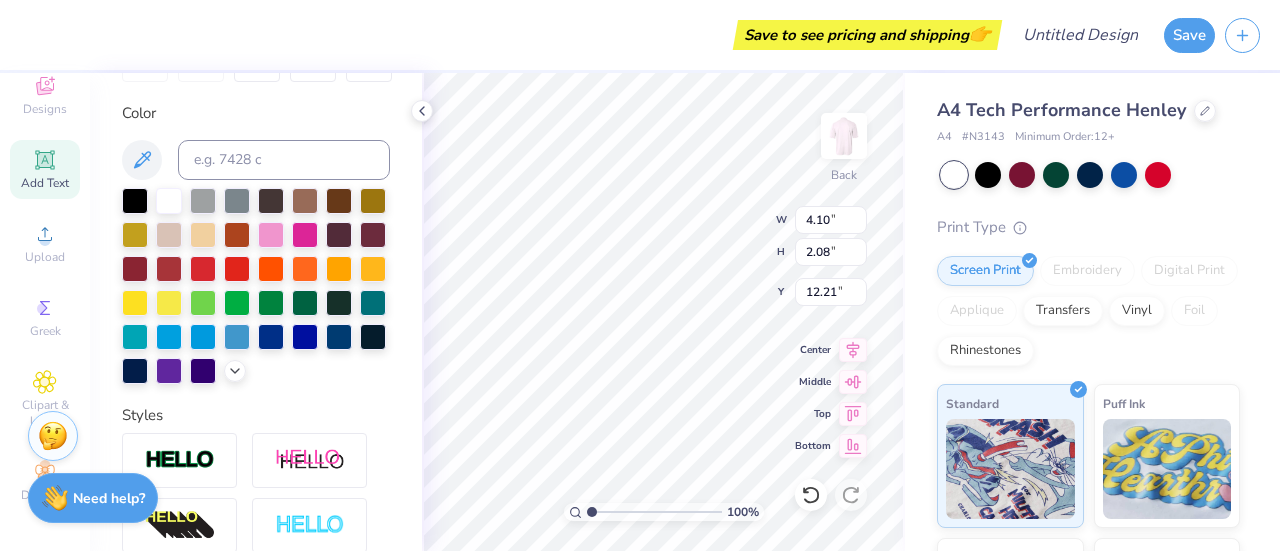 type on "2.29" 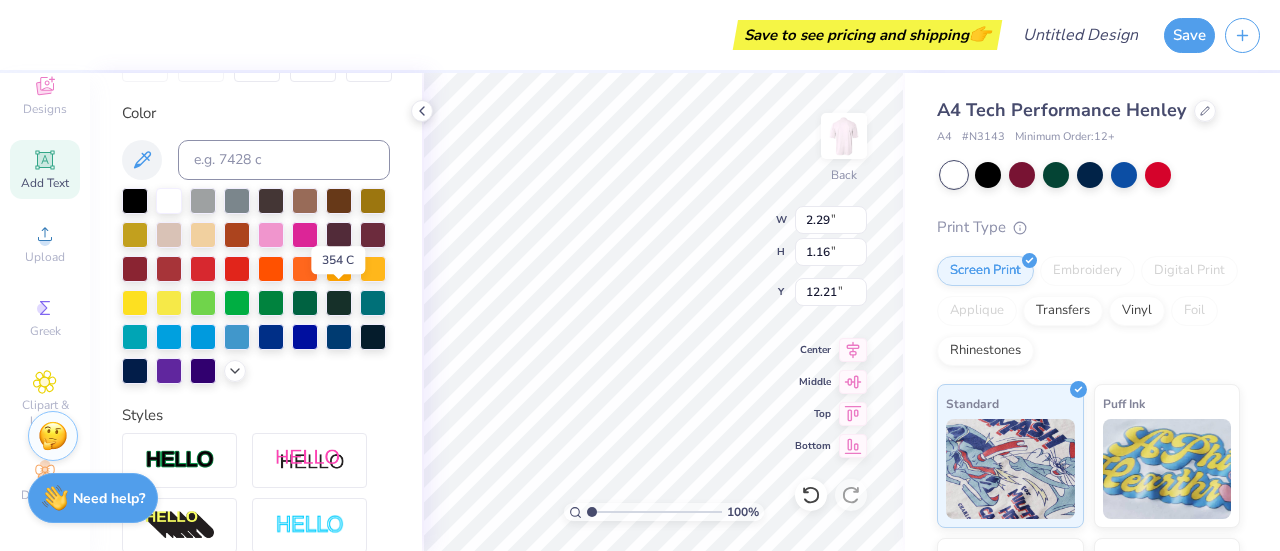 click at bounding box center (237, 303) 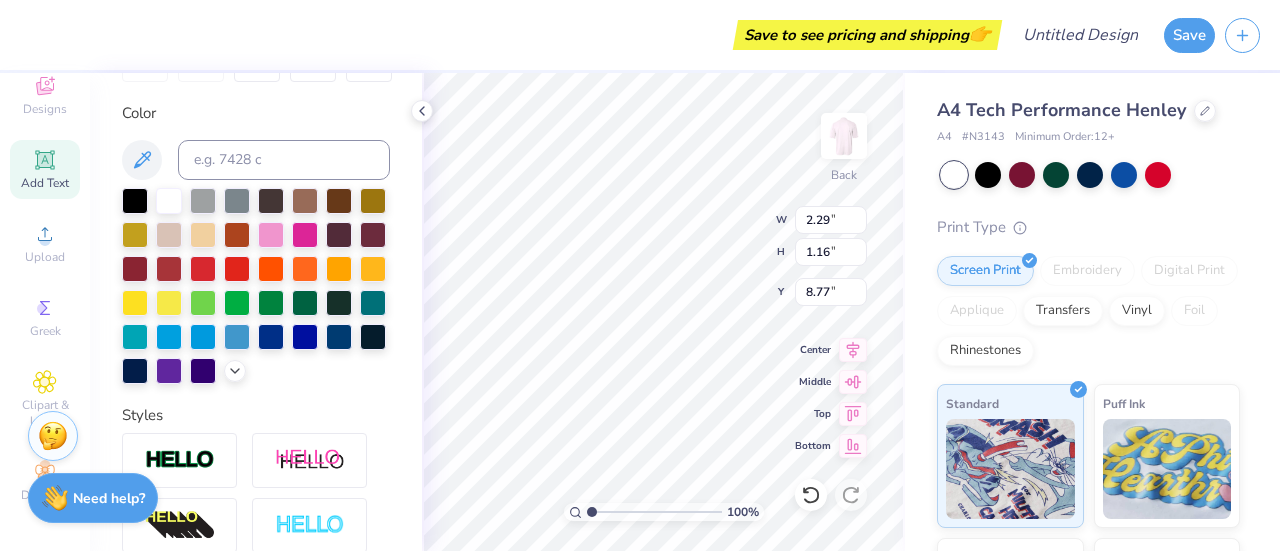 type on "8.77" 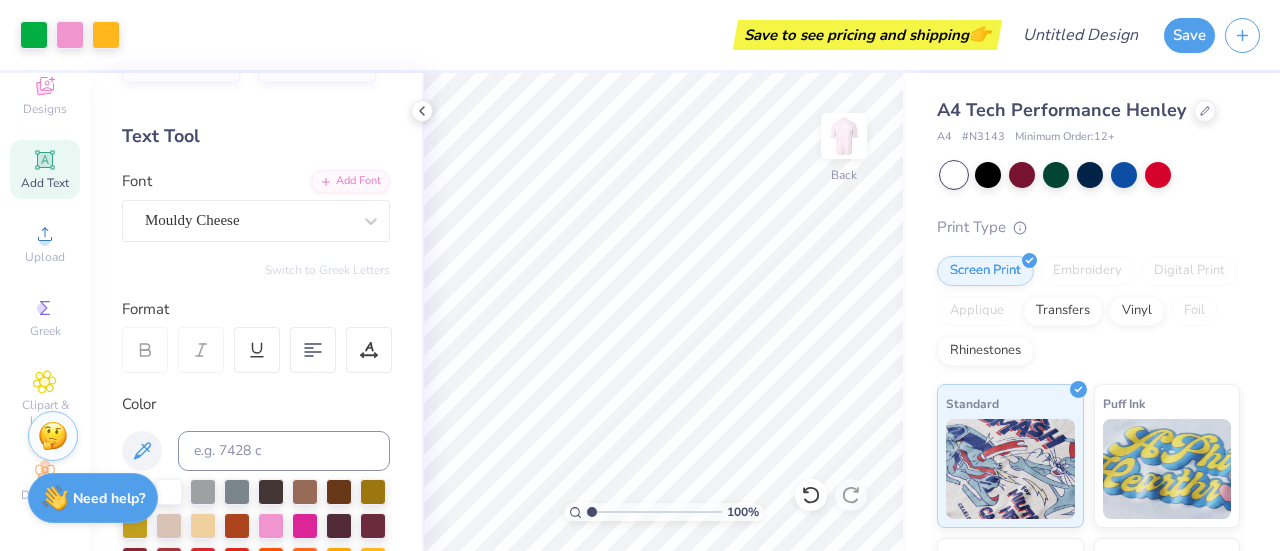 scroll, scrollTop: 59, scrollLeft: 0, axis: vertical 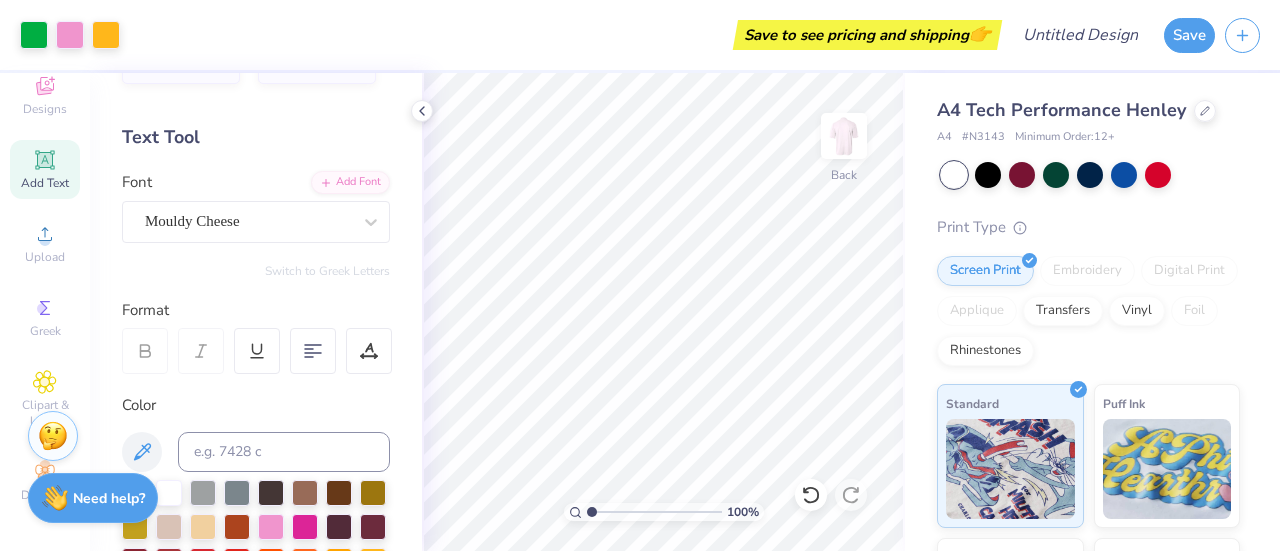 click on "Add Text" at bounding box center (45, 169) 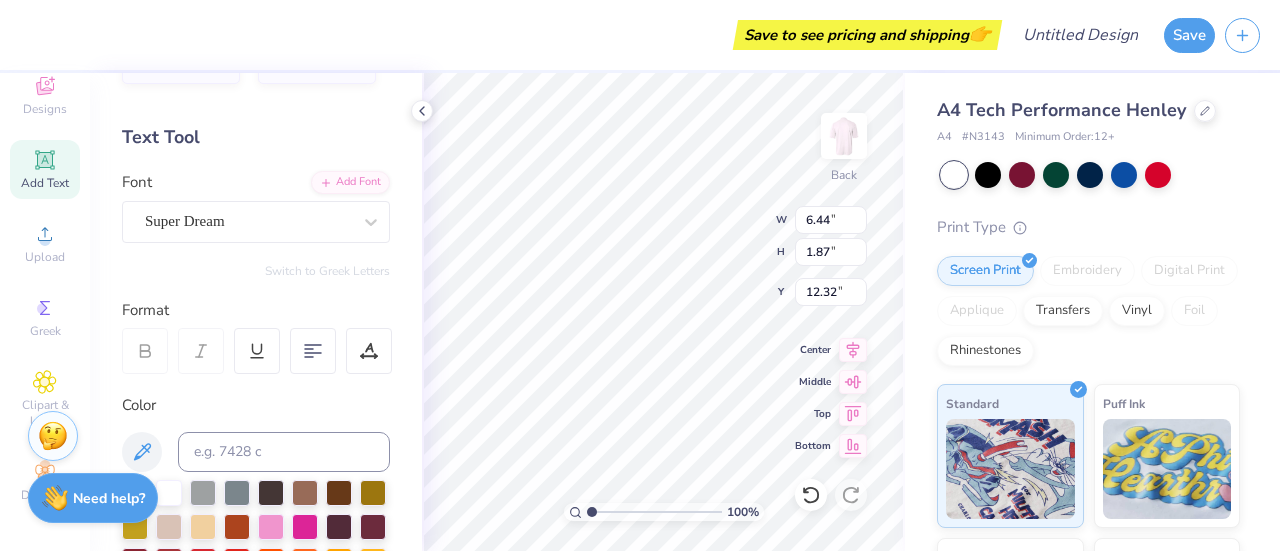 scroll, scrollTop: 16, scrollLeft: 2, axis: both 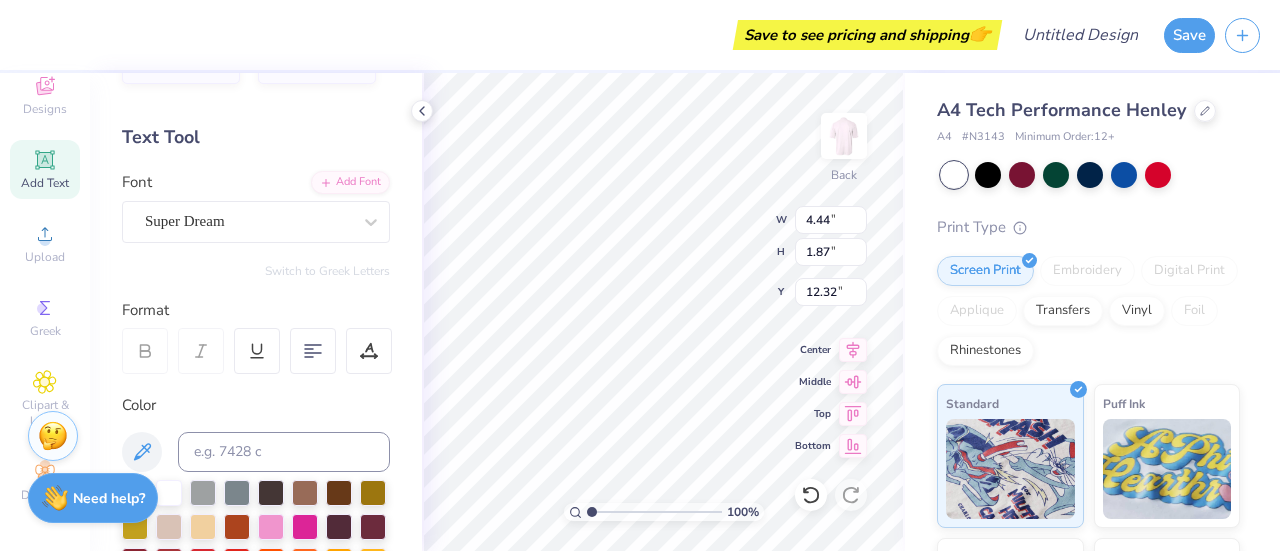 click on "Super Dream" at bounding box center (248, 221) 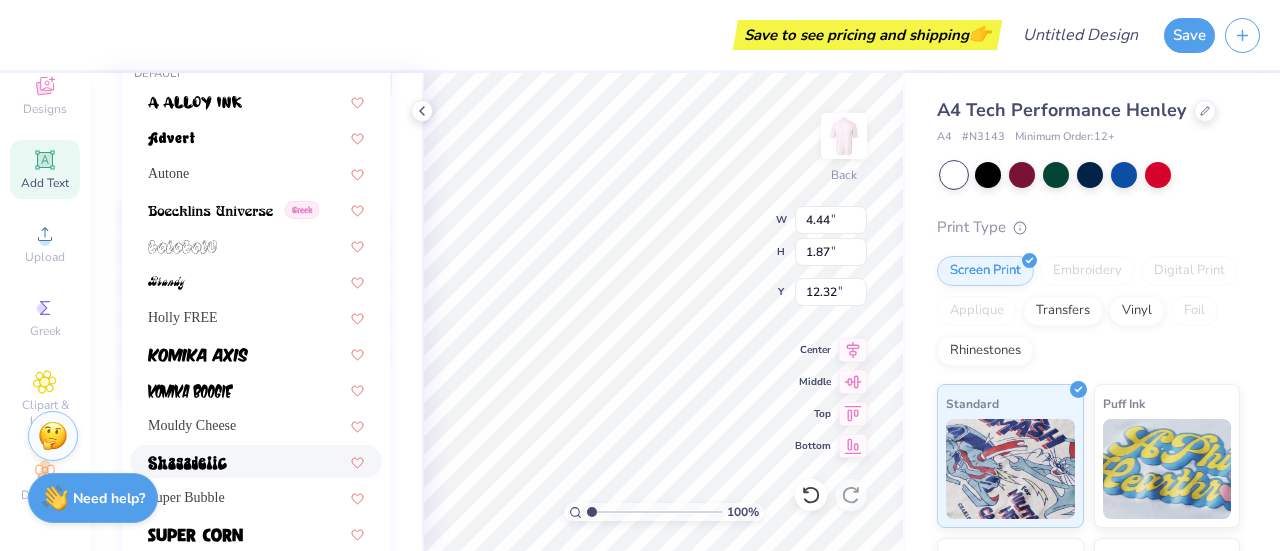 scroll, scrollTop: 586, scrollLeft: 0, axis: vertical 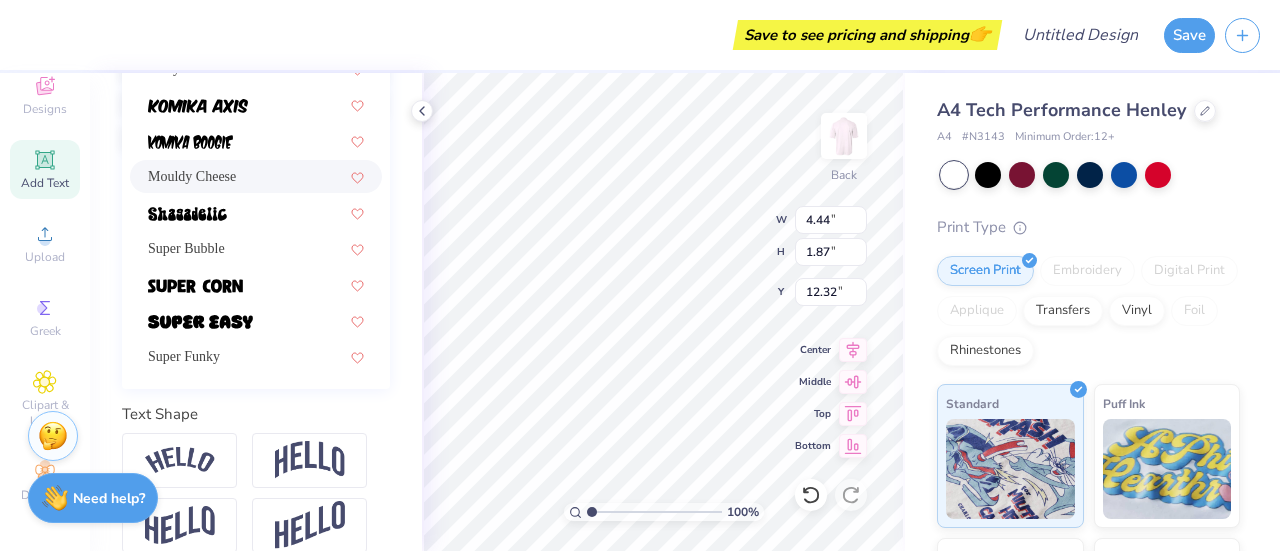 click on "Mouldy Cheese" at bounding box center (192, 176) 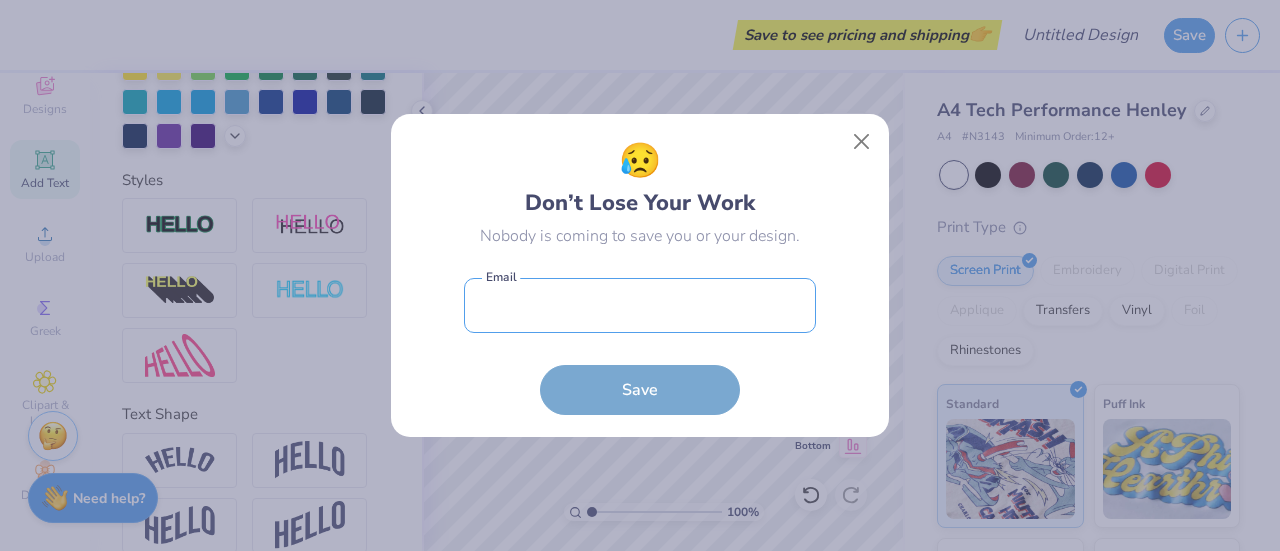 click at bounding box center (640, 305) 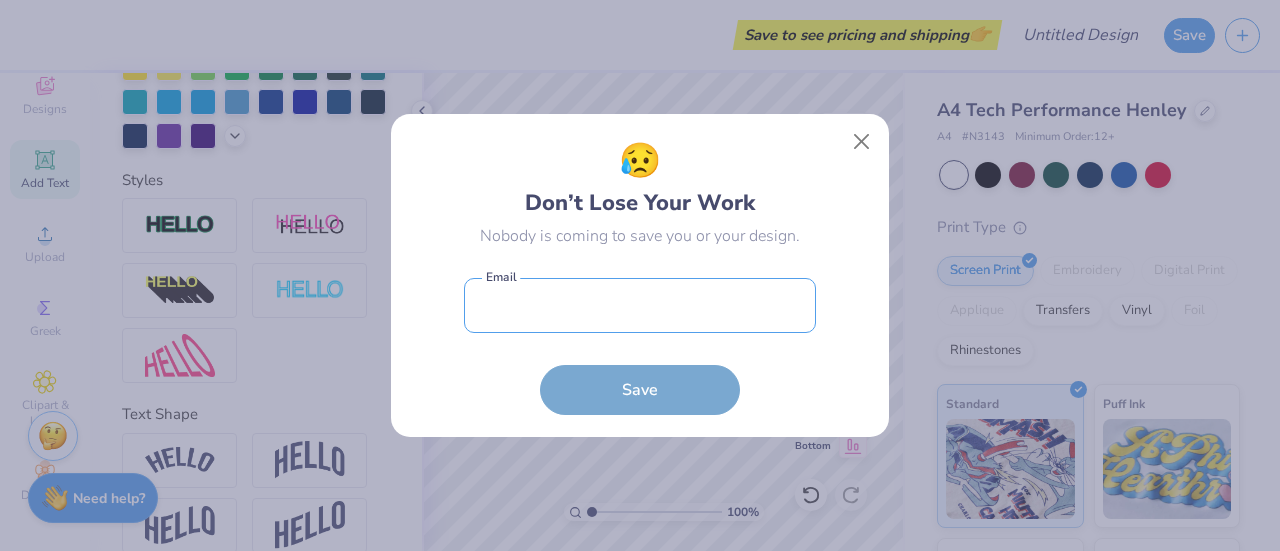 type on "mdeaner16@example.com" 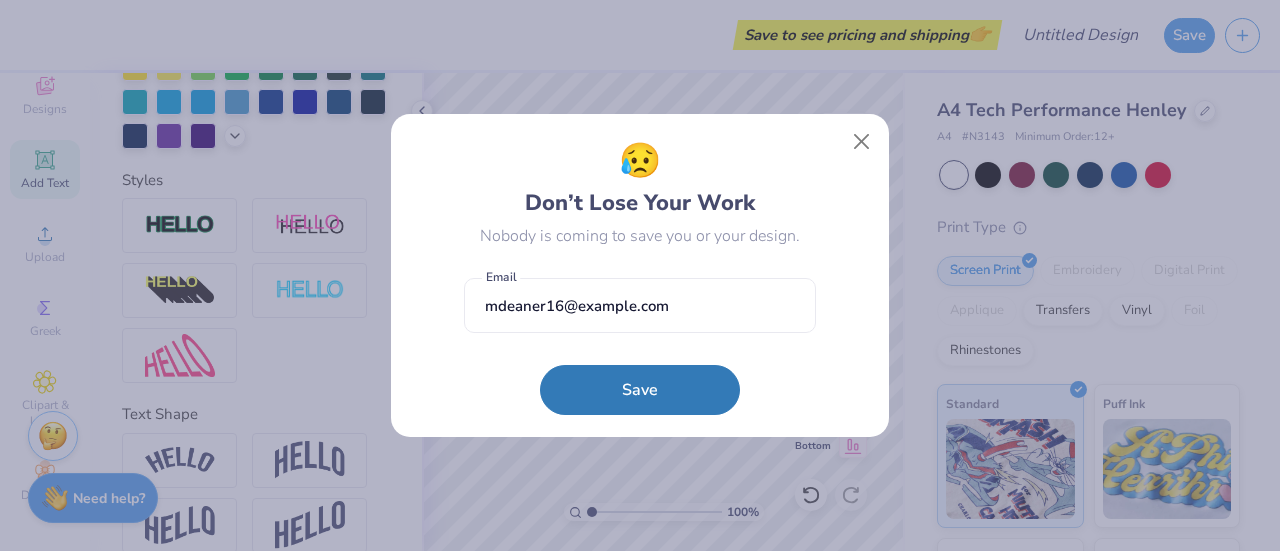 click on "Save" at bounding box center (640, 390) 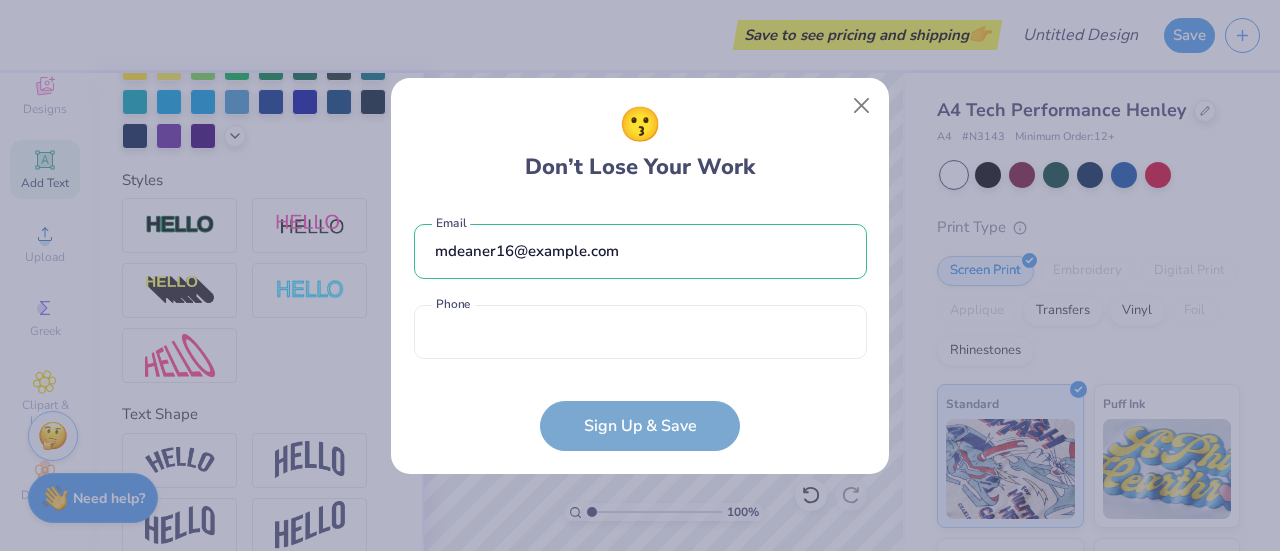 click on "mdeaner16@[EMAIL] Email Phone is a required field Phone" at bounding box center [640, 286] 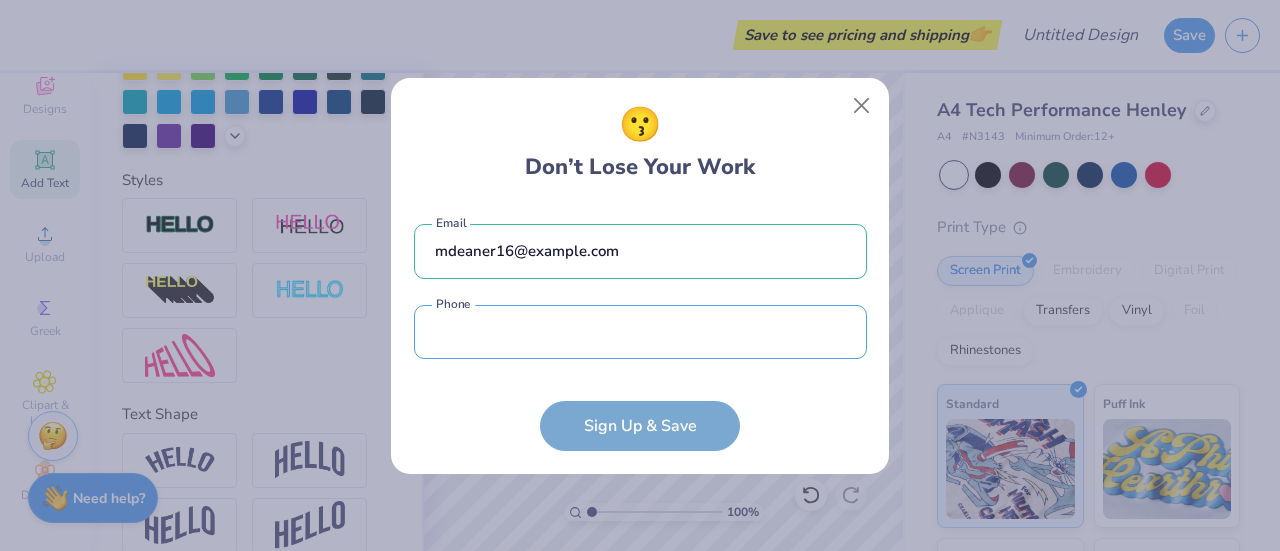 click at bounding box center (640, 332) 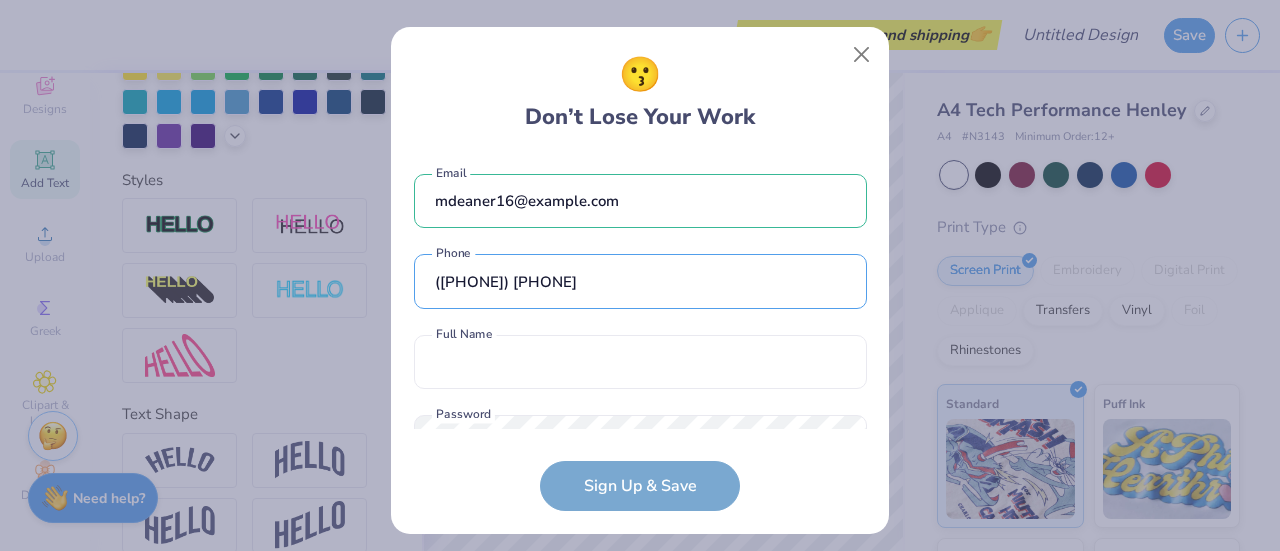 scroll, scrollTop: 75, scrollLeft: 0, axis: vertical 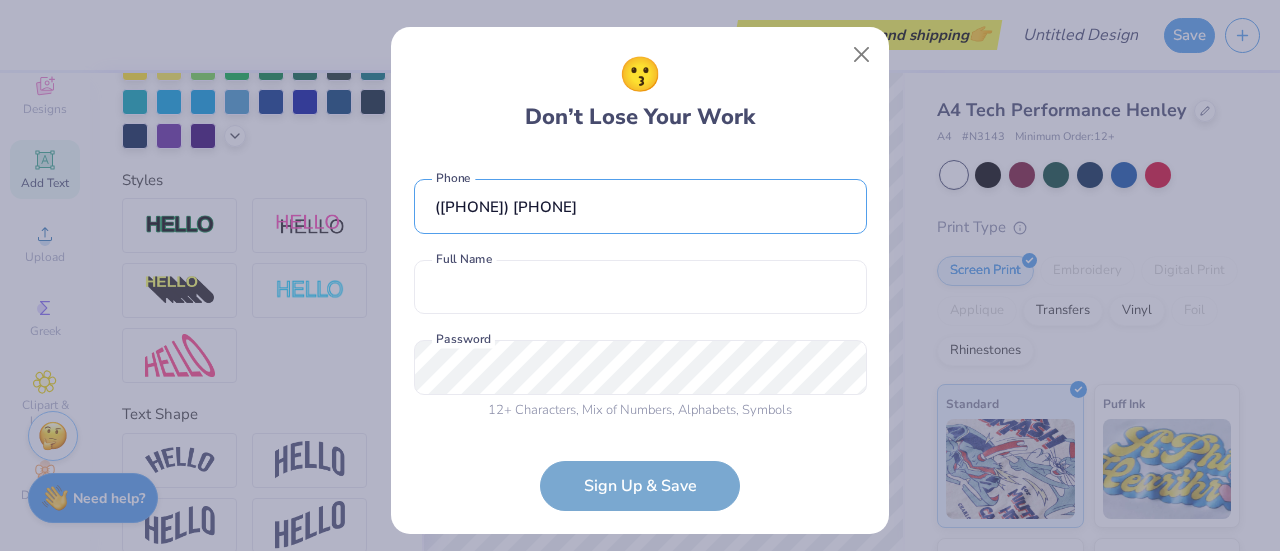 type on "([PHONE]) [PHONE]" 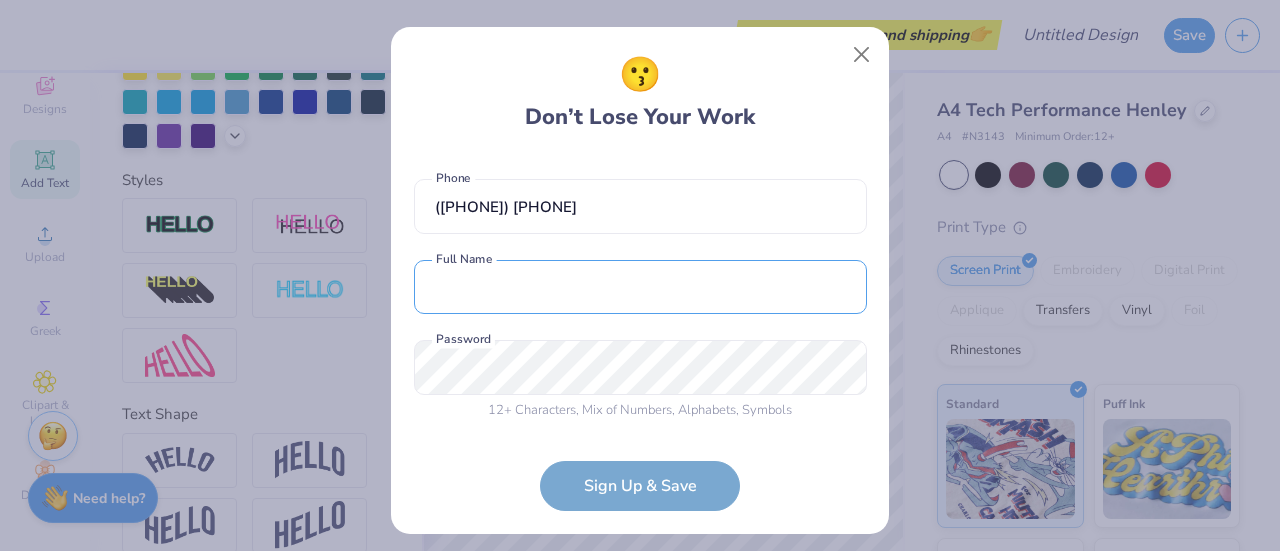 click at bounding box center (640, 287) 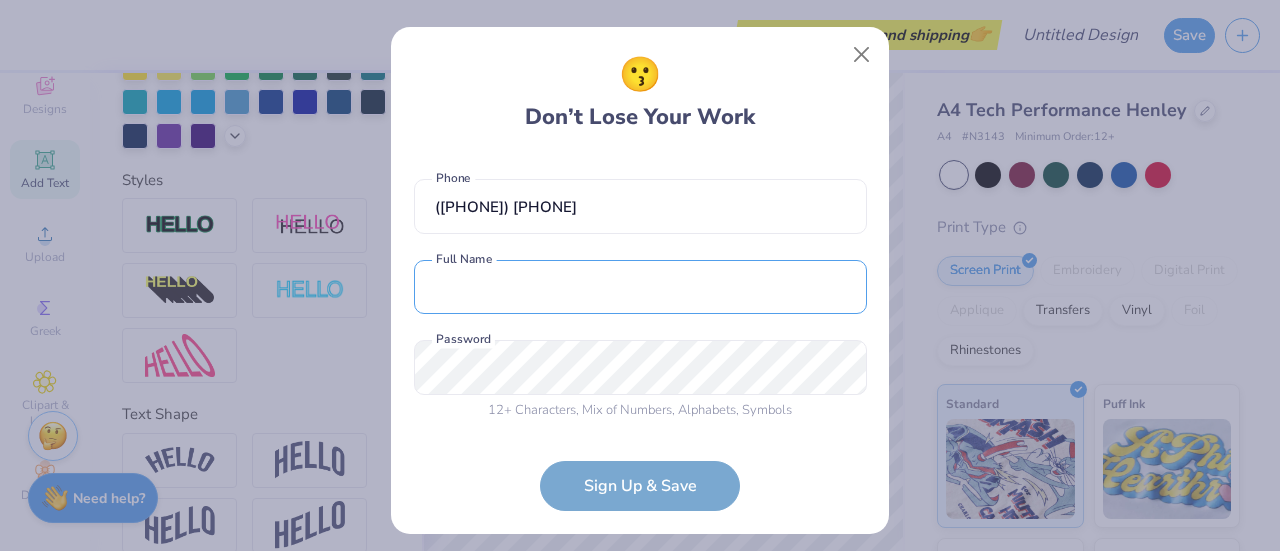 type on "Molly Lewis" 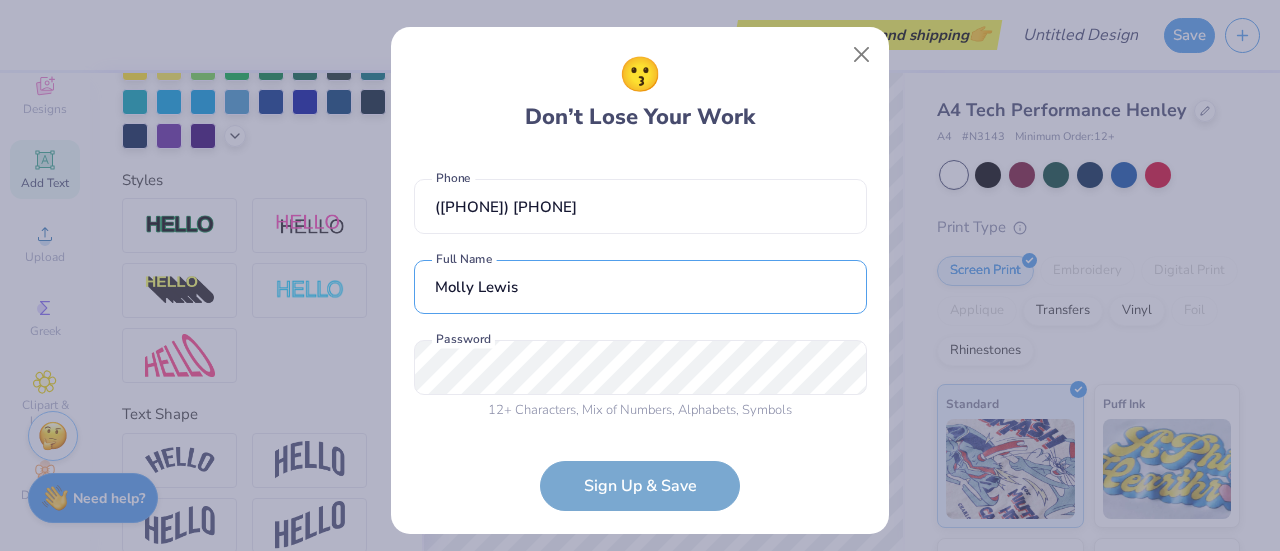 type on "([PHONE]) [PHONE]" 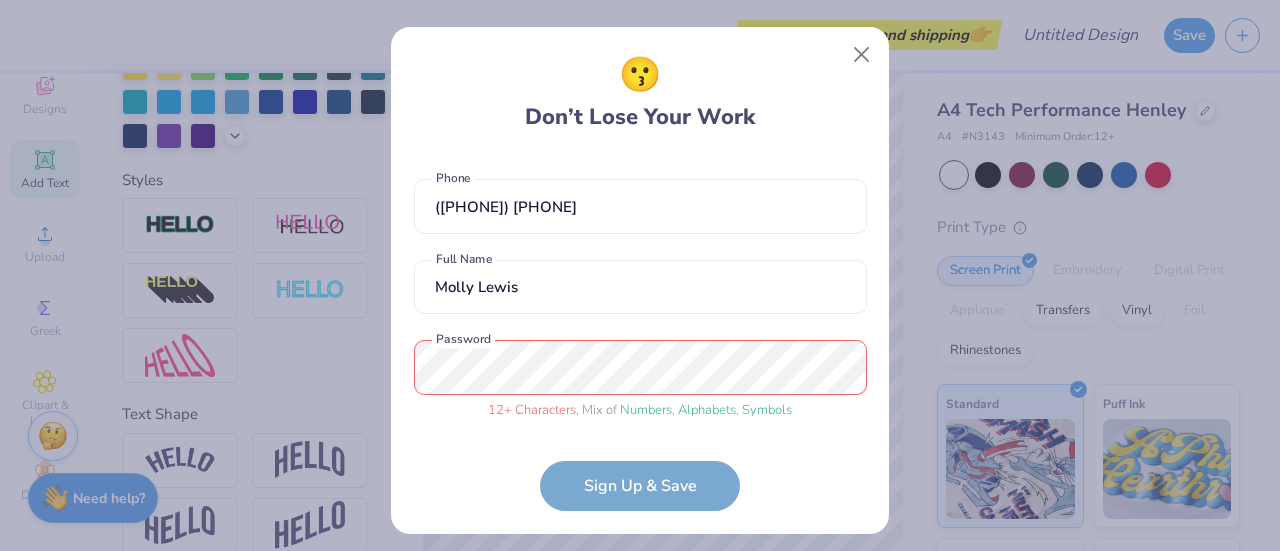click on "mdeaner16@example.com Email ([PHONE]) Phone Molly Lewis Full Name 12 + Characters , Mix of Numbers , Alphabets , Symbols Password Sign Up & Save" at bounding box center (640, 333) 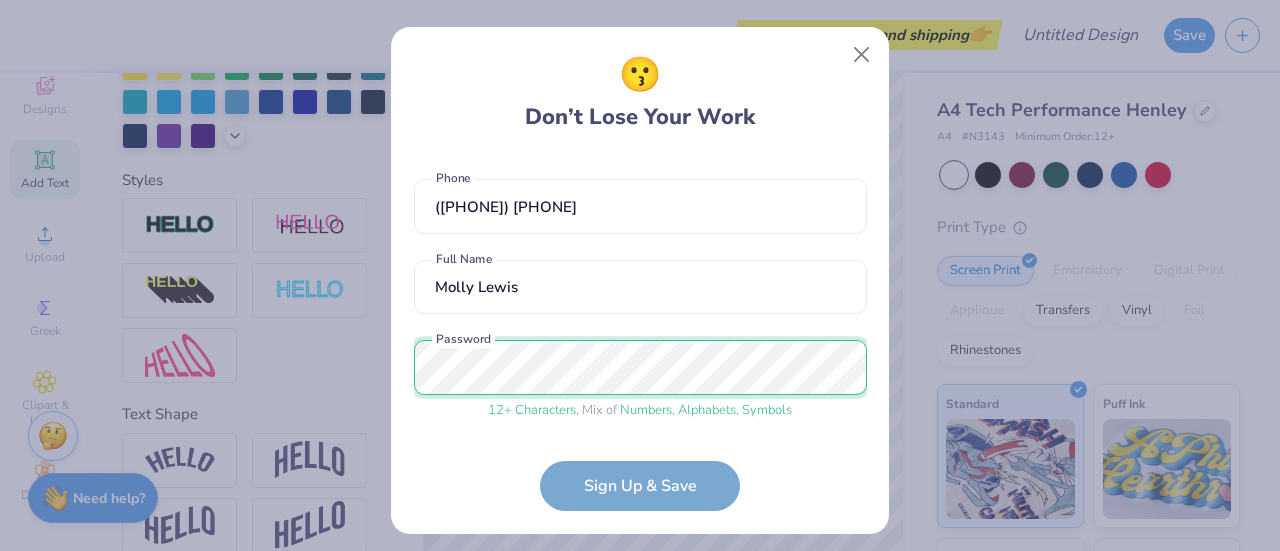 scroll, scrollTop: 151, scrollLeft: 0, axis: vertical 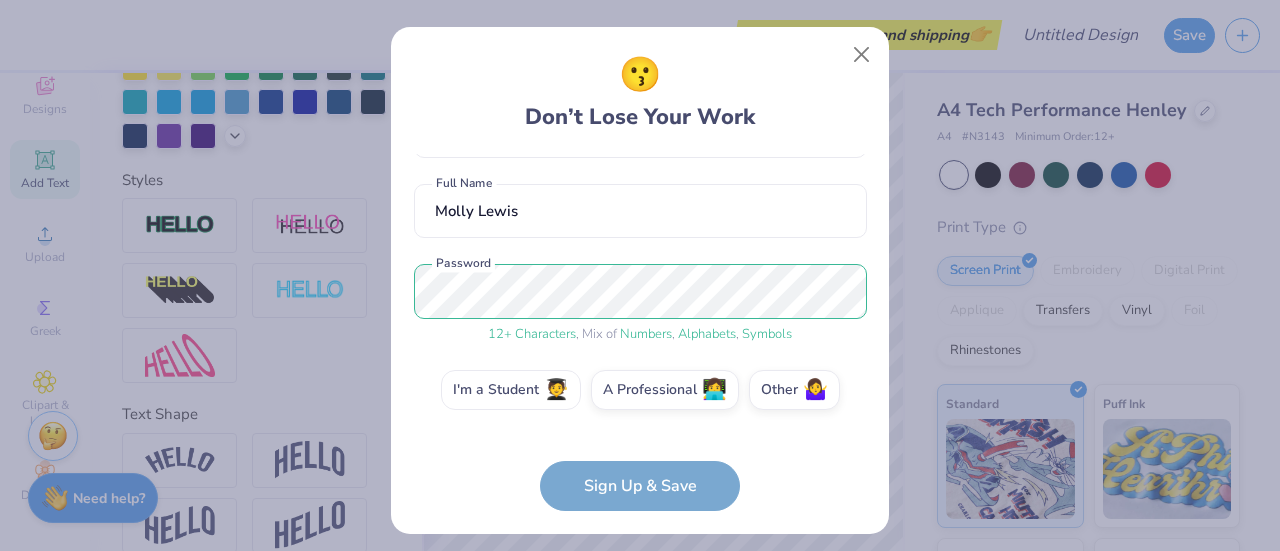 click on "I'm a Student 🧑‍🎓" at bounding box center [511, 390] 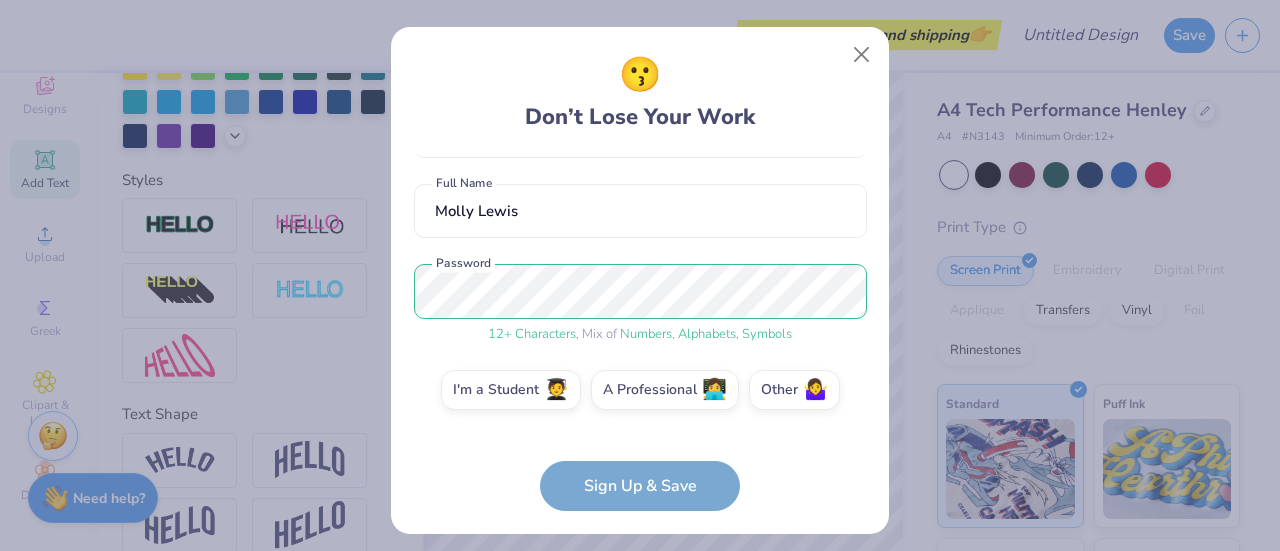click on "I'm a Student 🧑‍🎓" at bounding box center [640, 546] 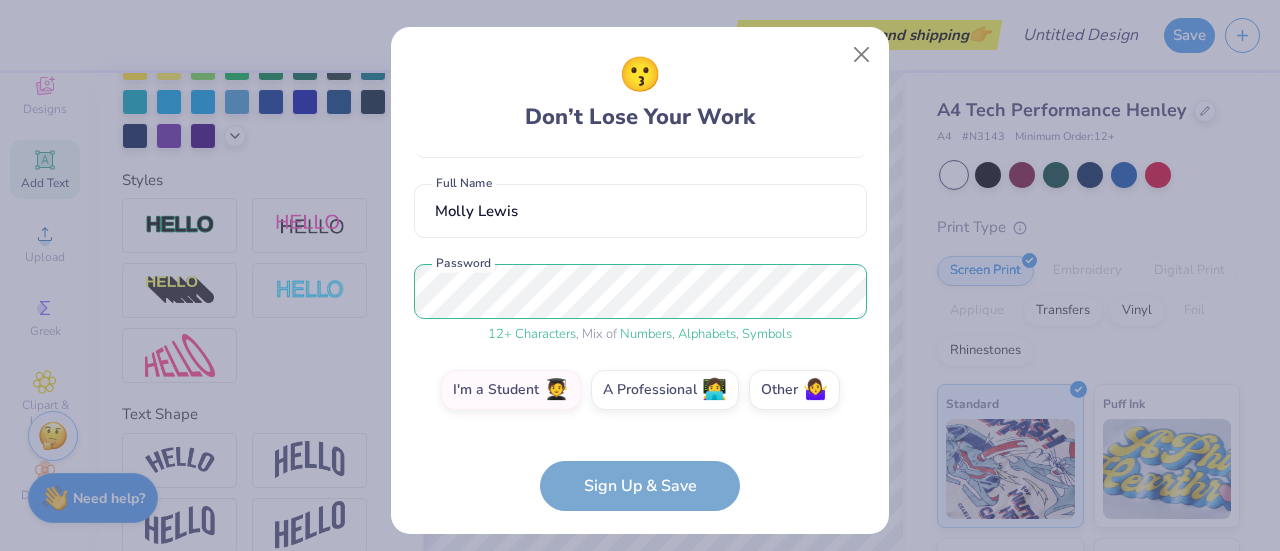 scroll, scrollTop: 222, scrollLeft: 0, axis: vertical 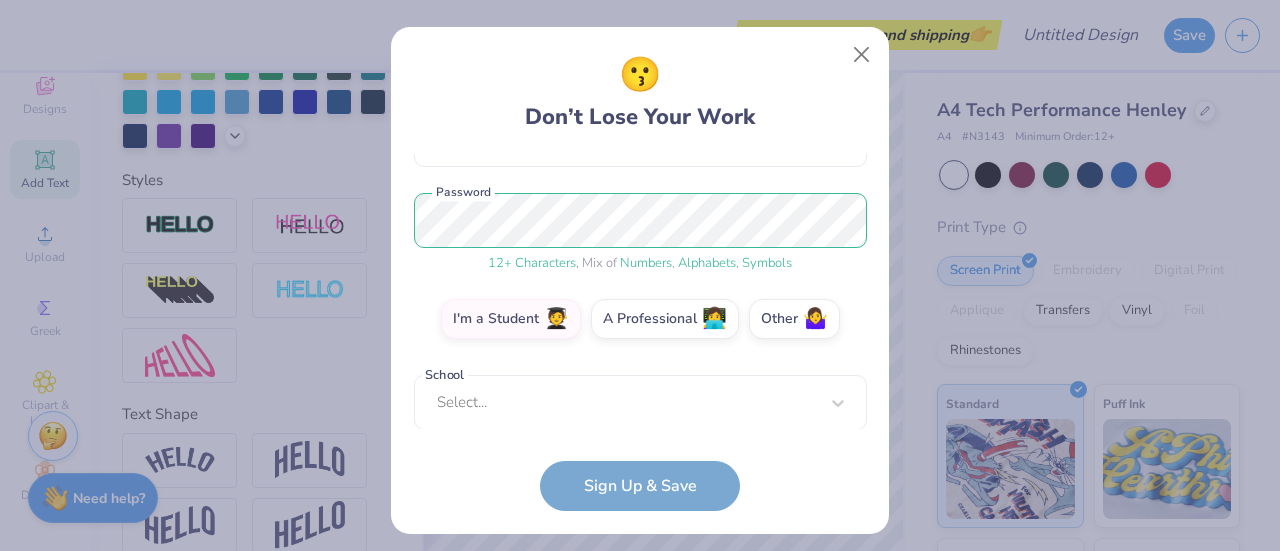 click on "Select..." at bounding box center [640, 402] 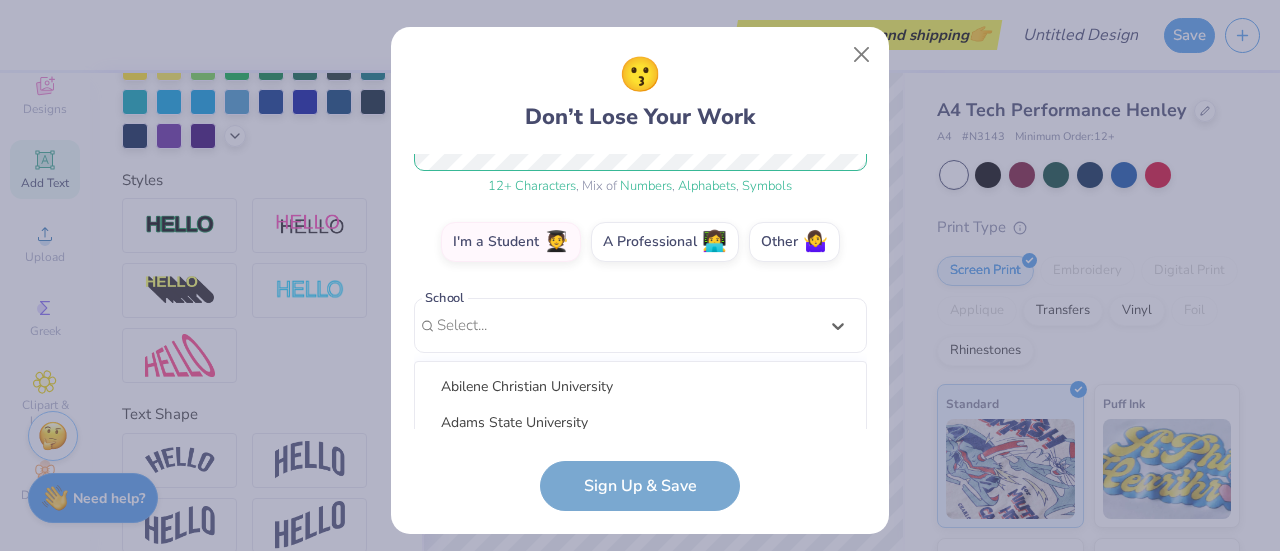 scroll, scrollTop: 532, scrollLeft: 0, axis: vertical 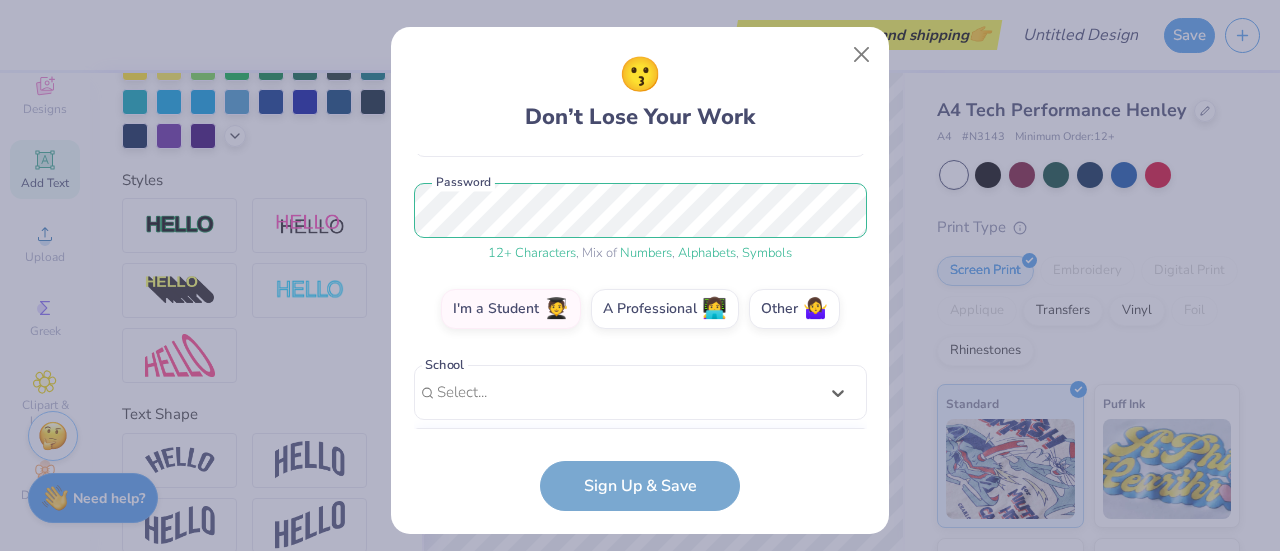 click on "😗 Don’t Lose Your Work mdeaner16@example.com Email ([PHONE]) Phone Molly Lewis Full Name 12 + Characters , Mix of Numbers , Alphabets , Symbols Password I'm a Student 🧑‍🎓 A Professional 👩‍💻 Other 🤷‍♀️ School option focused, 2 of 30. 30 results available. Use Up and Down to choose options, press Enter to select the currently focused option, press Escape to exit the menu, press Tab to select the option and exit the menu. Select... Abilene Christian University Adams State University Adelphi University Adrian College Adventist University of Health Sciences Agnes Scott College Al Akhawayn University Alabama A&M University Alabama State University Alaska Bible College Alaska Pacific University Albany College of Pharmacy and Health Sciences Albany State University Albertus Magnus College Albion College Albright College Alcorn State University Alderson-Broaddus University Alfred University Alice Lloyd College Allegheny College Allegheny Wesleyan College Allen College" at bounding box center [640, 281] 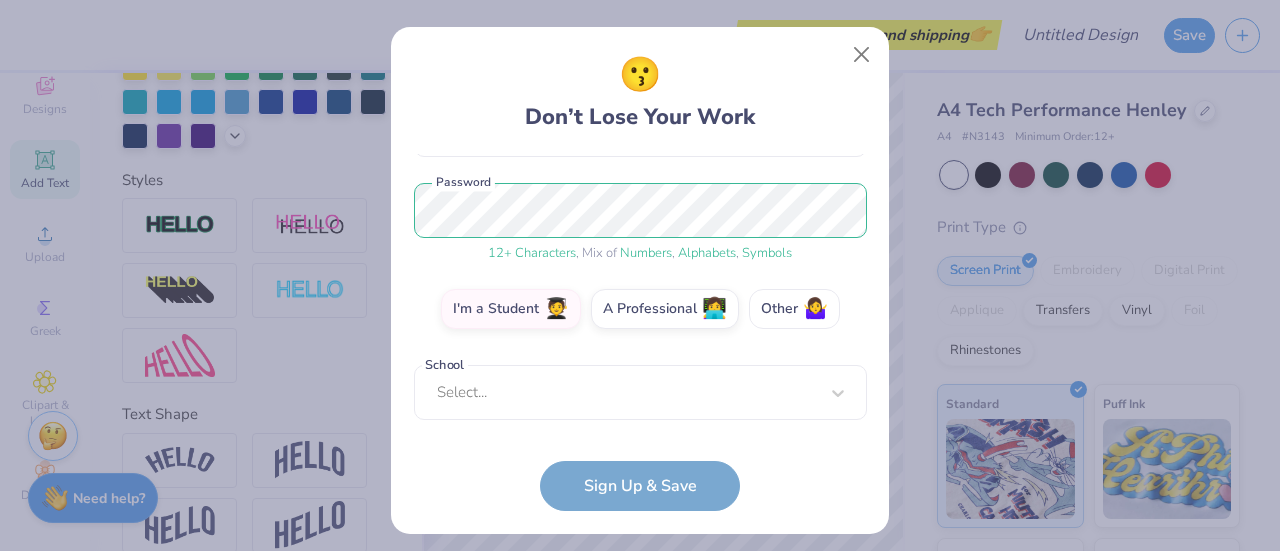 click on "Other 🤷‍♀️" at bounding box center [794, 309] 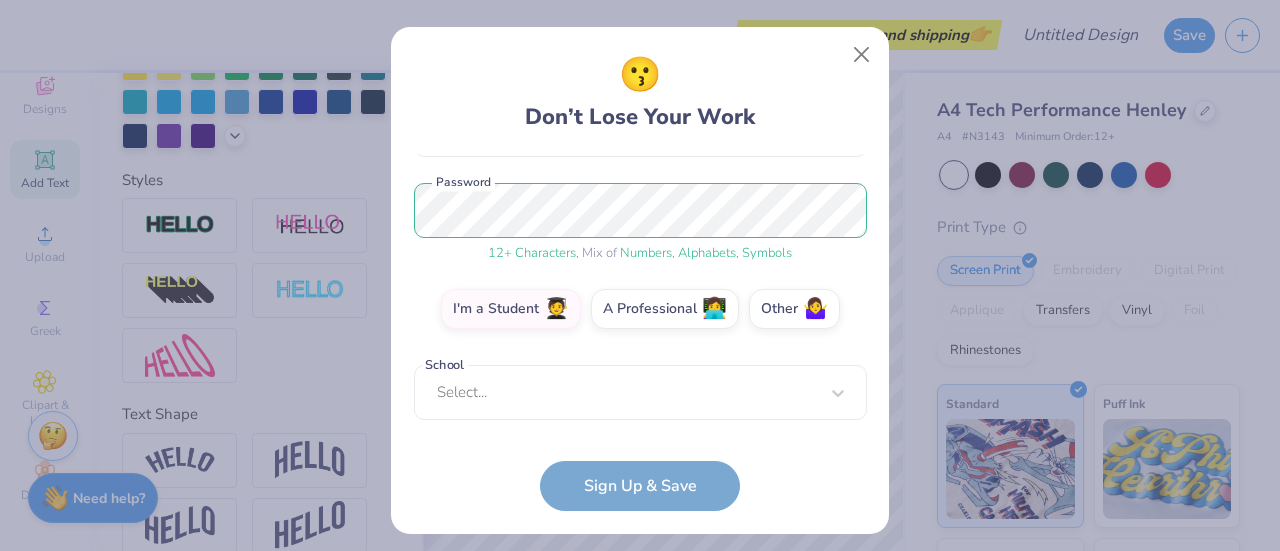 click on "Other 🤷‍♀️" at bounding box center [640, 546] 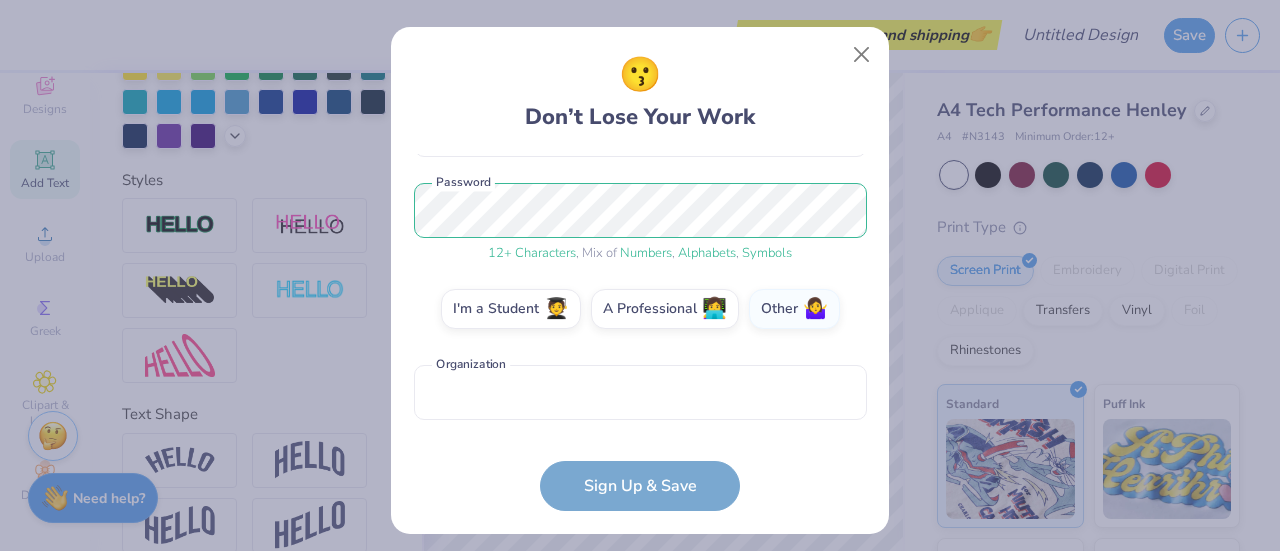 scroll, scrollTop: 0, scrollLeft: 0, axis: both 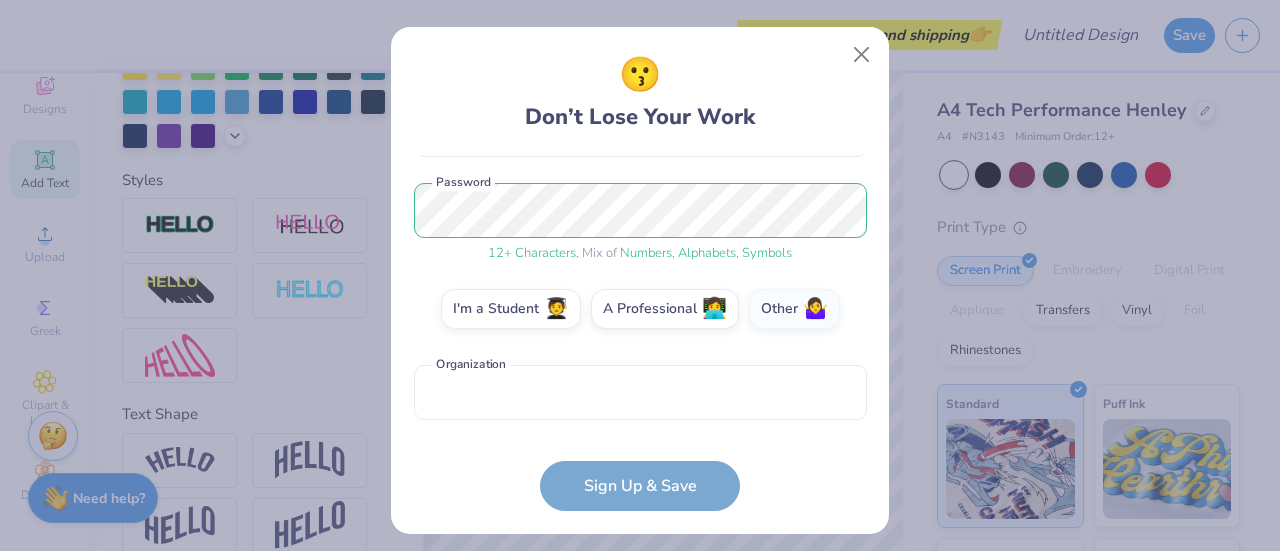 click on "mdeaner16@example.com Email ([PHONE]) Phone Molly Lewis Full Name 12 + Characters , Mix of Numbers , Alphabets , Symbols Password I'm a Student 🧑‍🎓 A Professional 👩‍💻 Other 🤷‍♀️ Organization is a required field Organization" at bounding box center [640, 292] 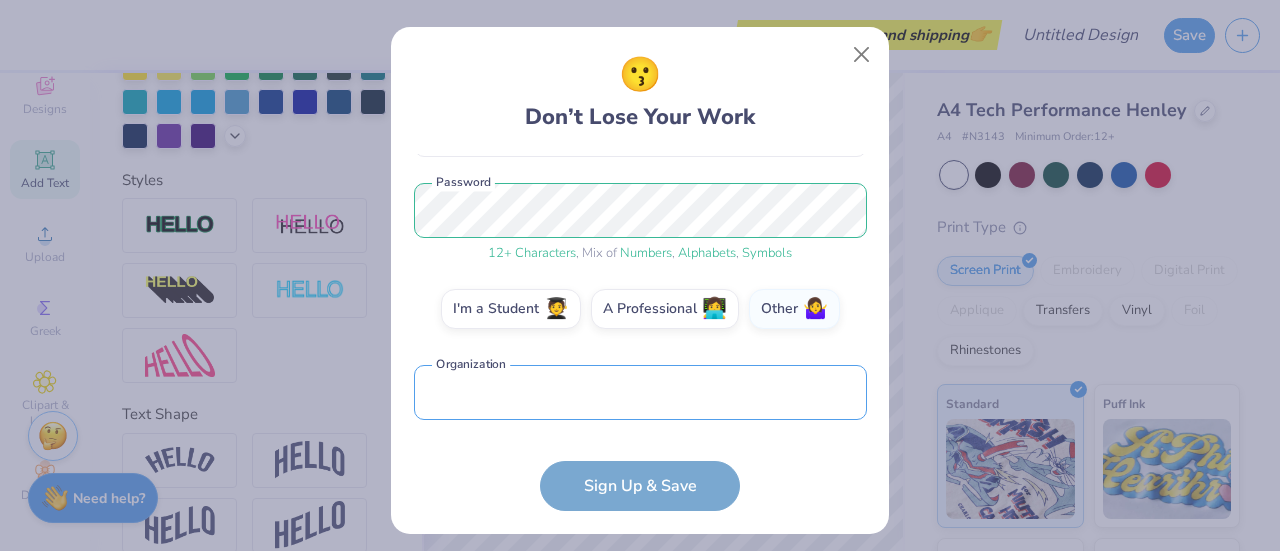 click at bounding box center (640, 392) 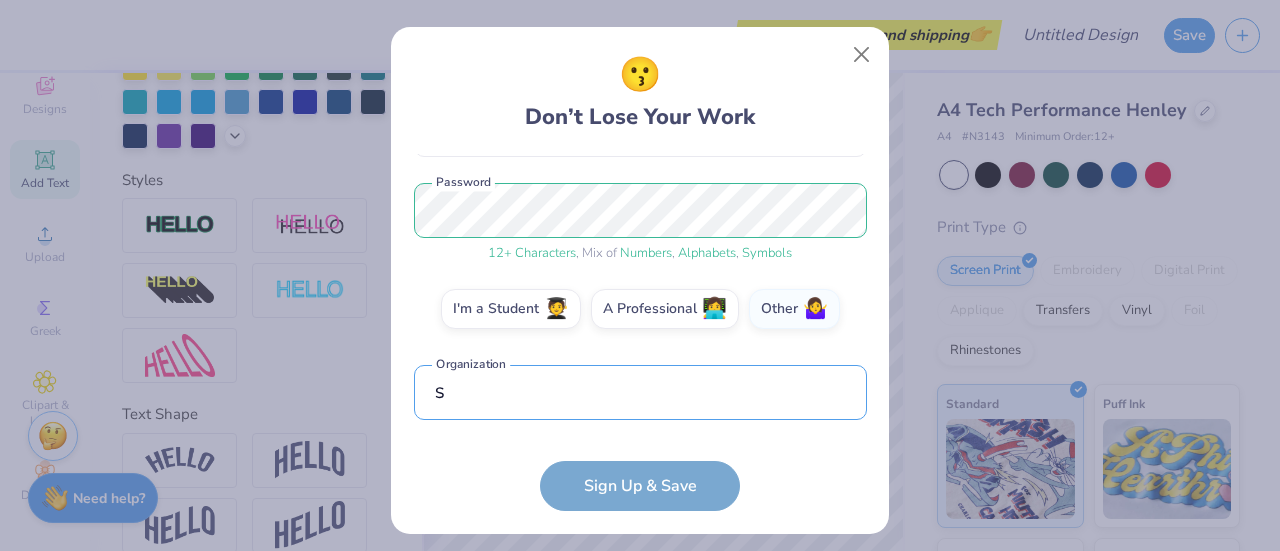 scroll, scrollTop: 352, scrollLeft: 0, axis: vertical 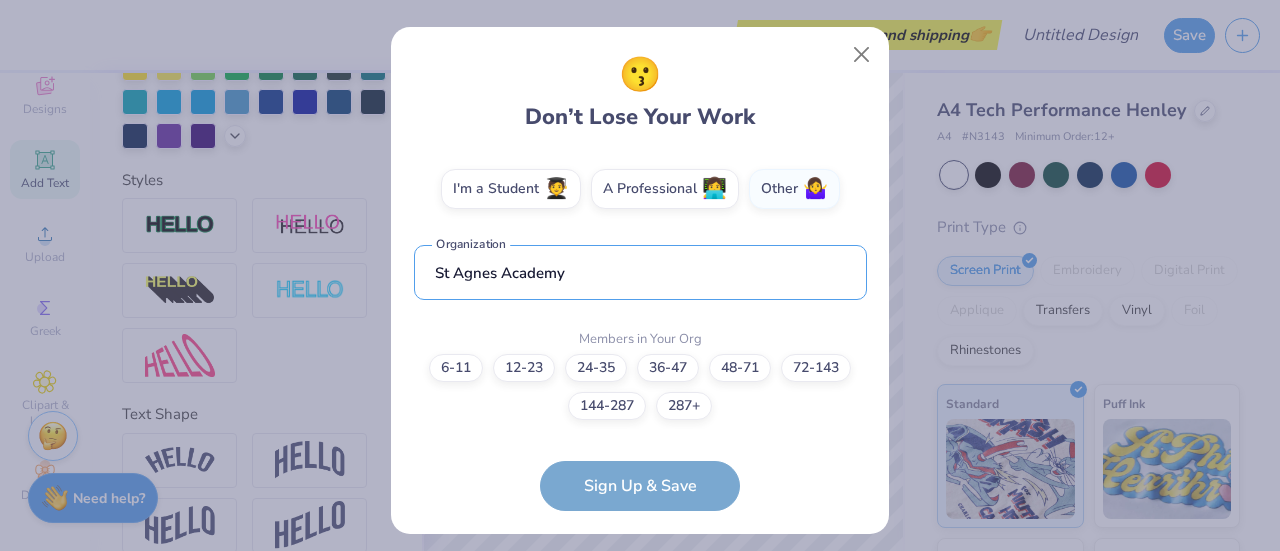 type on "St Agnes Academy" 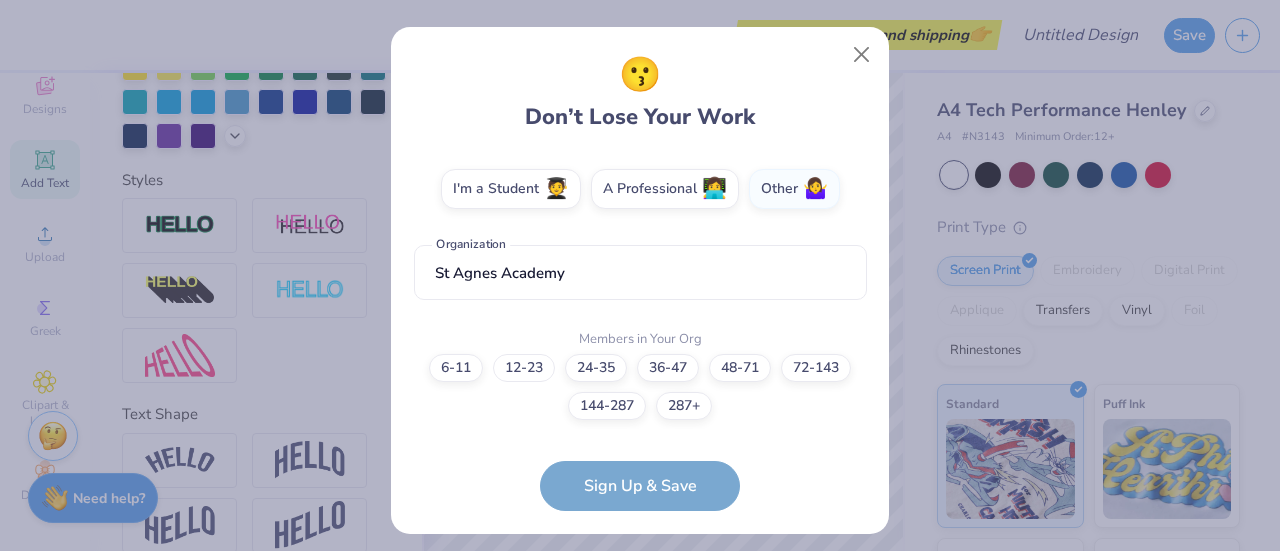 click on "12-23" at bounding box center (524, 368) 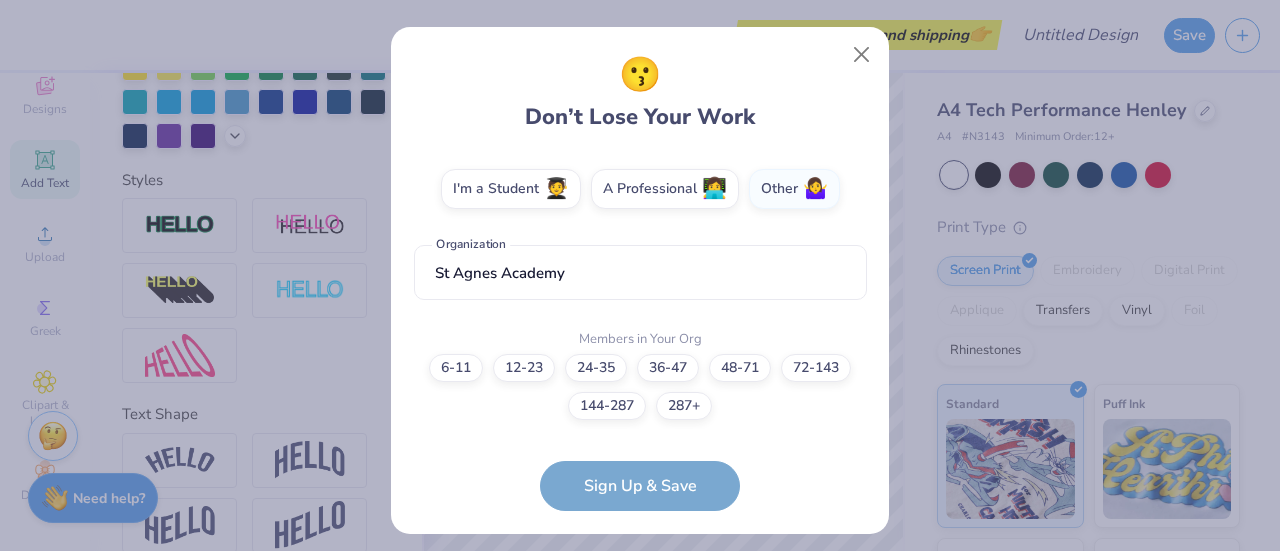 click on "12-23" at bounding box center [640, 739] 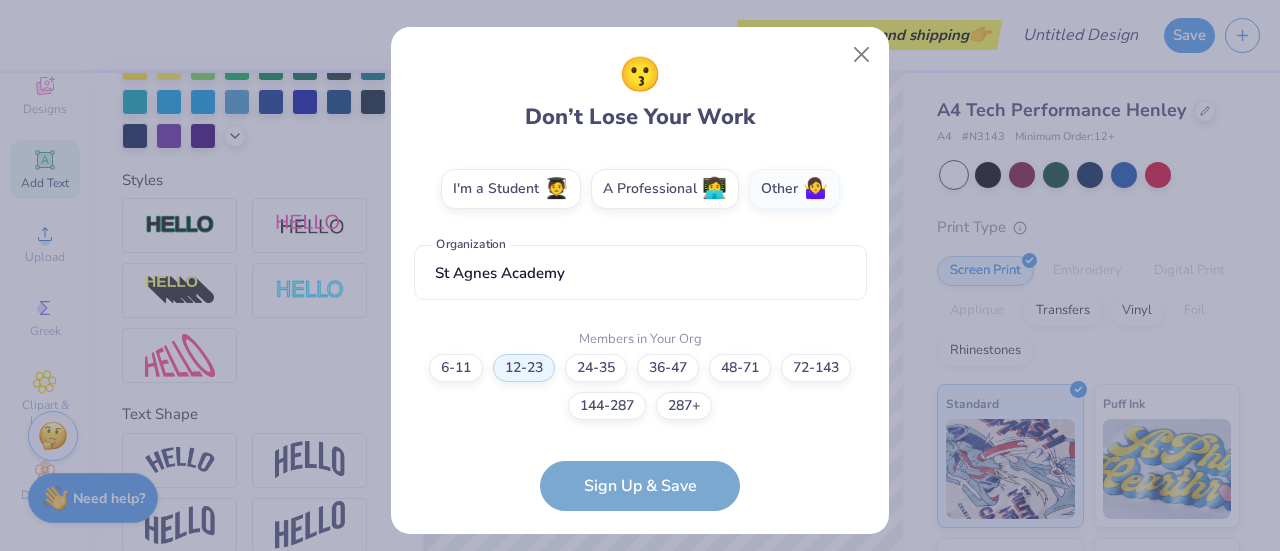 scroll, scrollTop: 0, scrollLeft: 0, axis: both 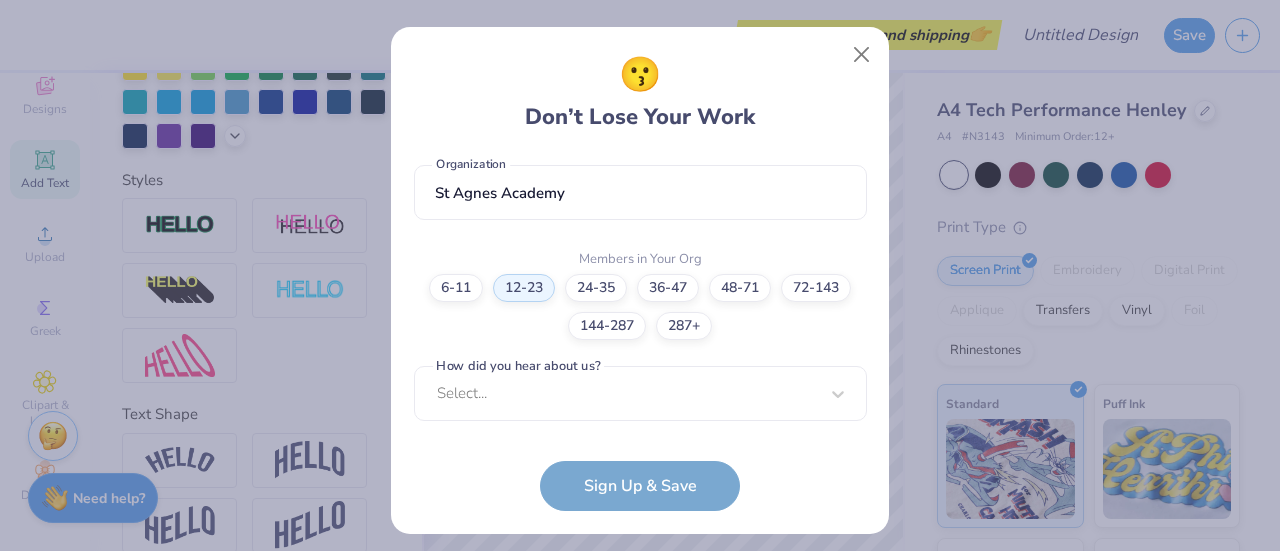 click on "Select..." at bounding box center (640, 393) 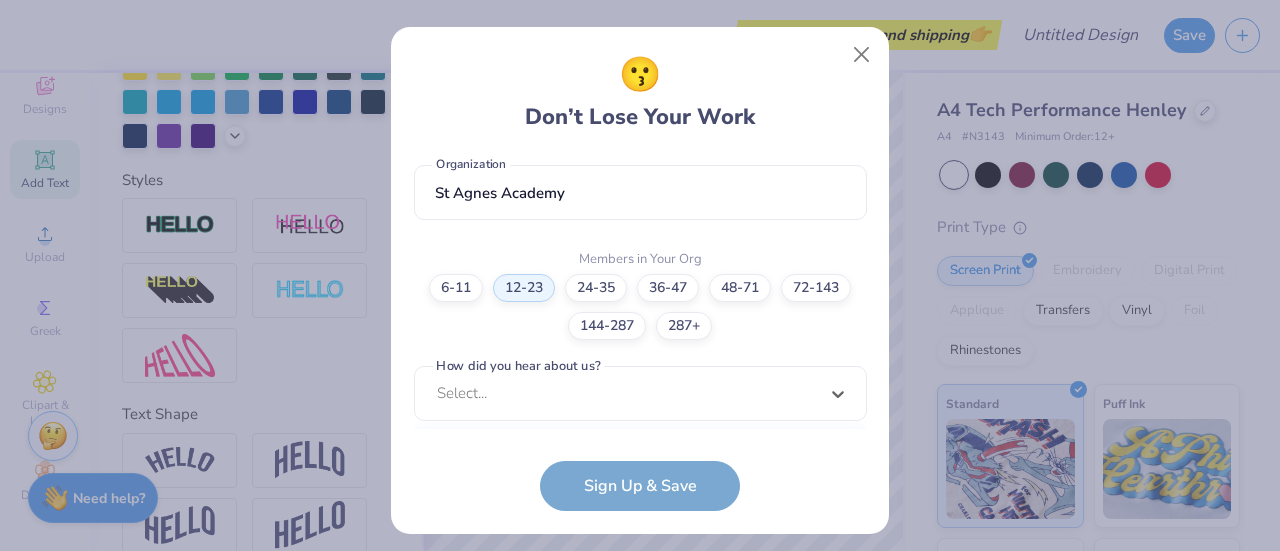 scroll, scrollTop: 732, scrollLeft: 0, axis: vertical 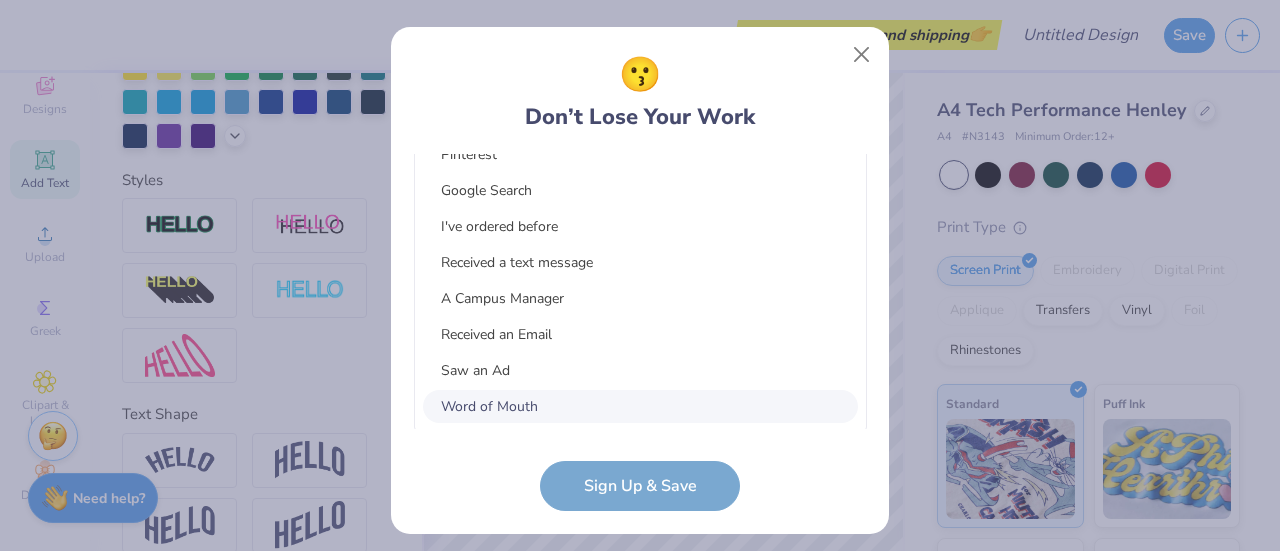 click on "Word of Mouth" at bounding box center [640, 406] 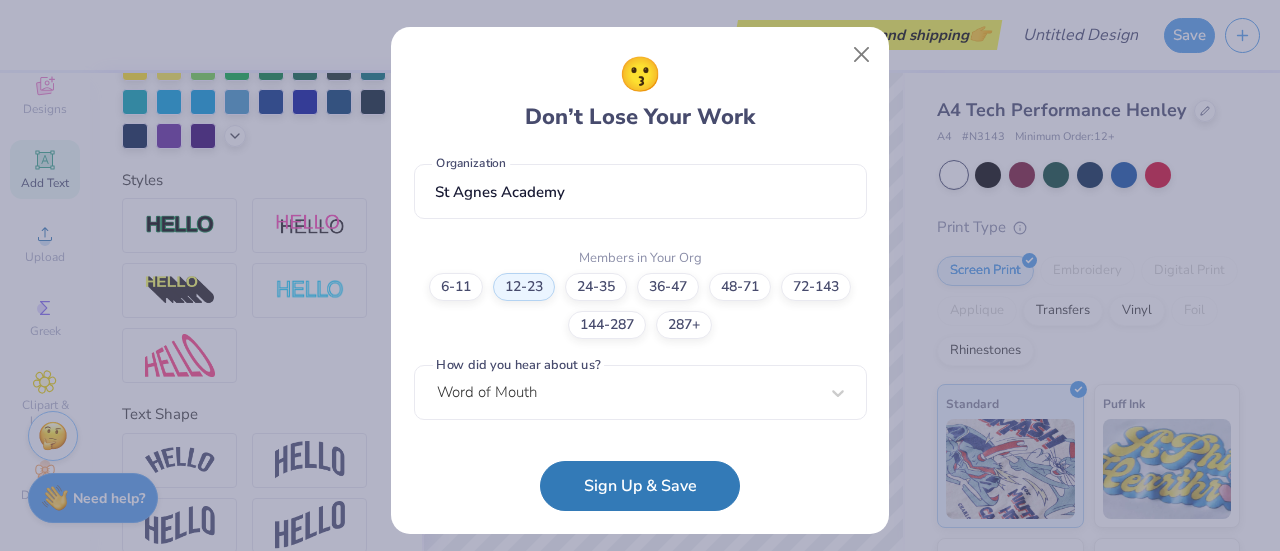 scroll, scrollTop: 432, scrollLeft: 0, axis: vertical 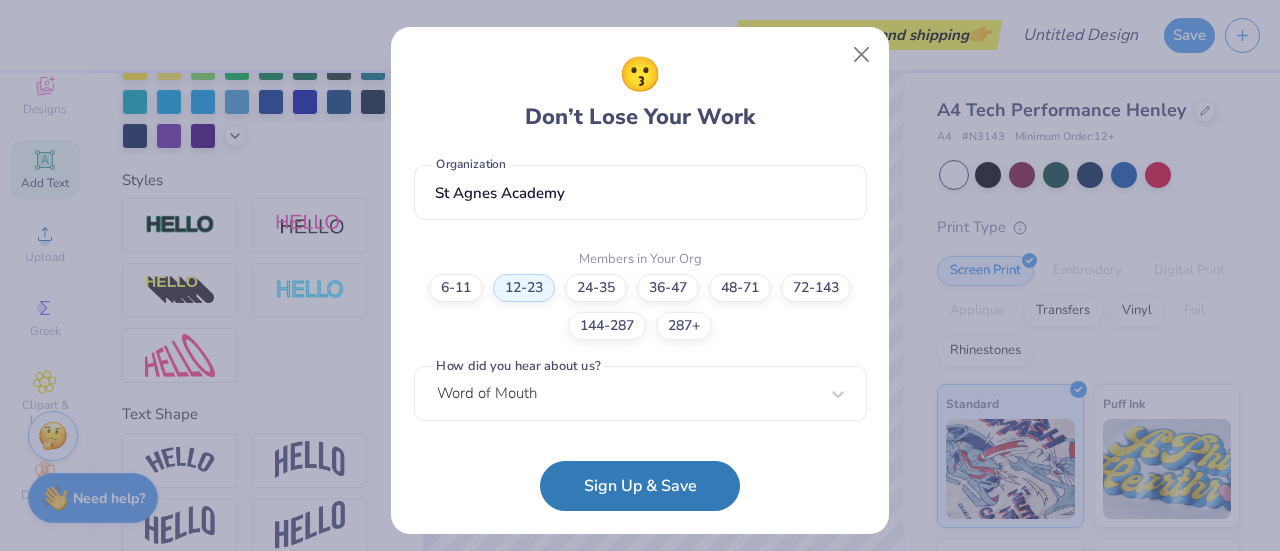 click on "Sign Up & Save" at bounding box center (640, 486) 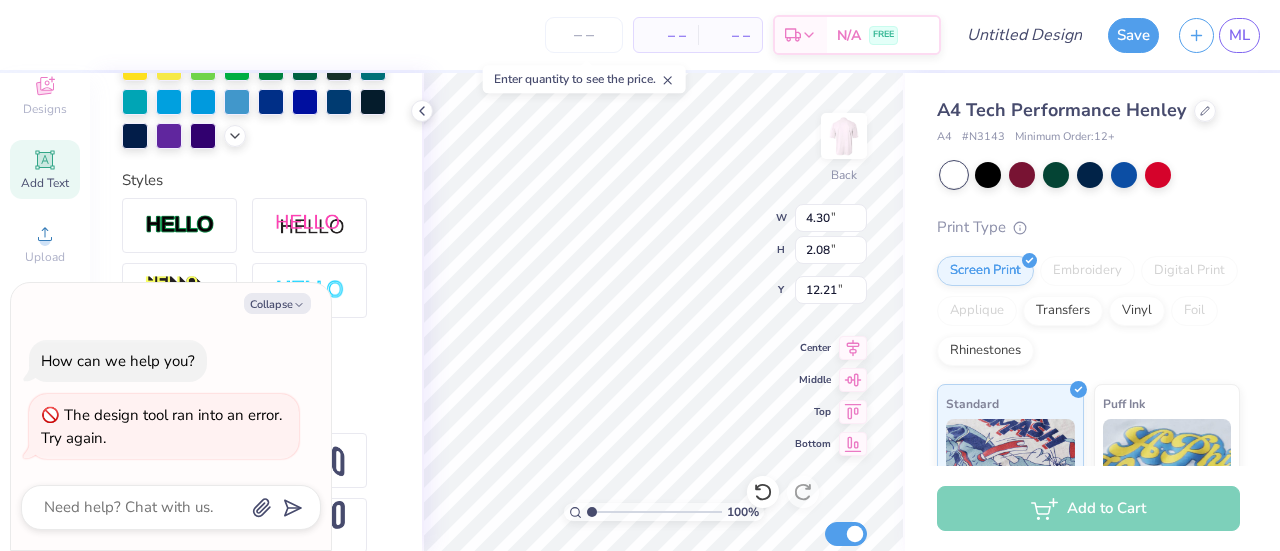 type on "x" 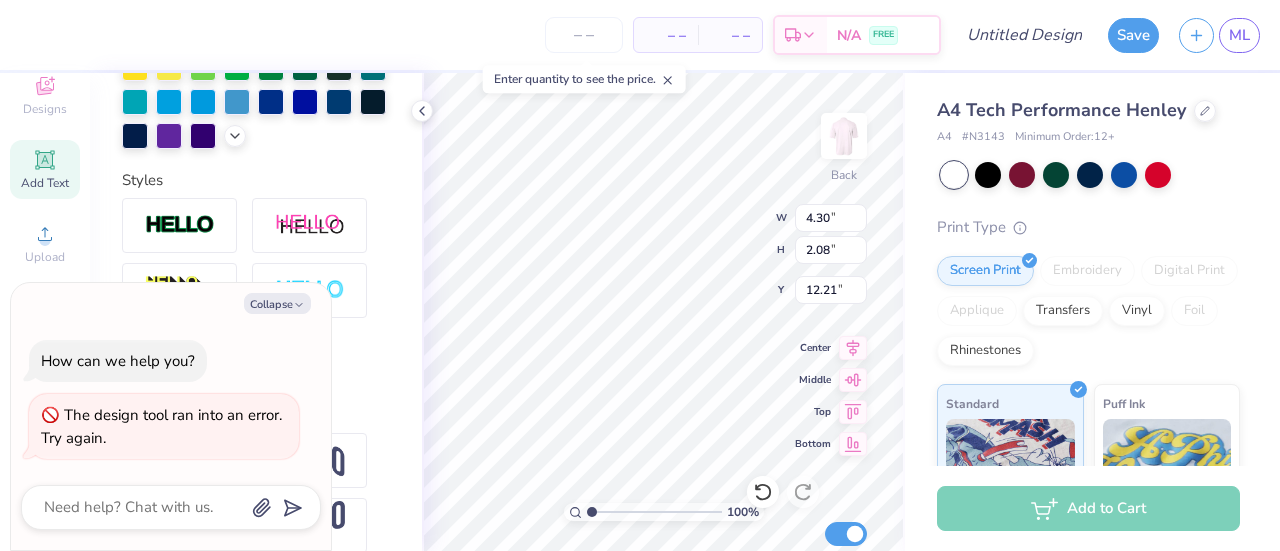 type on "2.53" 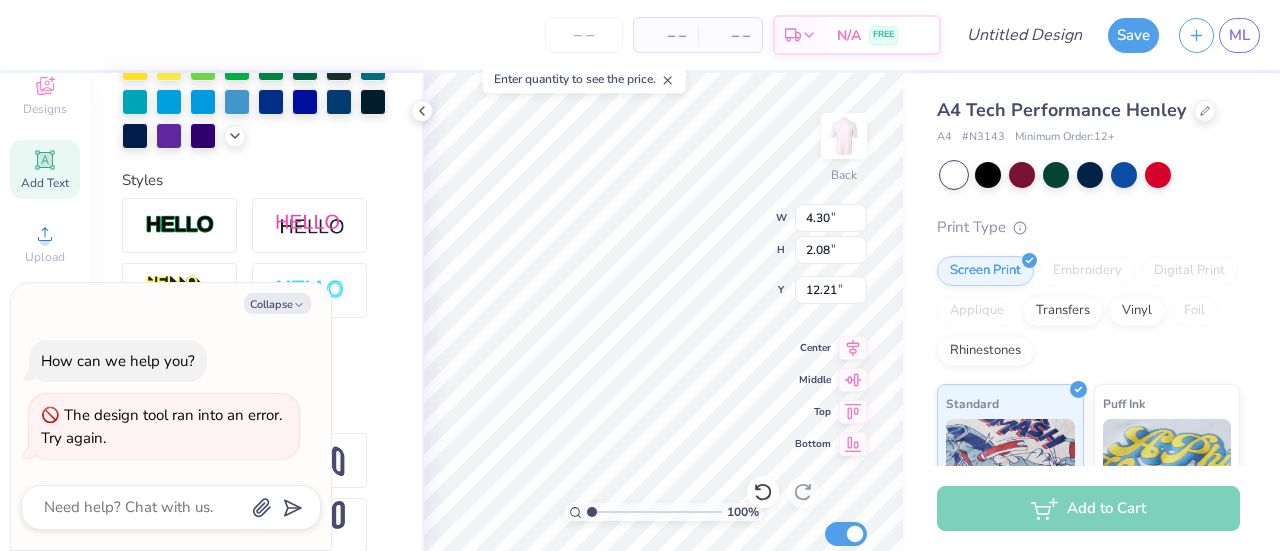 type on "1.22" 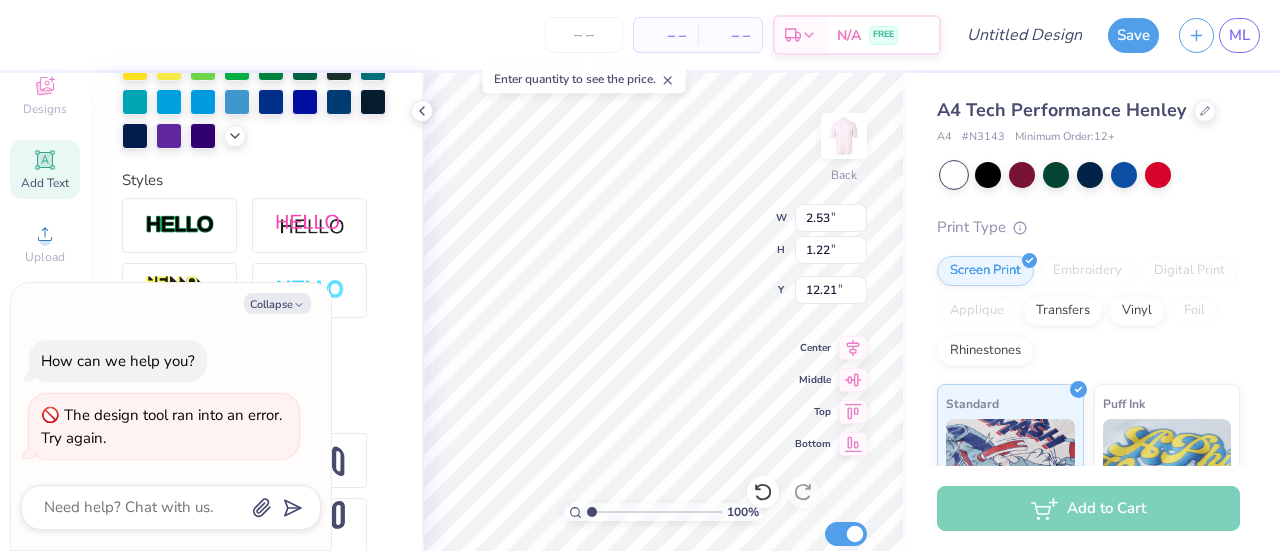 type on "x" 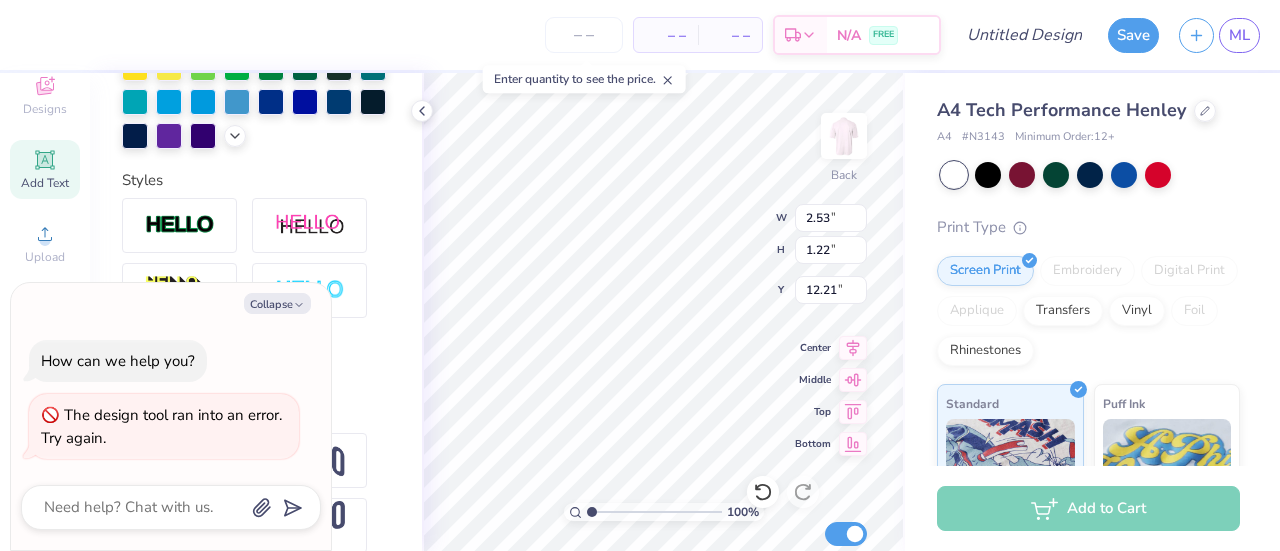 type on "4.43" 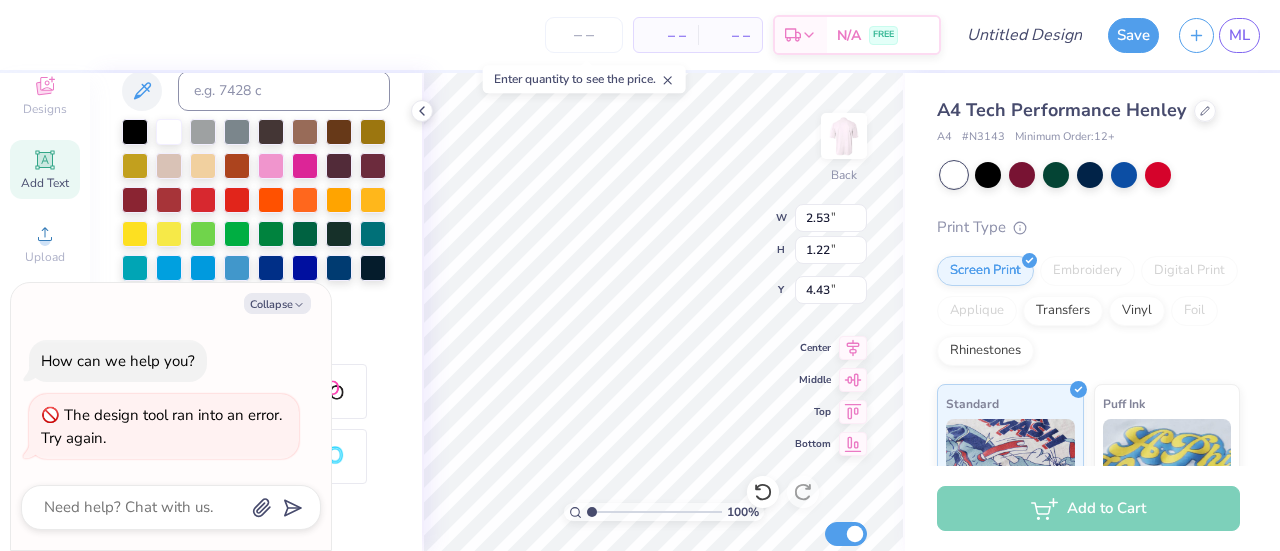 scroll, scrollTop: 372, scrollLeft: 0, axis: vertical 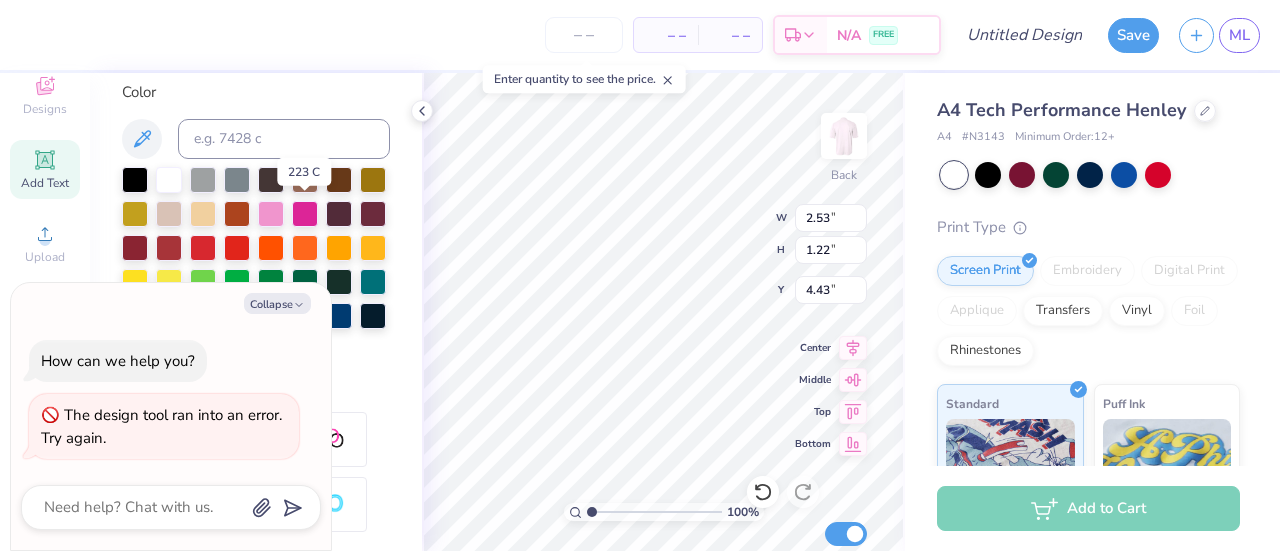 click at bounding box center [271, 214] 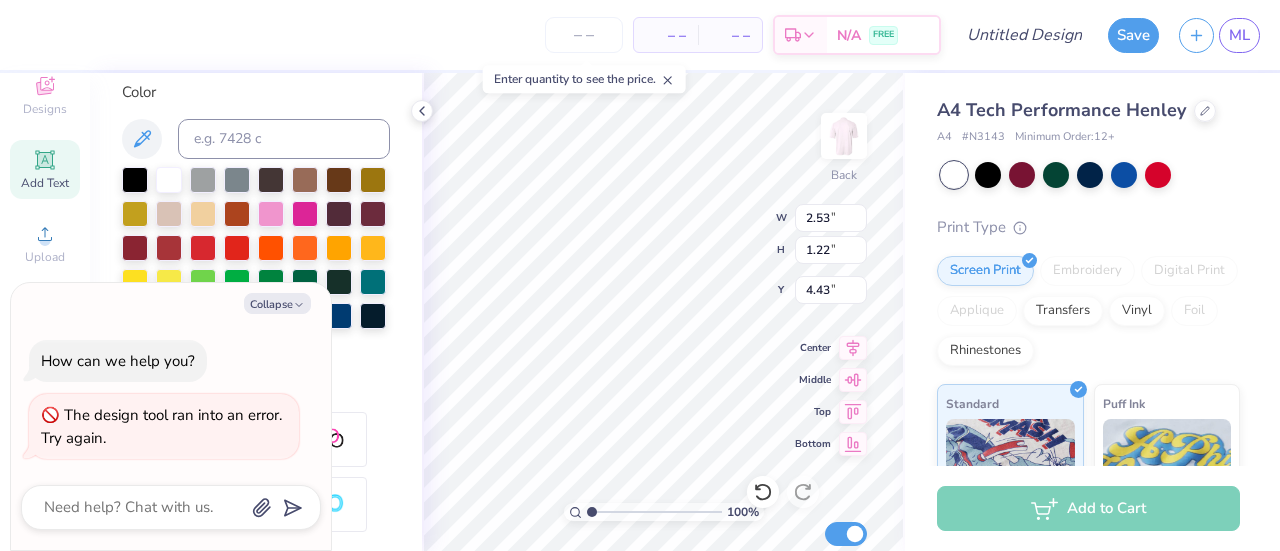 click on "Personalized Names Personalized Numbers Text Tool Add Font Font Mouldy Cheese Switch to Greek Letters Format Color Styles Text Shape" at bounding box center [256, 312] 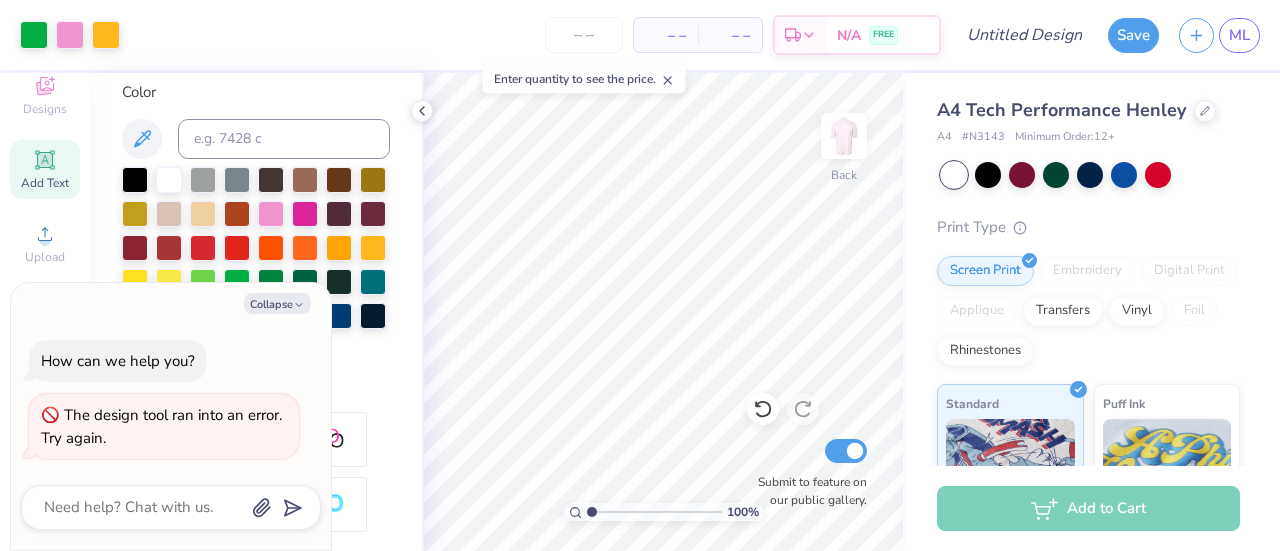 click at bounding box center [256, 265] 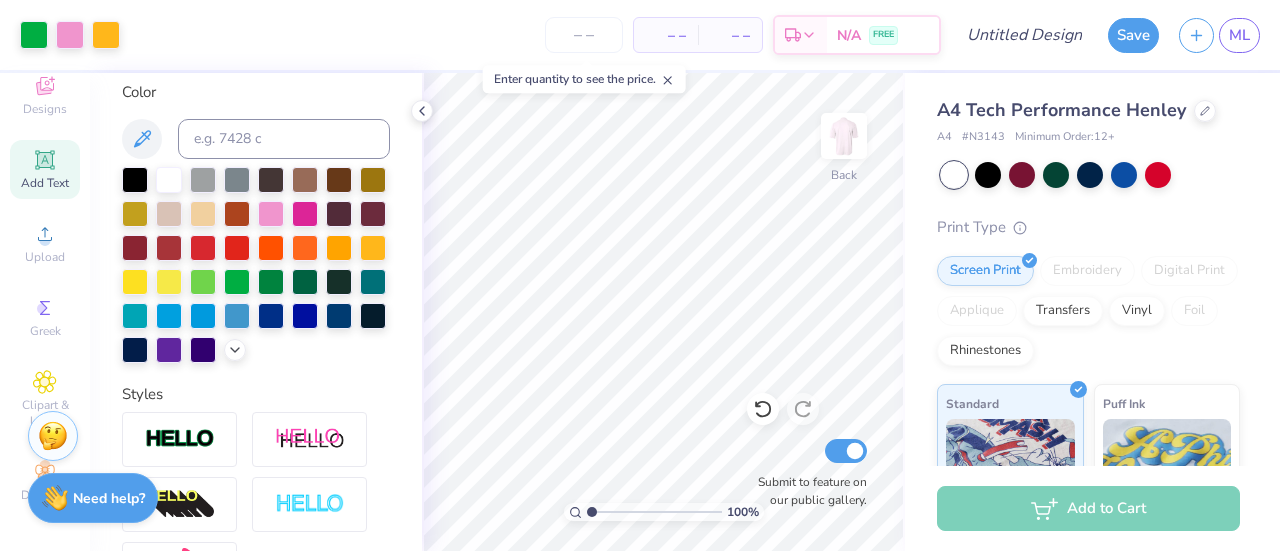 click on "Upload" at bounding box center (45, 257) 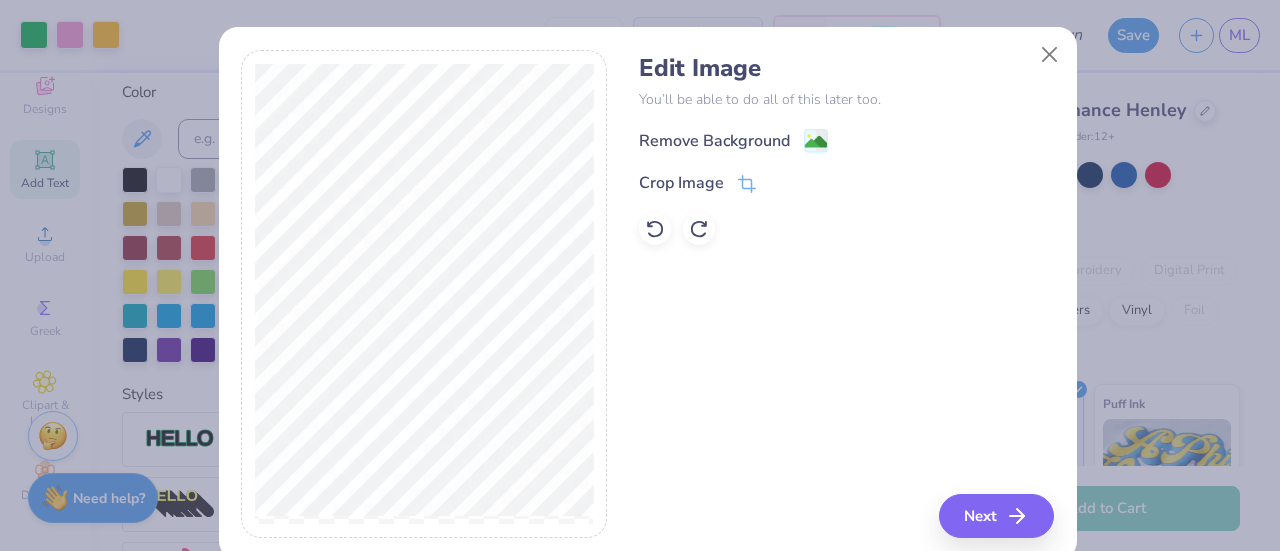 scroll, scrollTop: 36, scrollLeft: 0, axis: vertical 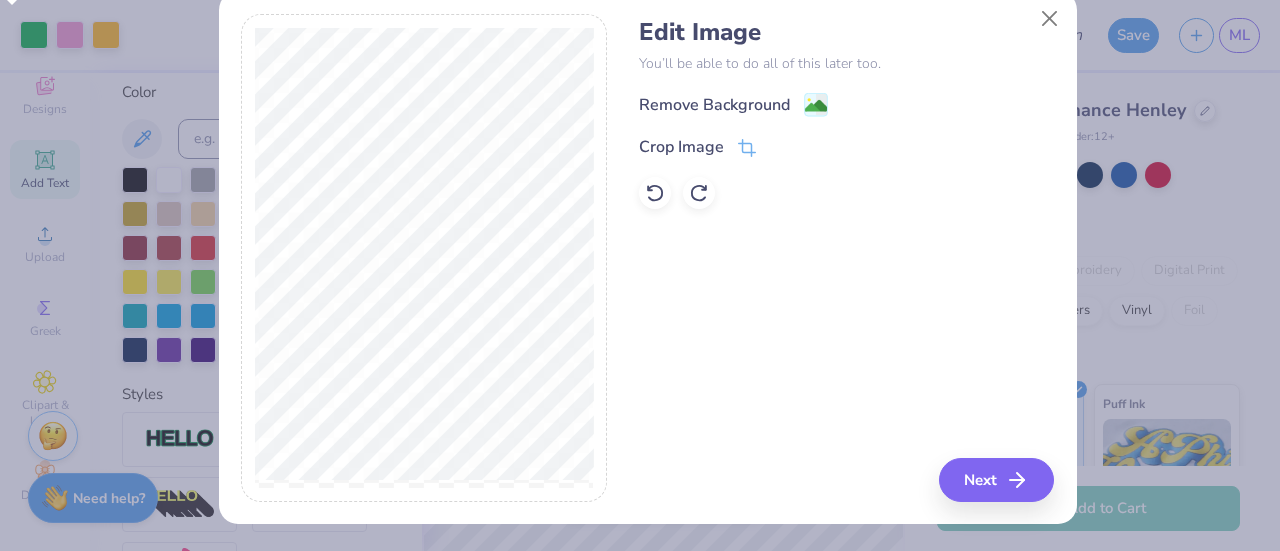 click 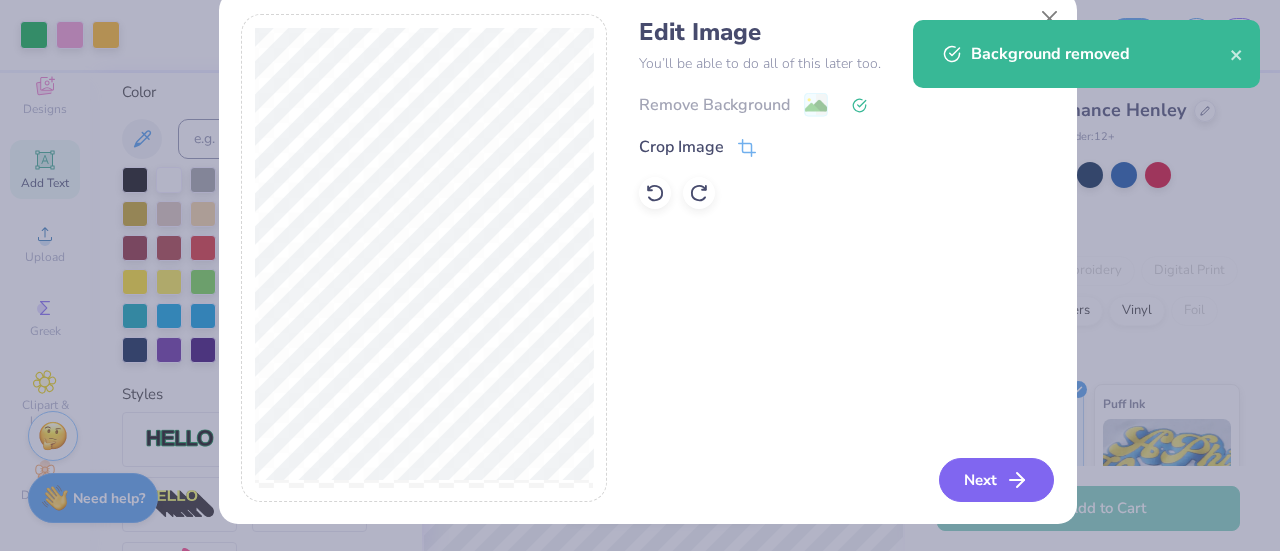 click on "Next" at bounding box center (996, 480) 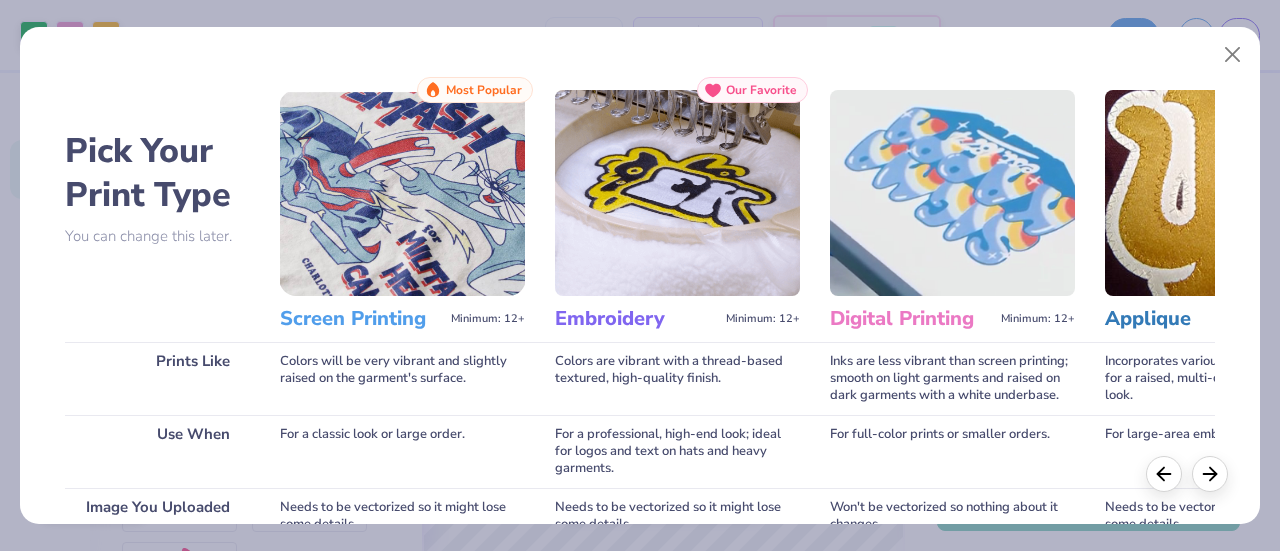 click at bounding box center (402, 193) 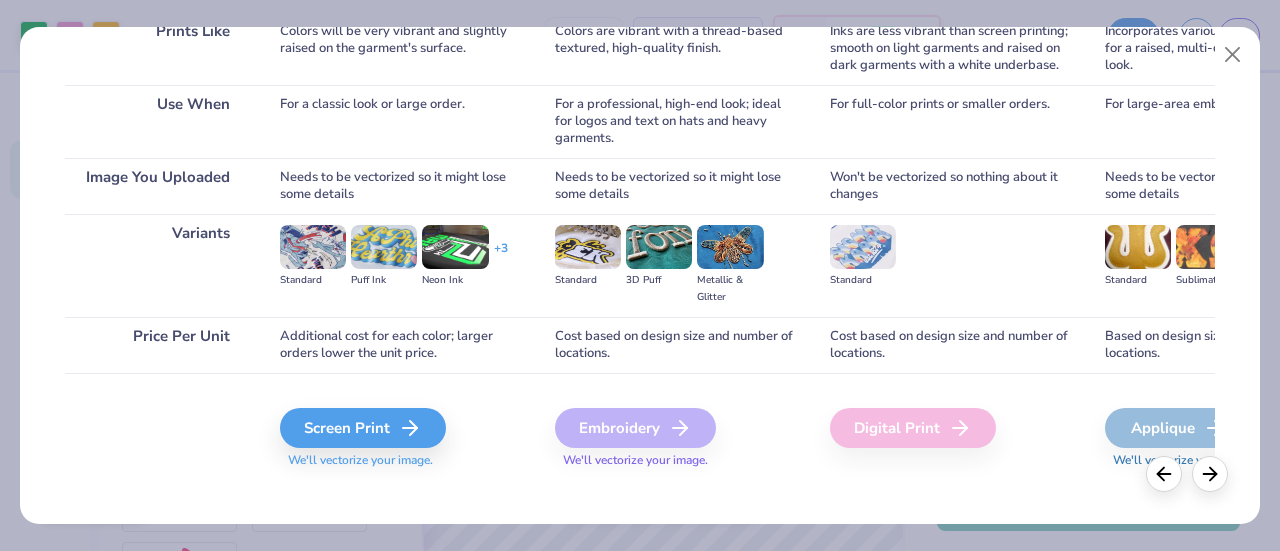 scroll, scrollTop: 345, scrollLeft: 0, axis: vertical 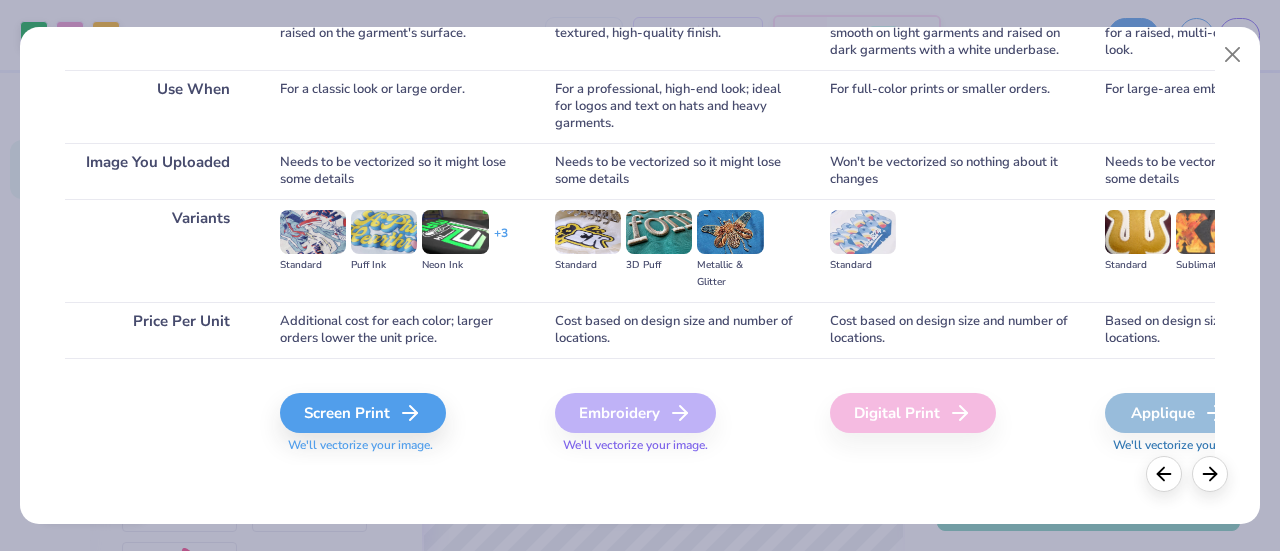 click on "Screen Print" at bounding box center (363, 413) 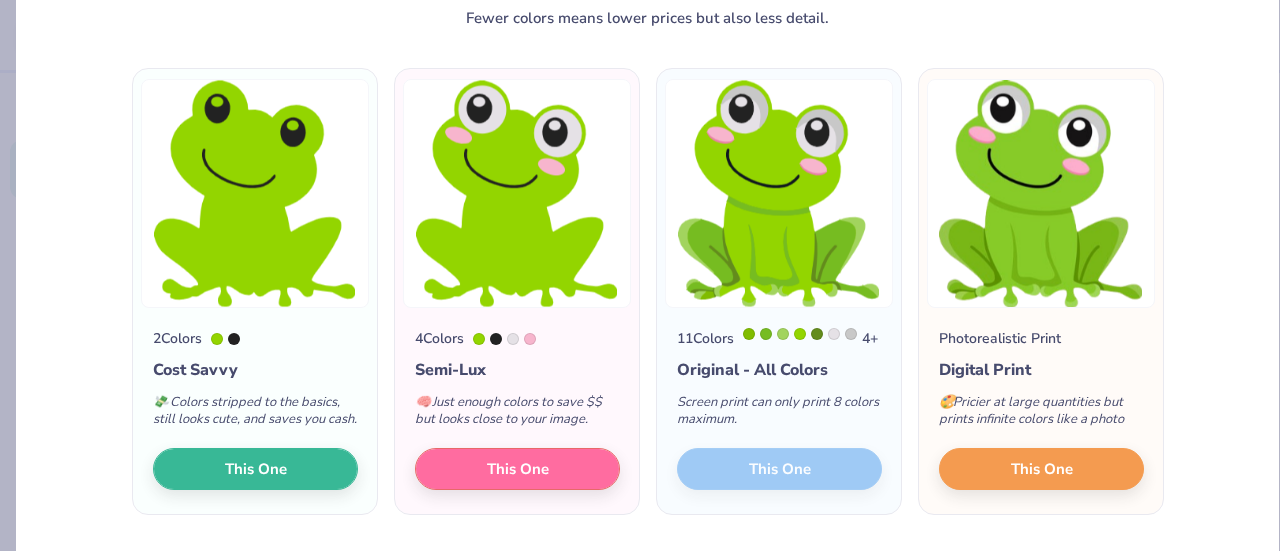 scroll, scrollTop: 111, scrollLeft: 0, axis: vertical 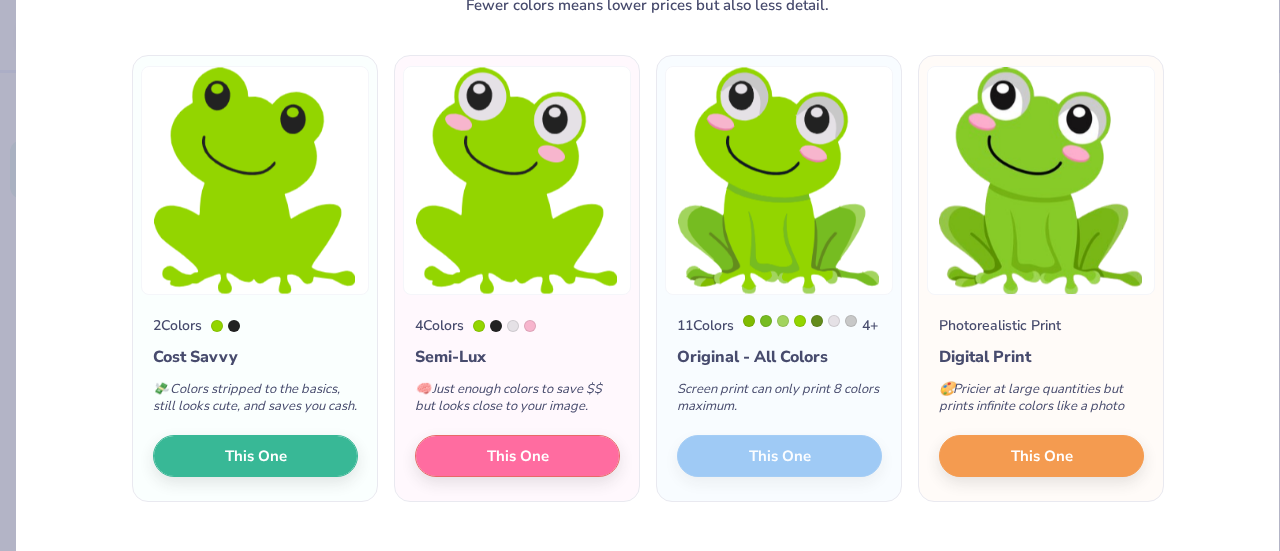 click on "11 Colors 4 + Original - All Colors Screen print can only print 8 colors maximum. This One" at bounding box center (779, 398) 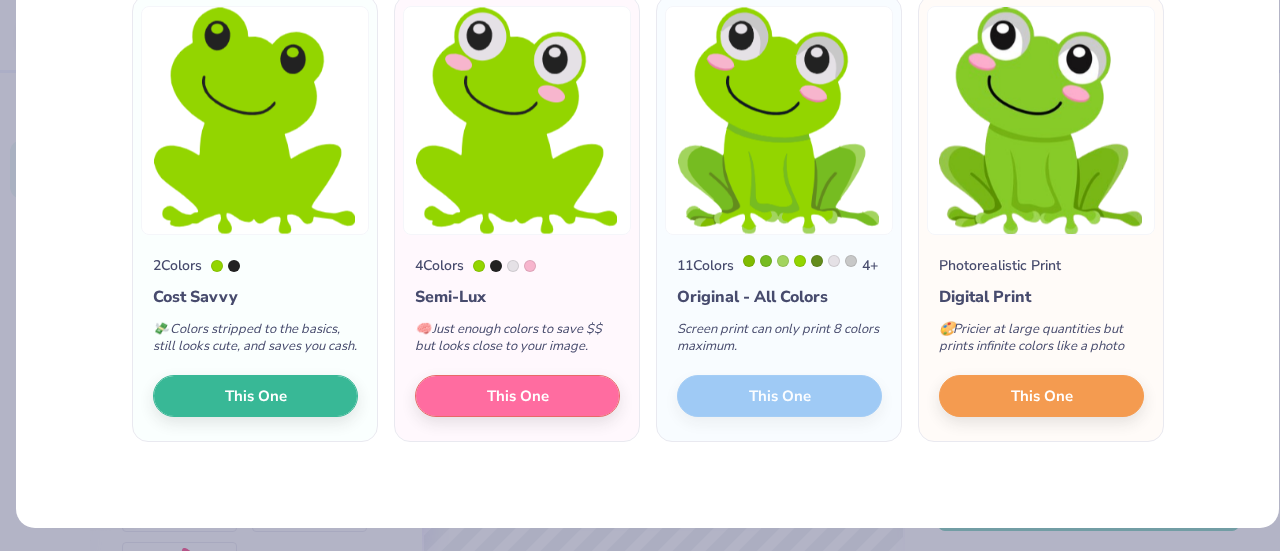 scroll, scrollTop: 174, scrollLeft: 0, axis: vertical 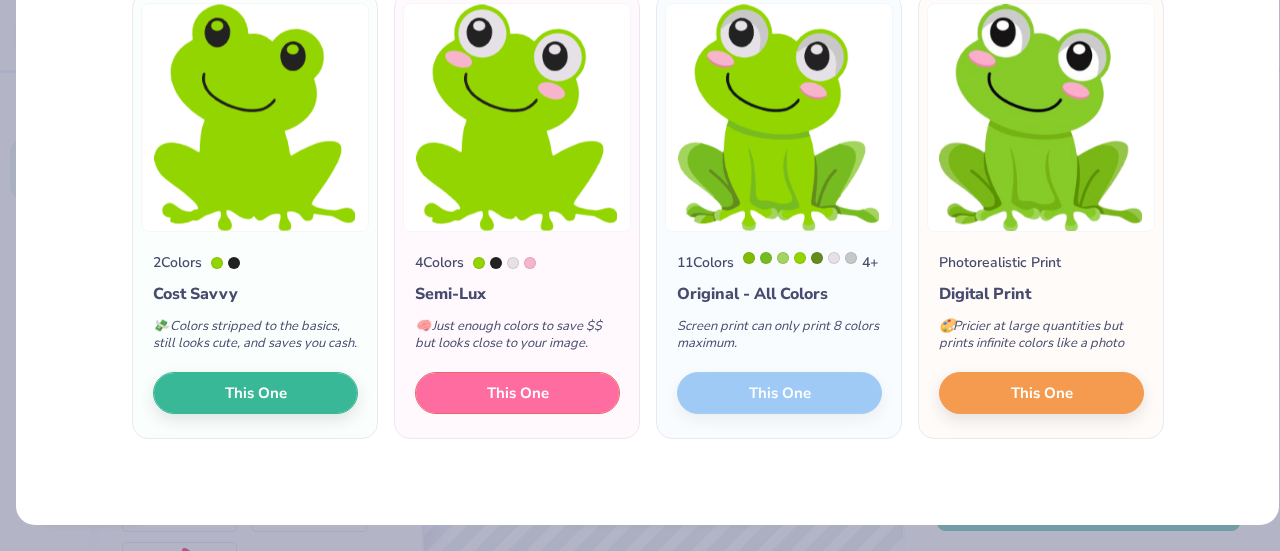 click on "This One" at bounding box center (517, 393) 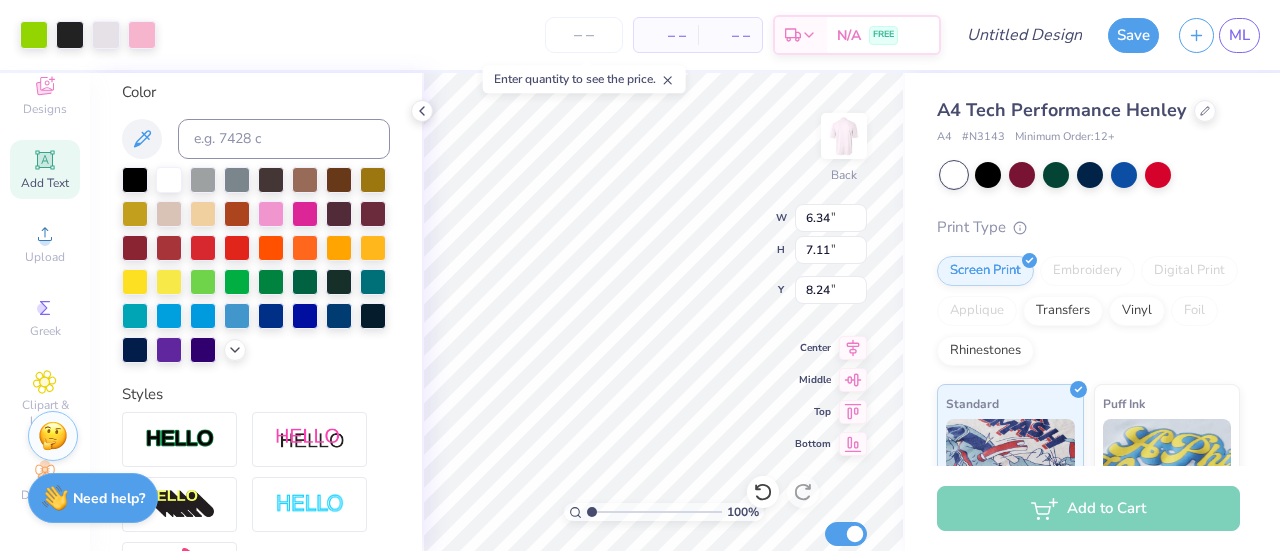 type on "6.34" 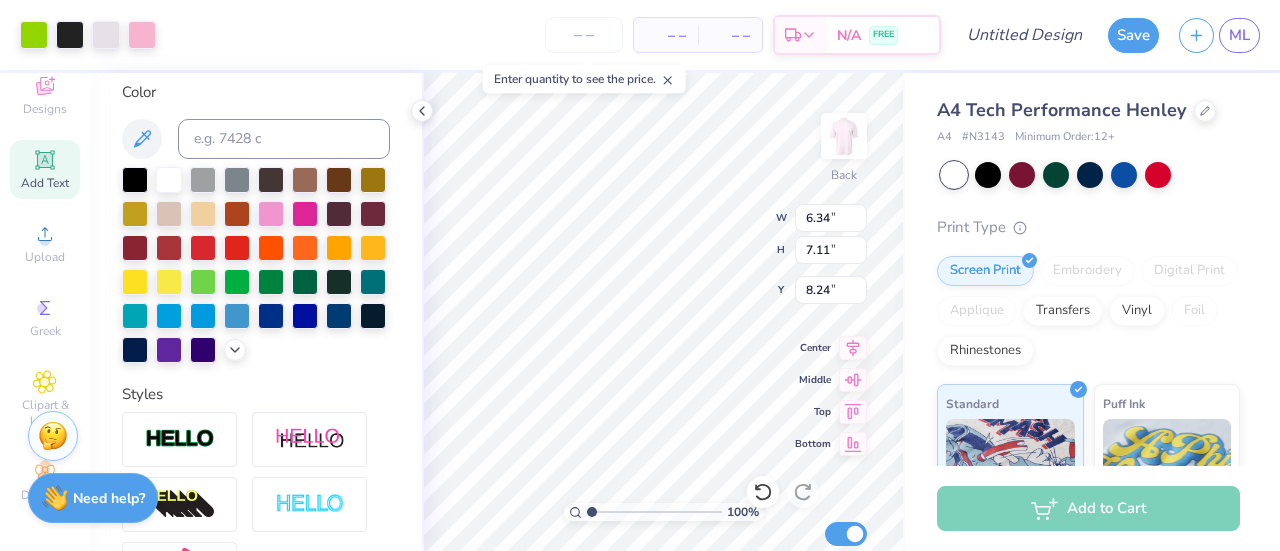 type on "7.11" 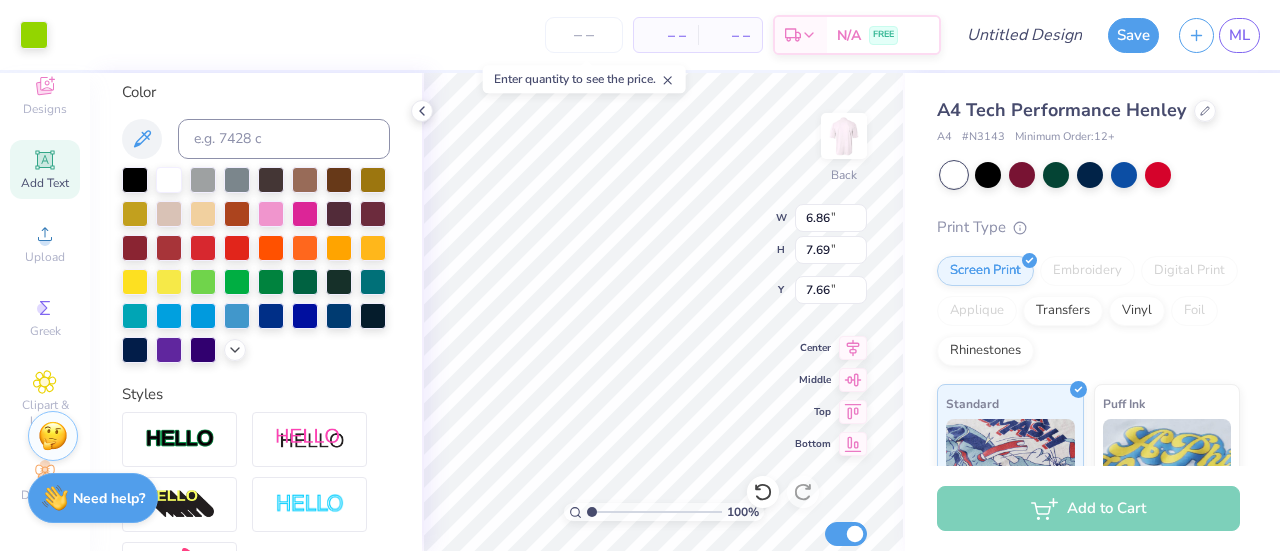 type on "6.86" 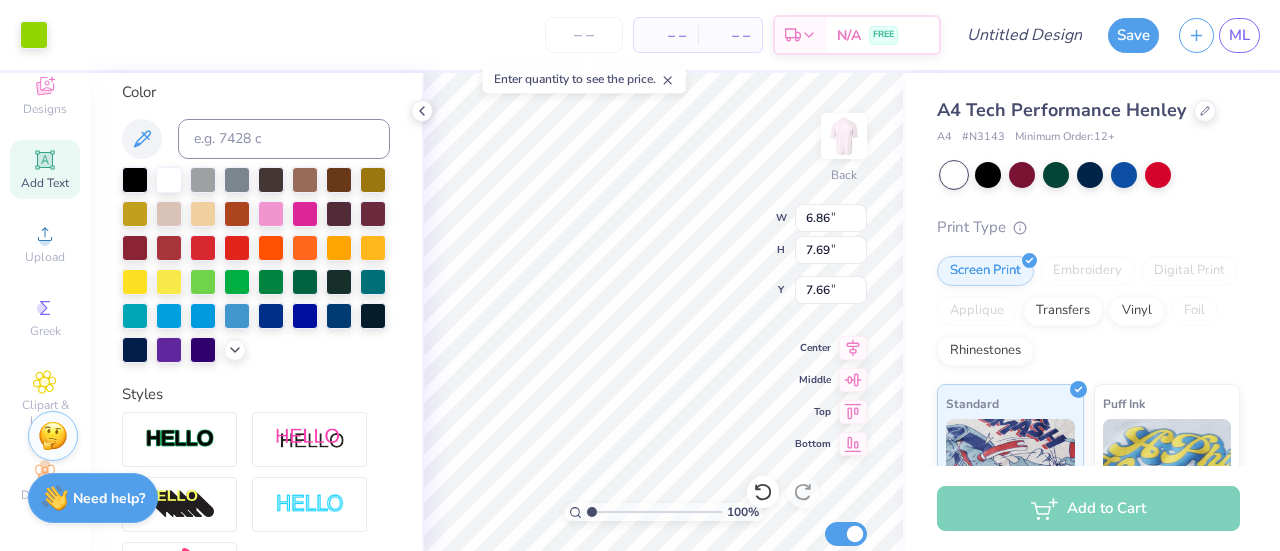 type on "7.69" 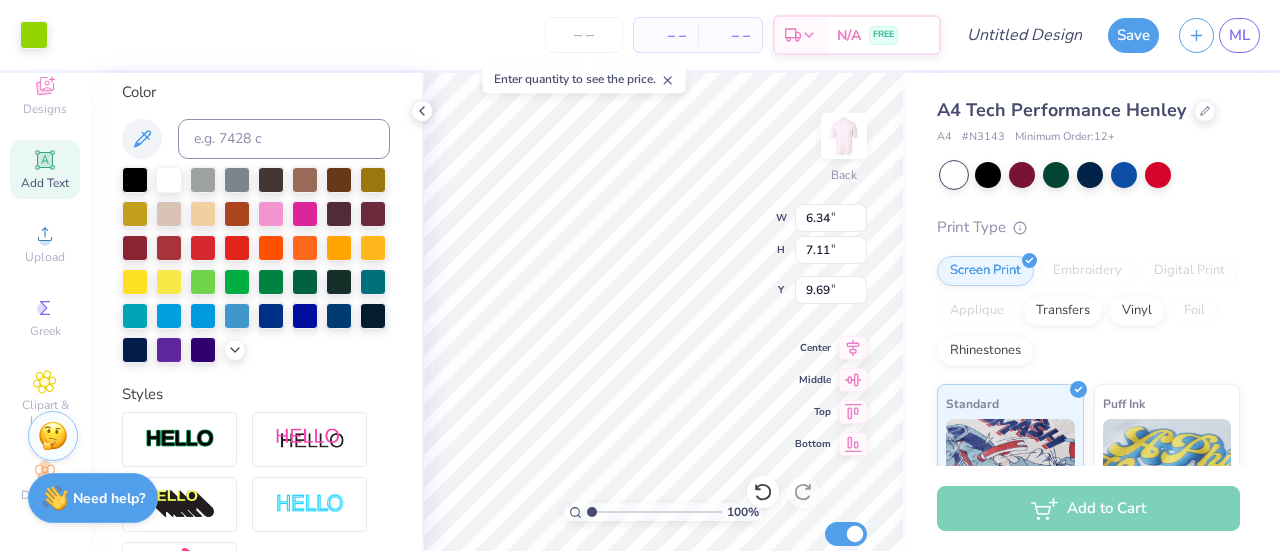 type on "9.69" 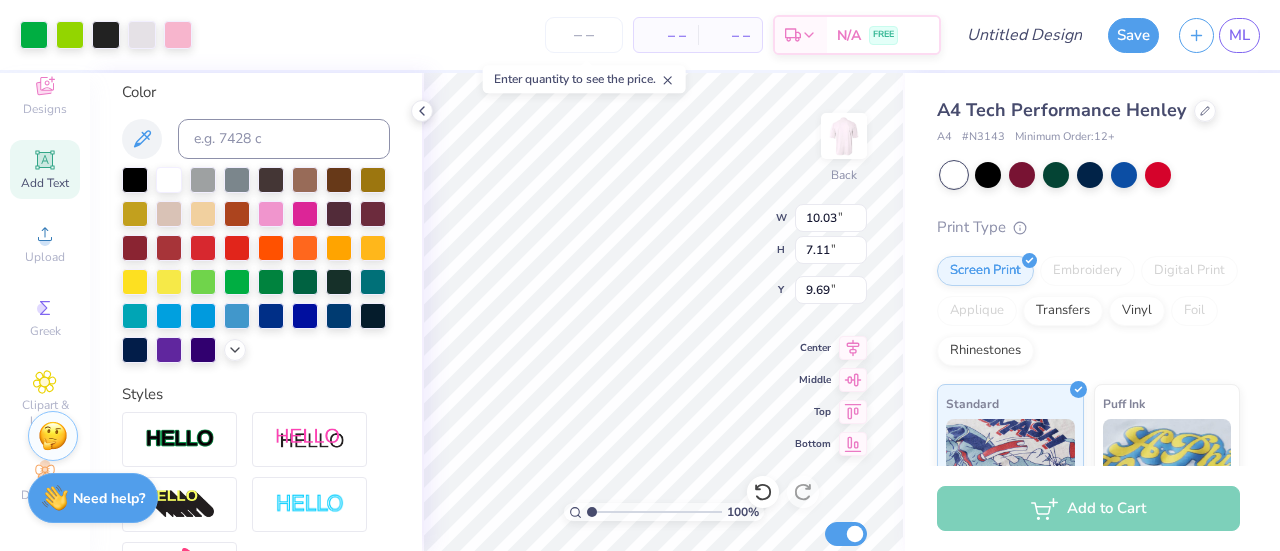 type on "9.69" 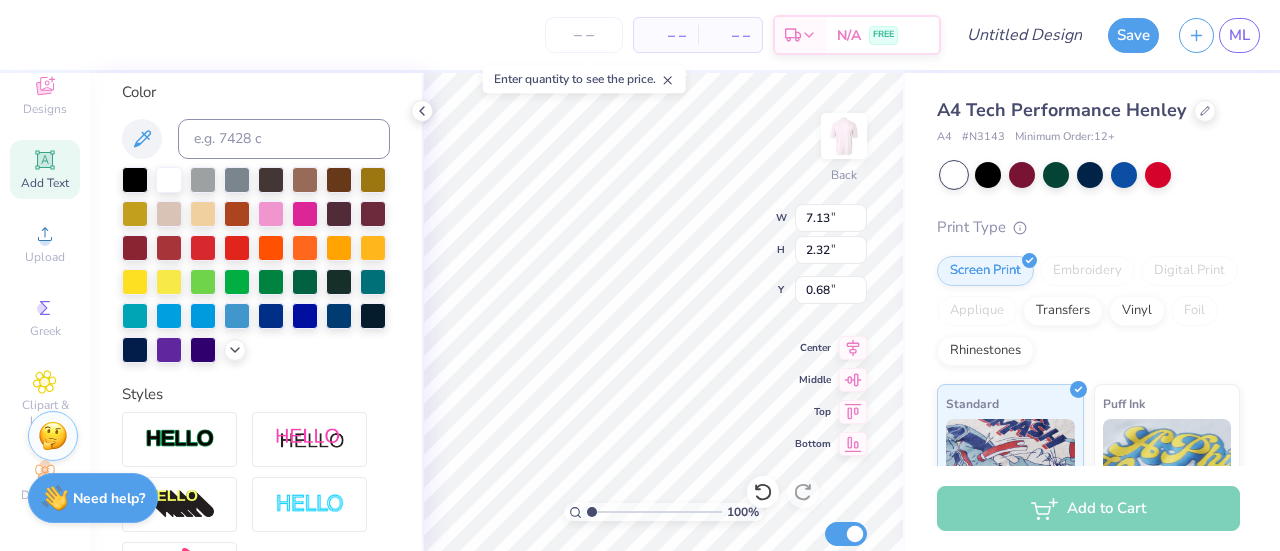 type on "0.68" 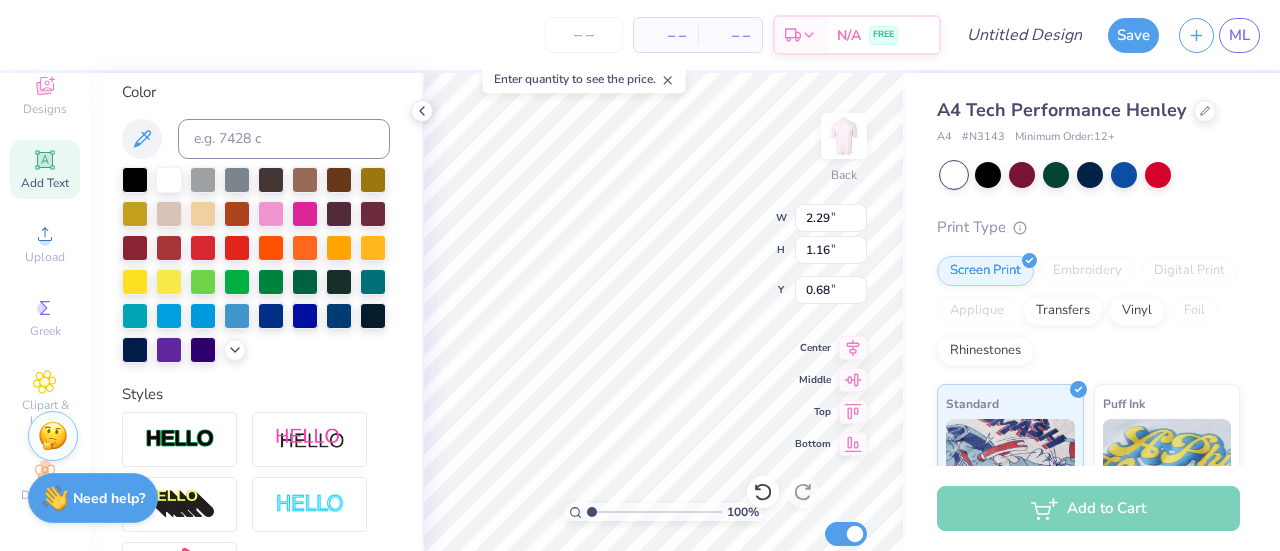 type on "2.29" 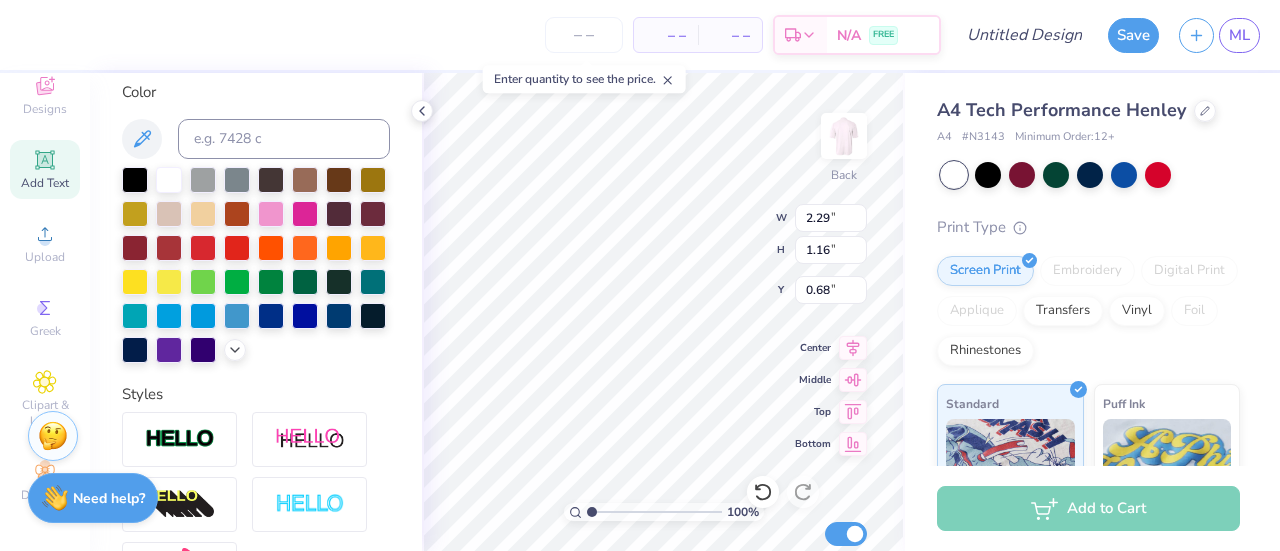 type on "1.16" 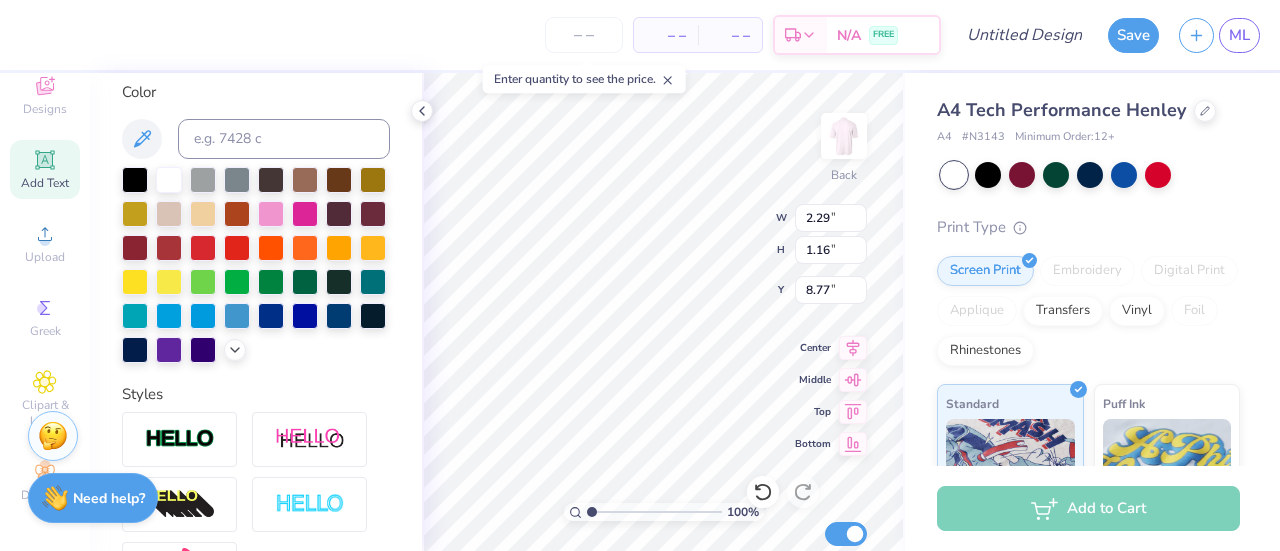 type on "1.84" 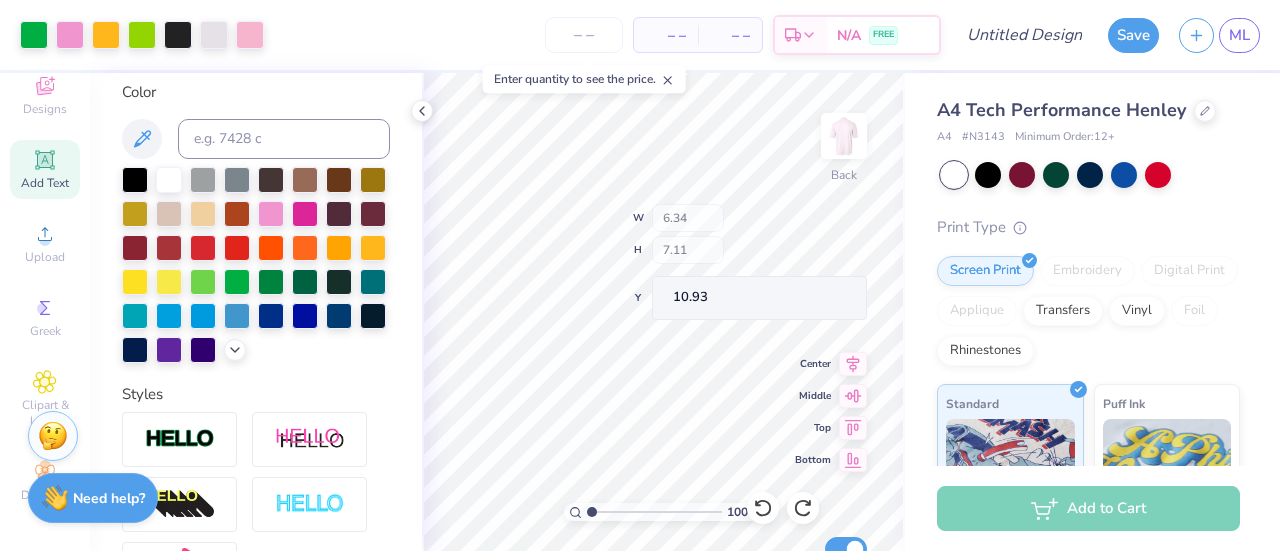 type on "8.24" 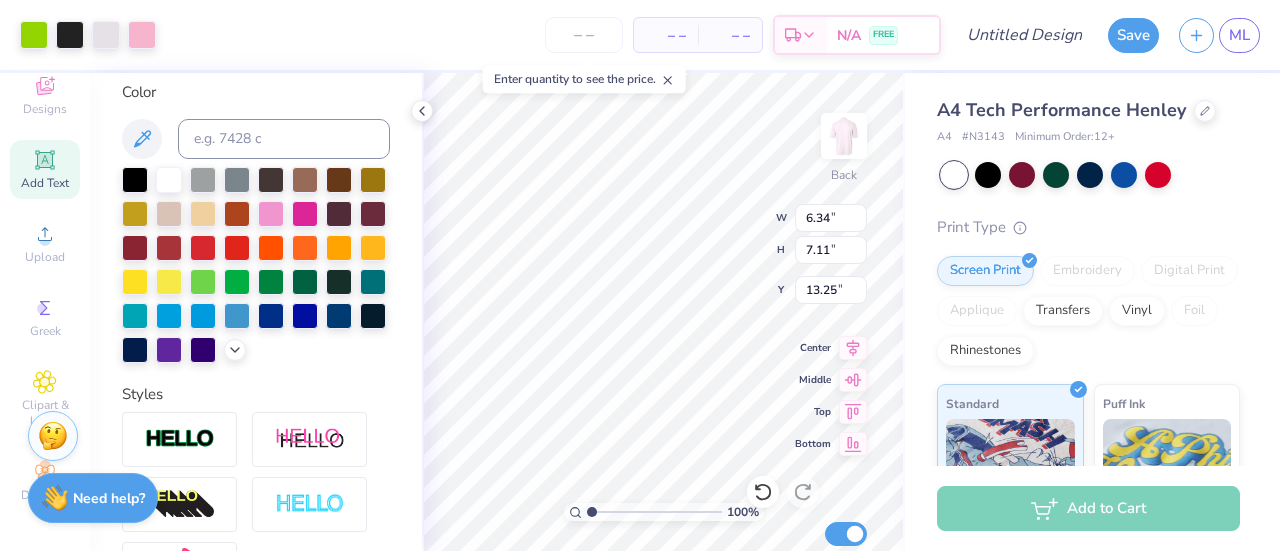 type on "13.25" 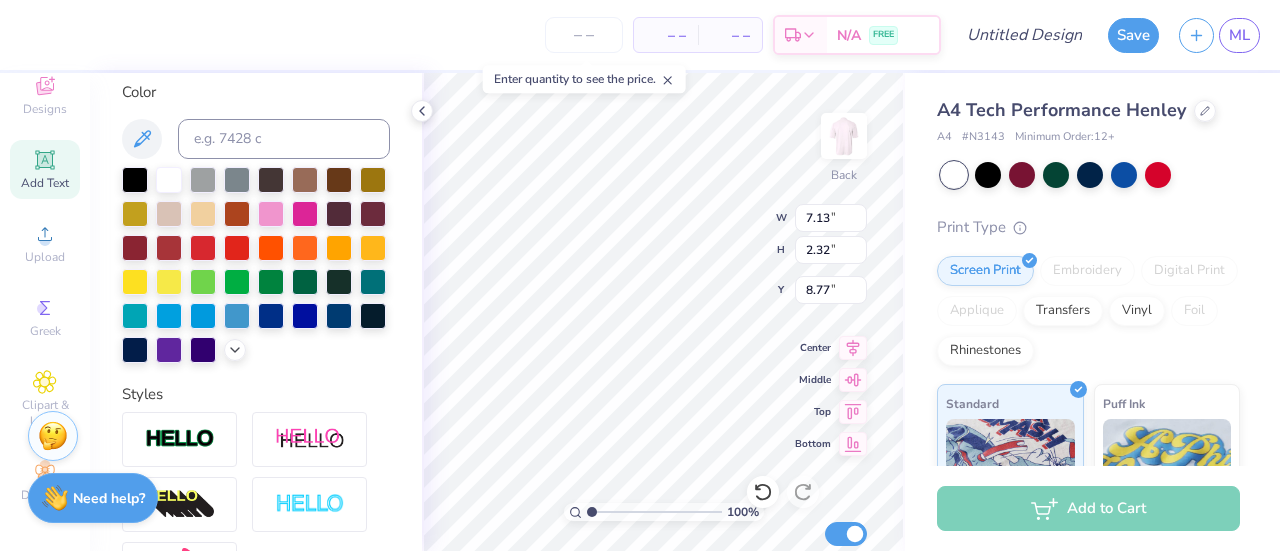 click at bounding box center [203, 282] 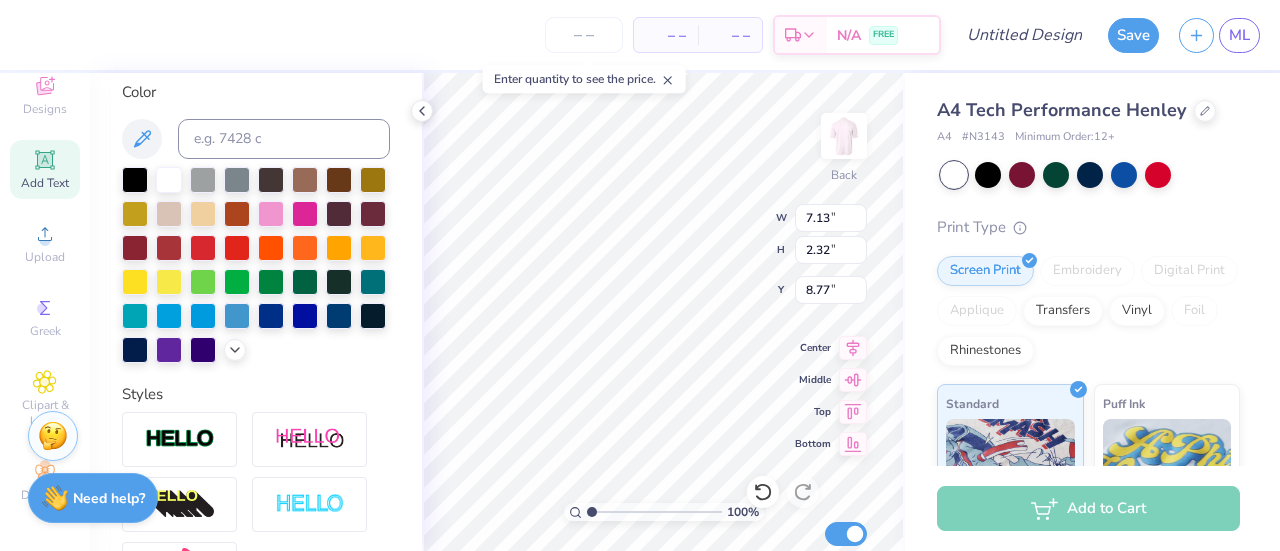 type on "2.29" 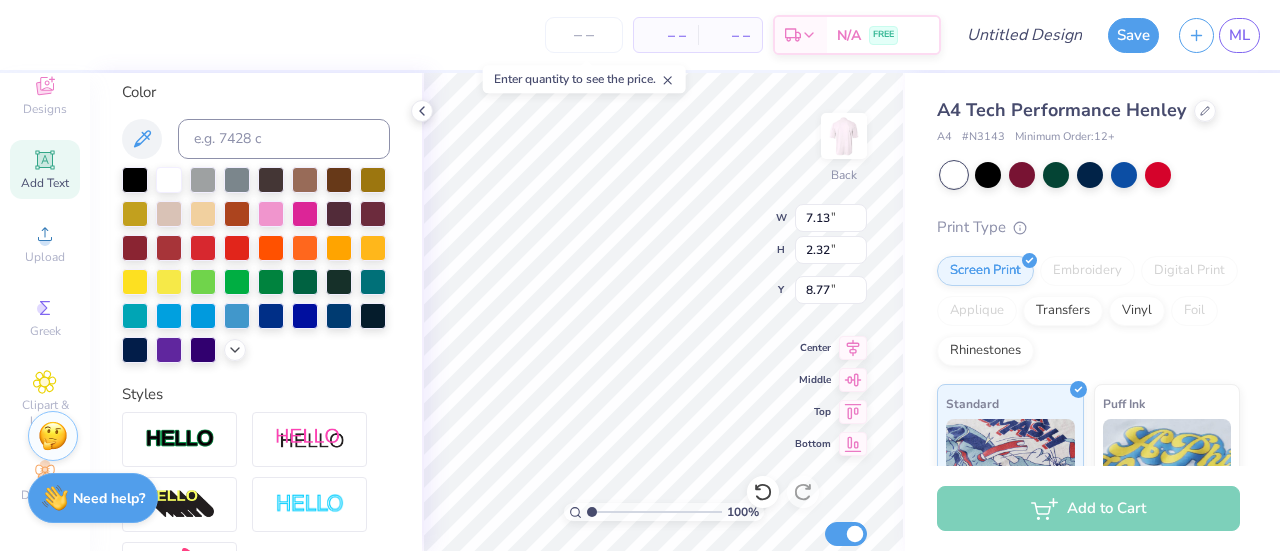 type on "1.16" 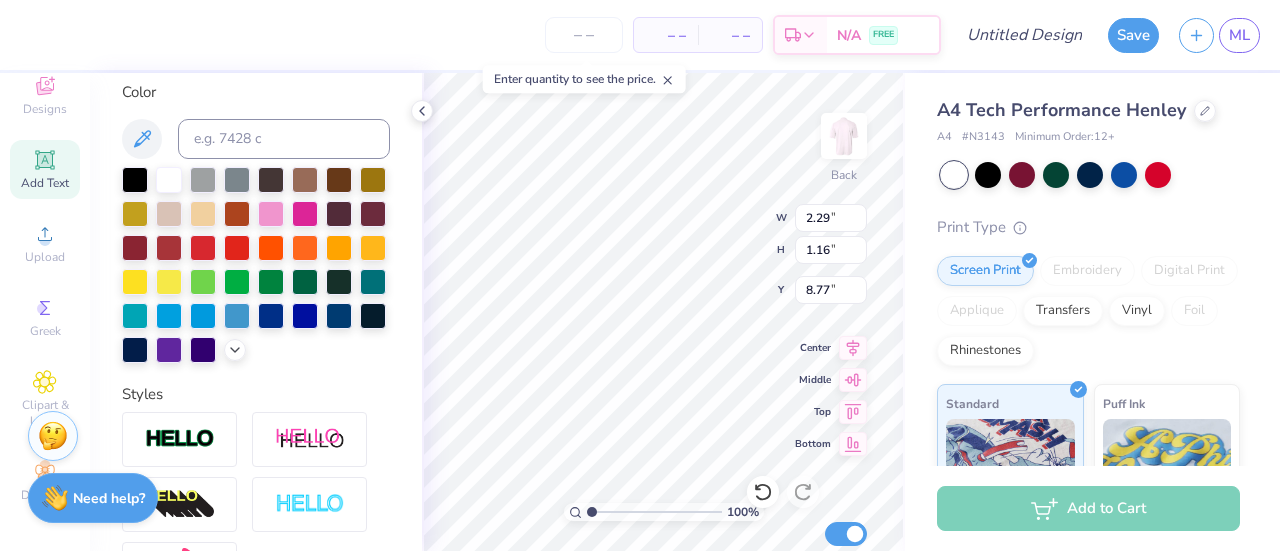 click at bounding box center (203, 282) 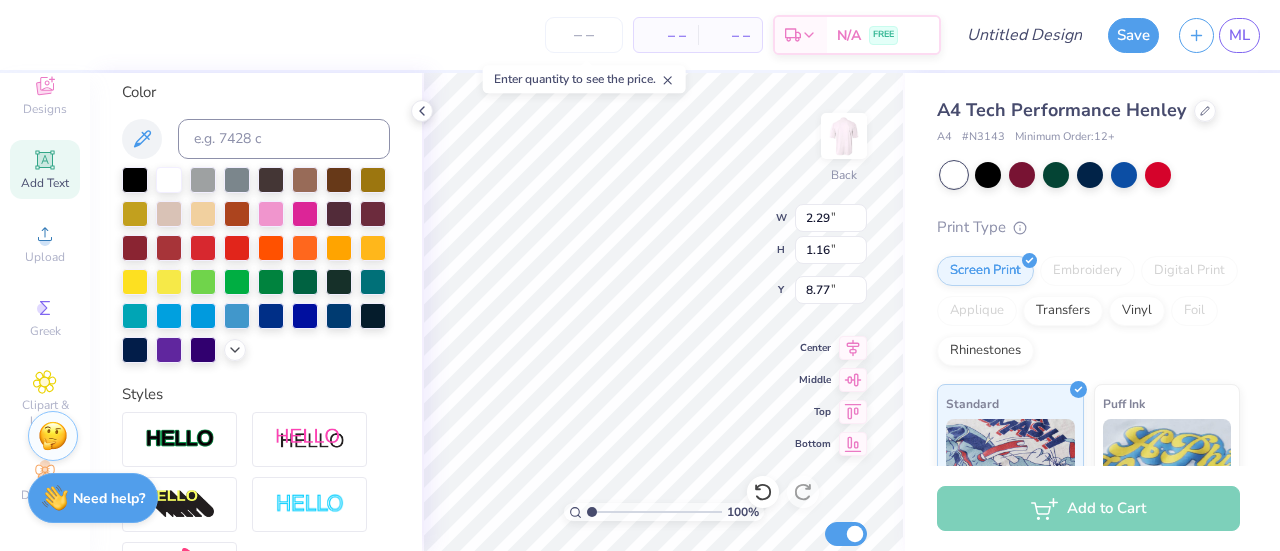 type on "7.13" 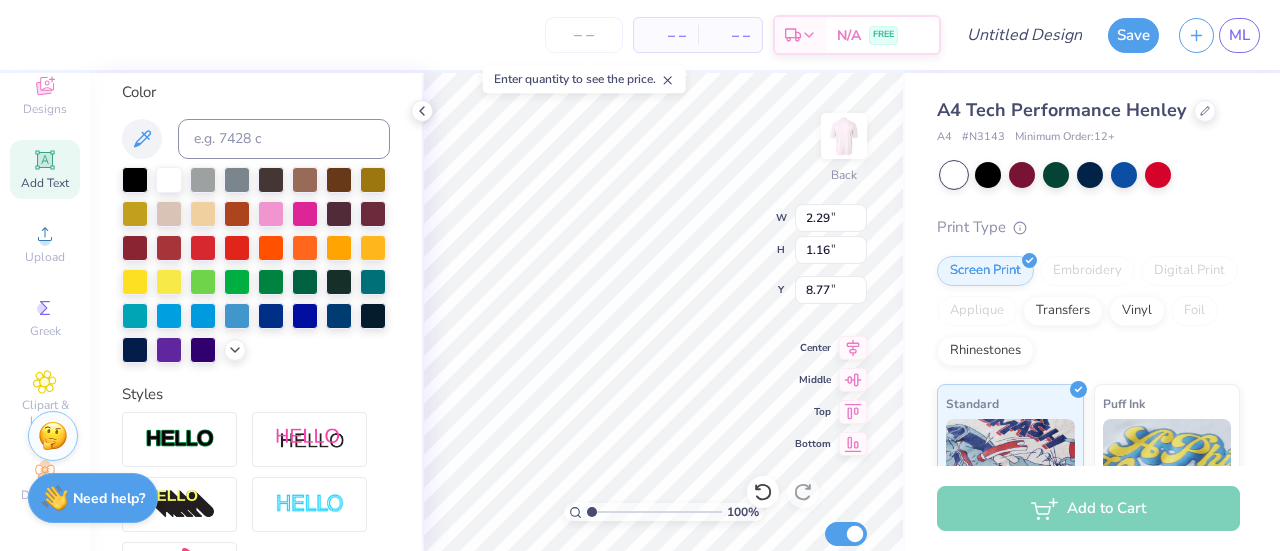 type on "2.32" 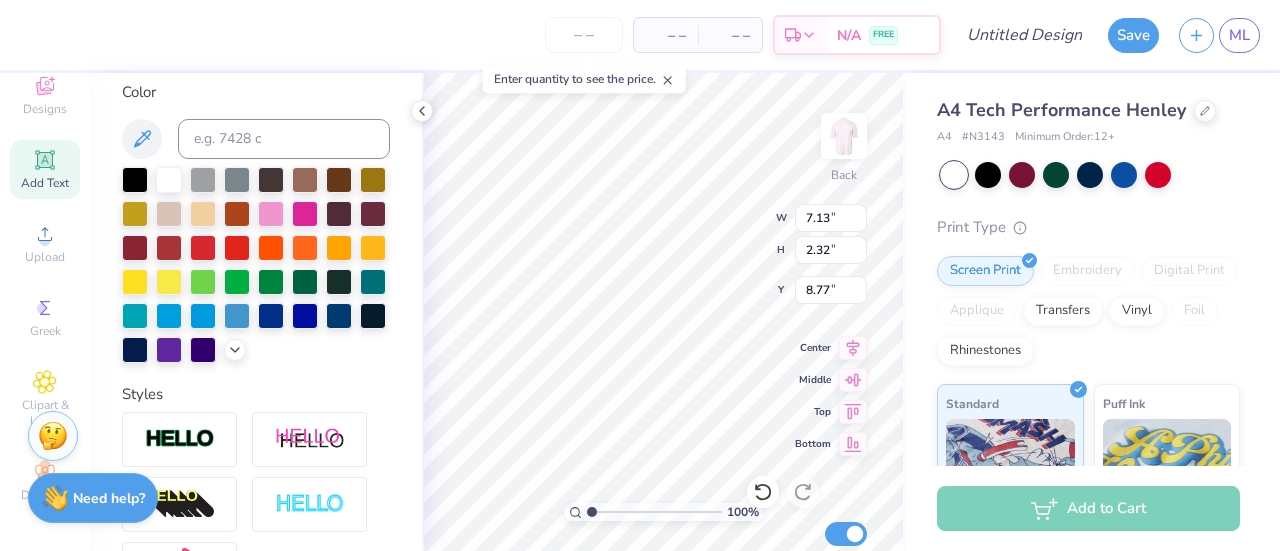click at bounding box center [237, 282] 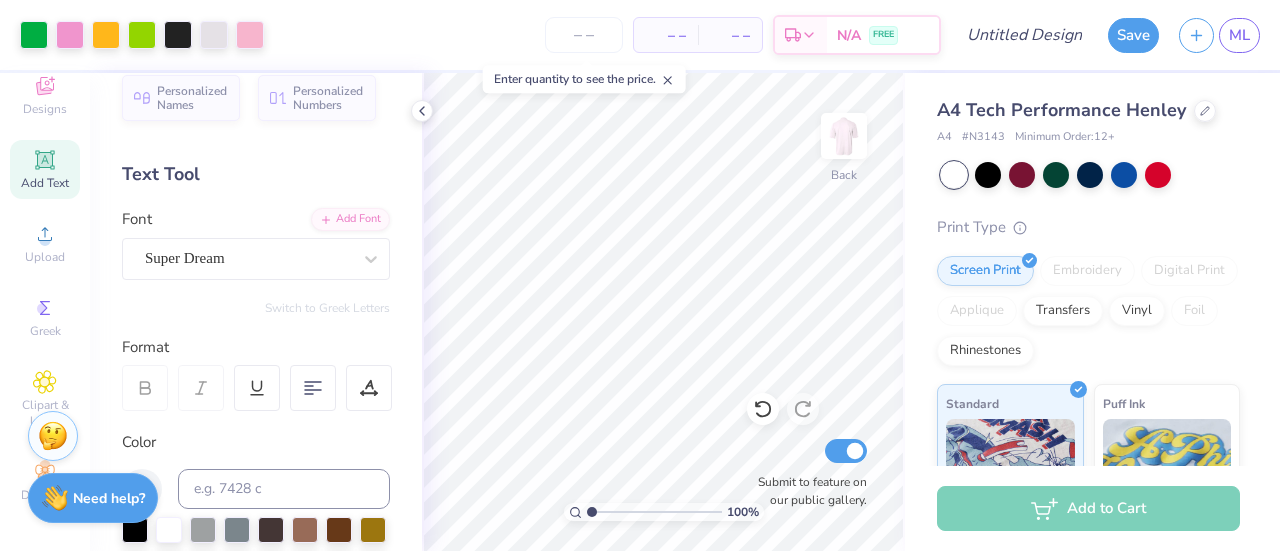scroll, scrollTop: 0, scrollLeft: 0, axis: both 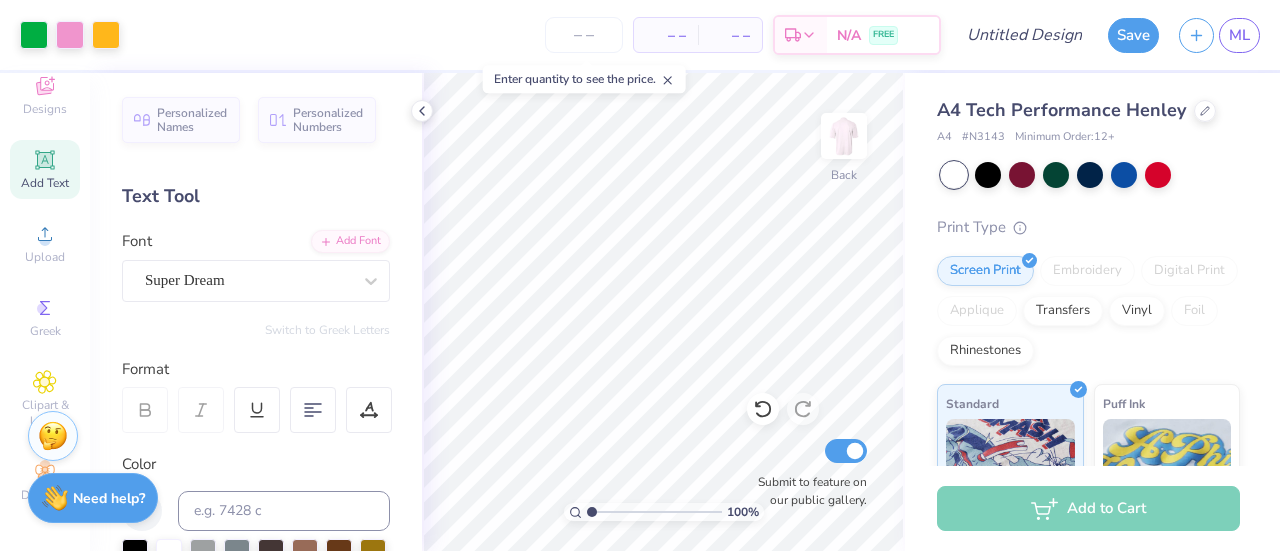 click on "Upload" at bounding box center [45, 257] 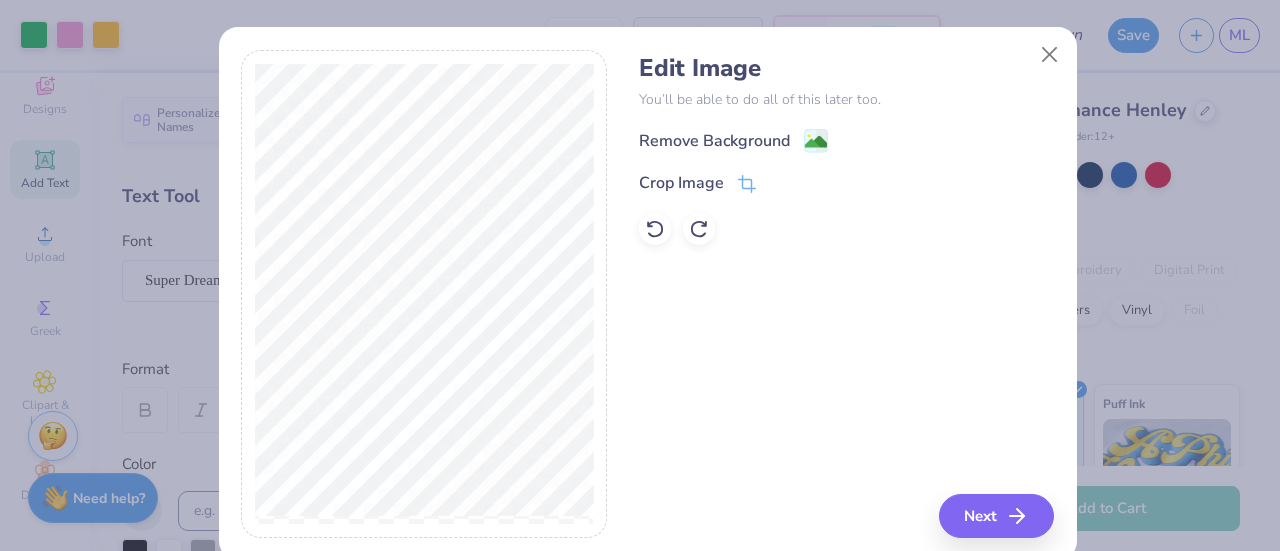 scroll, scrollTop: 36, scrollLeft: 0, axis: vertical 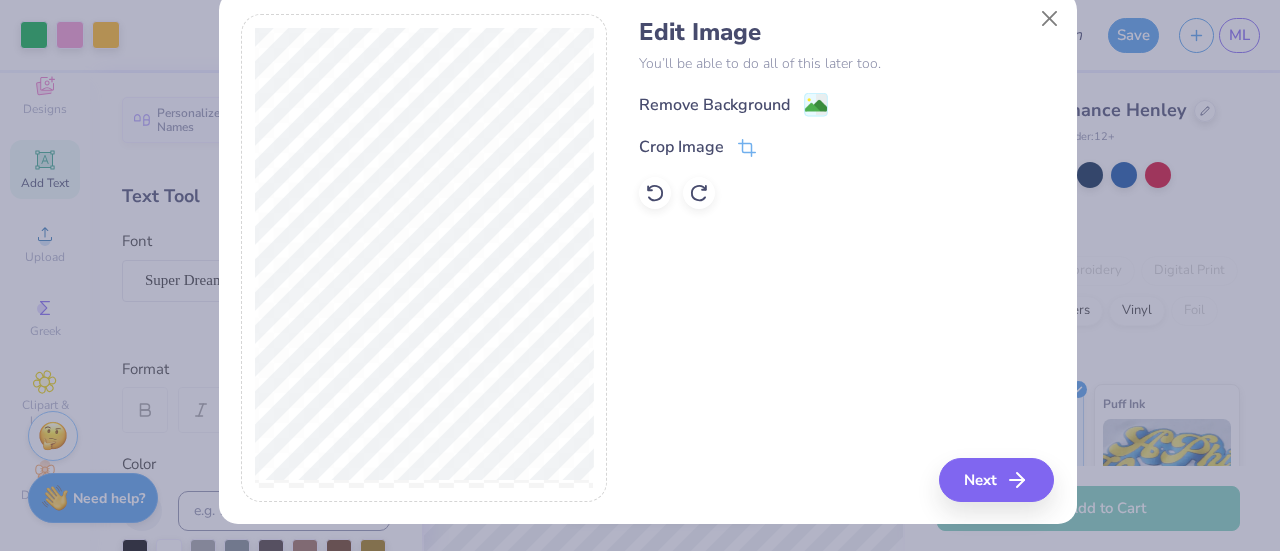 click 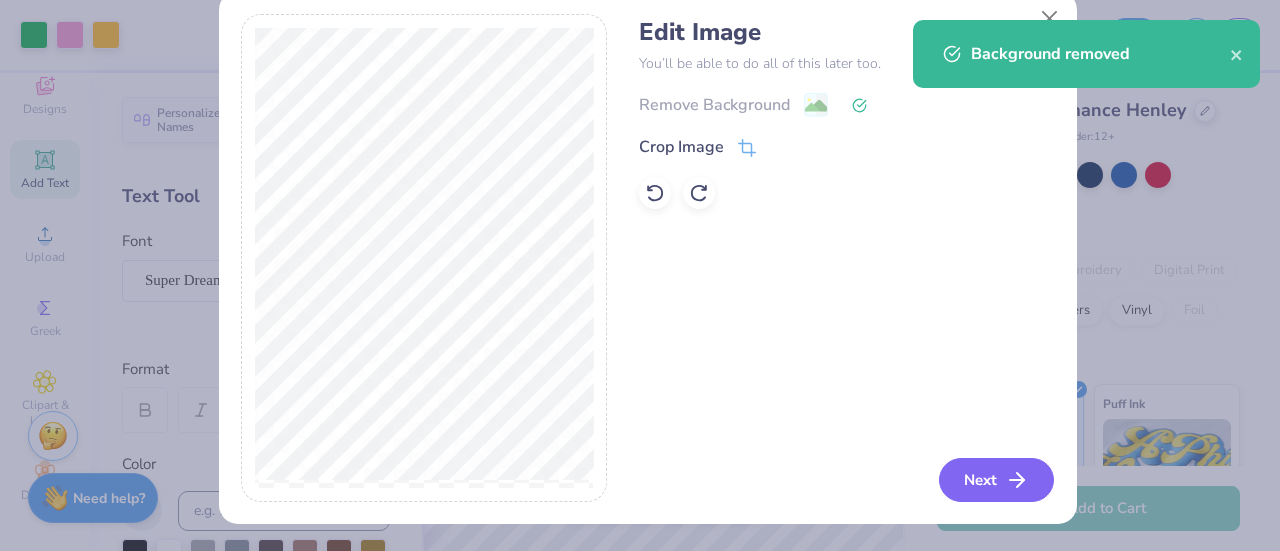 click on "Next" at bounding box center [996, 480] 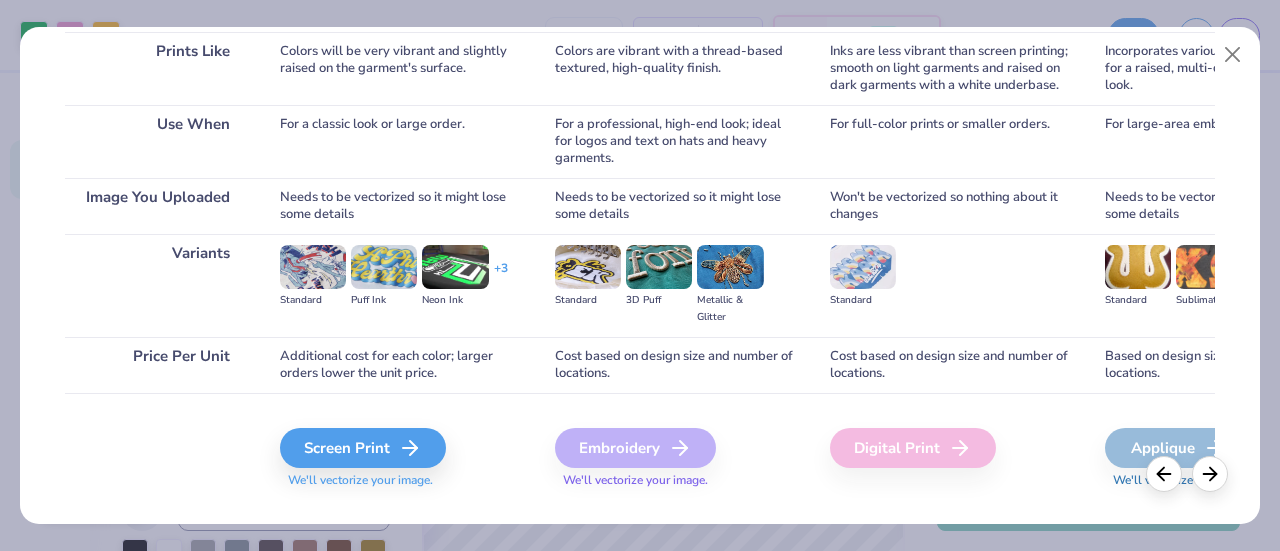 scroll, scrollTop: 345, scrollLeft: 0, axis: vertical 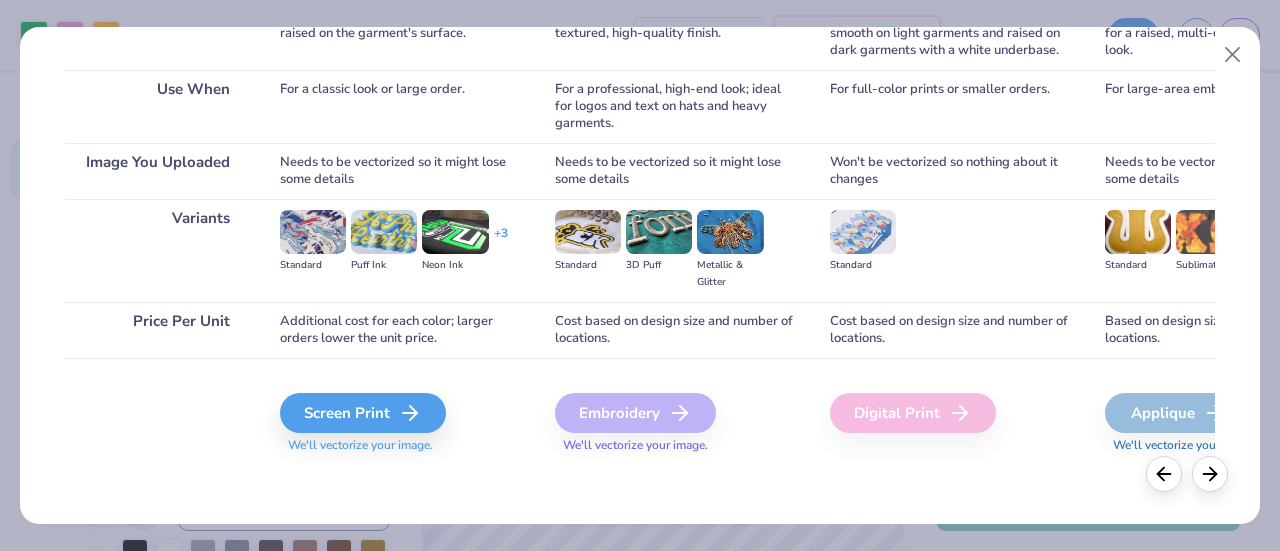 click on "Screen Print" at bounding box center (363, 413) 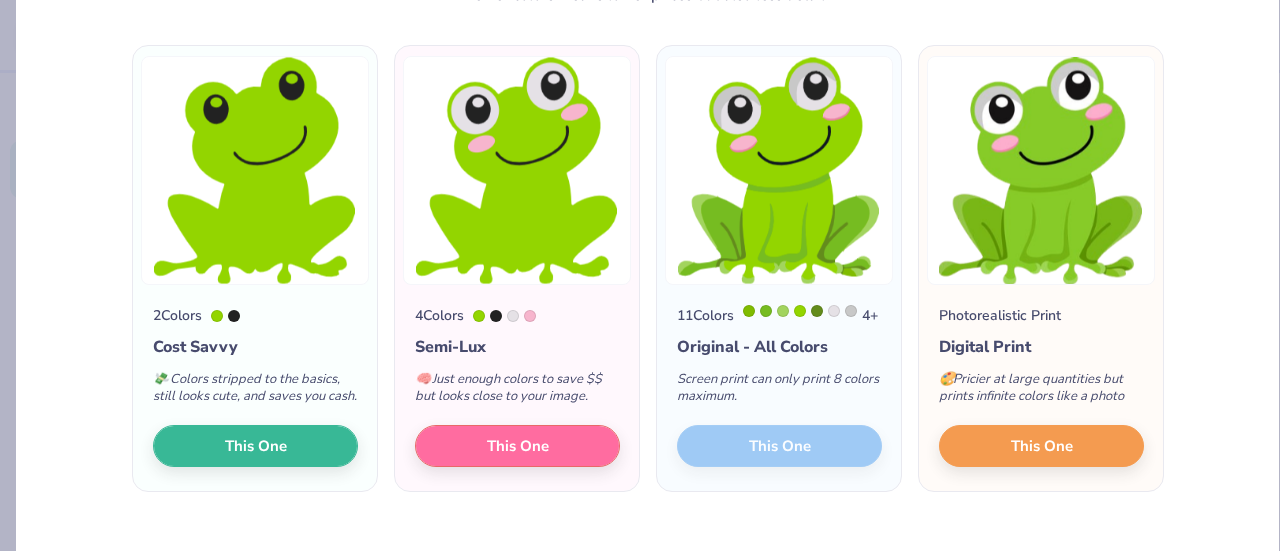 scroll, scrollTop: 126, scrollLeft: 0, axis: vertical 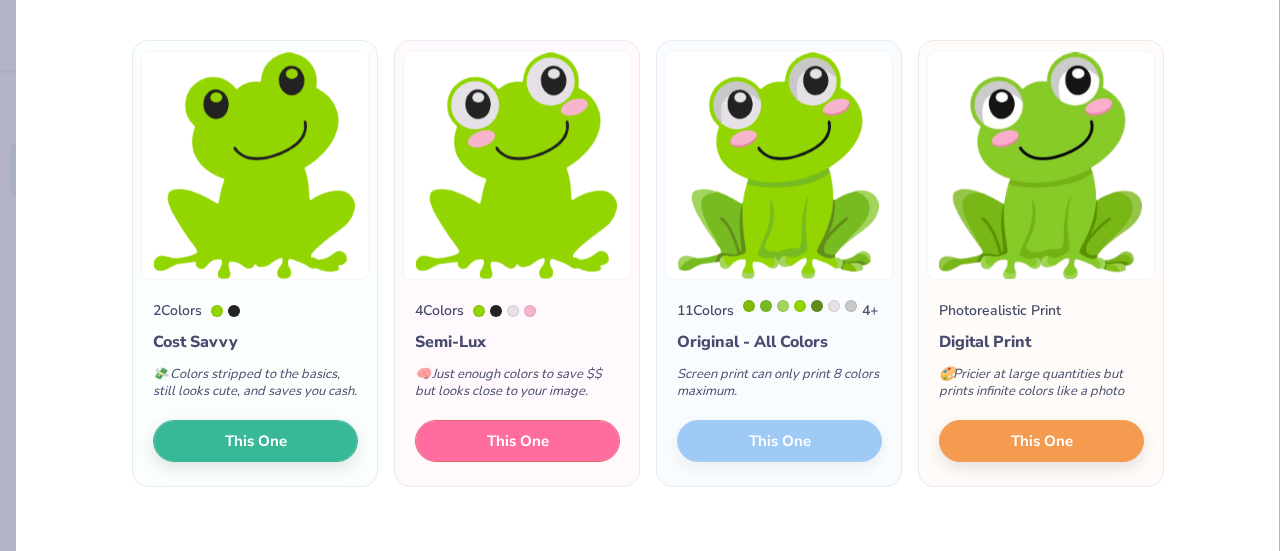 click on "This One" at bounding box center [517, 441] 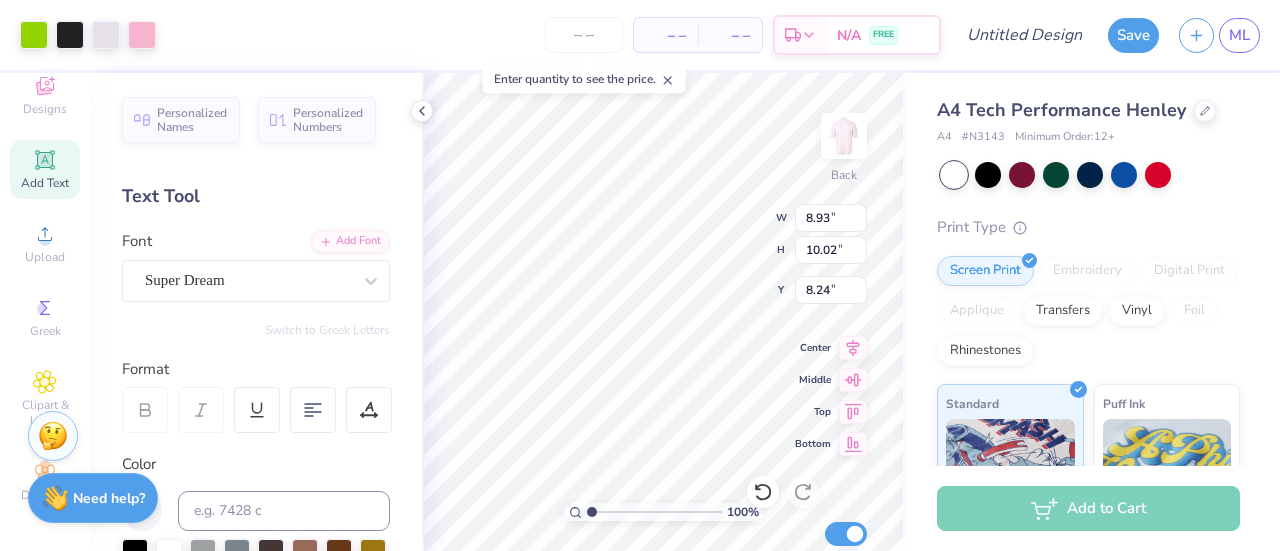 type on "4.00" 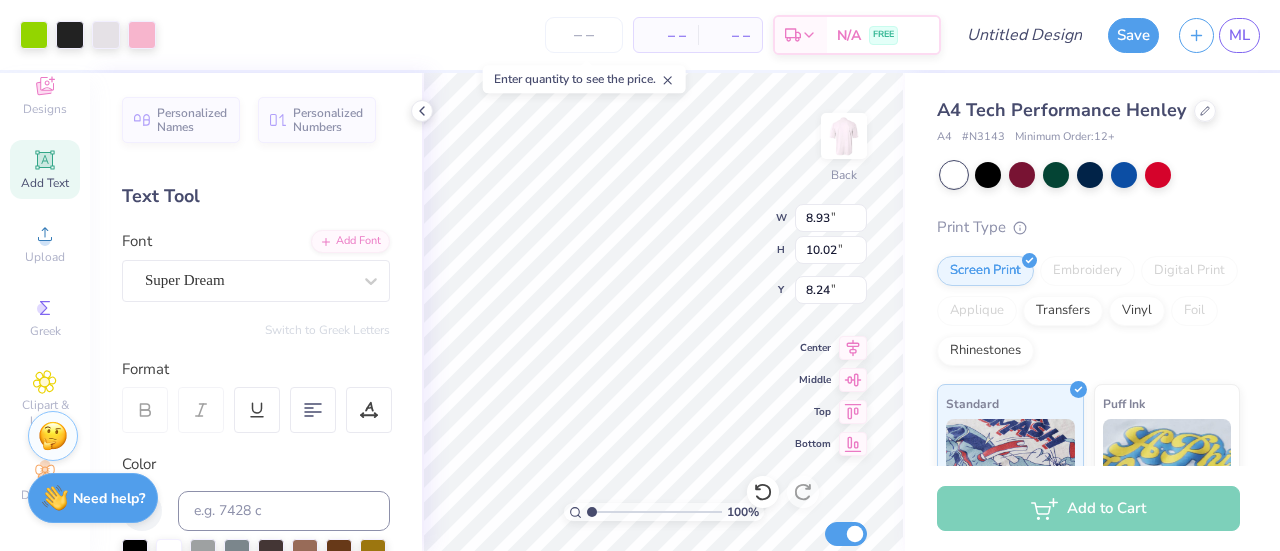 type on "4.48" 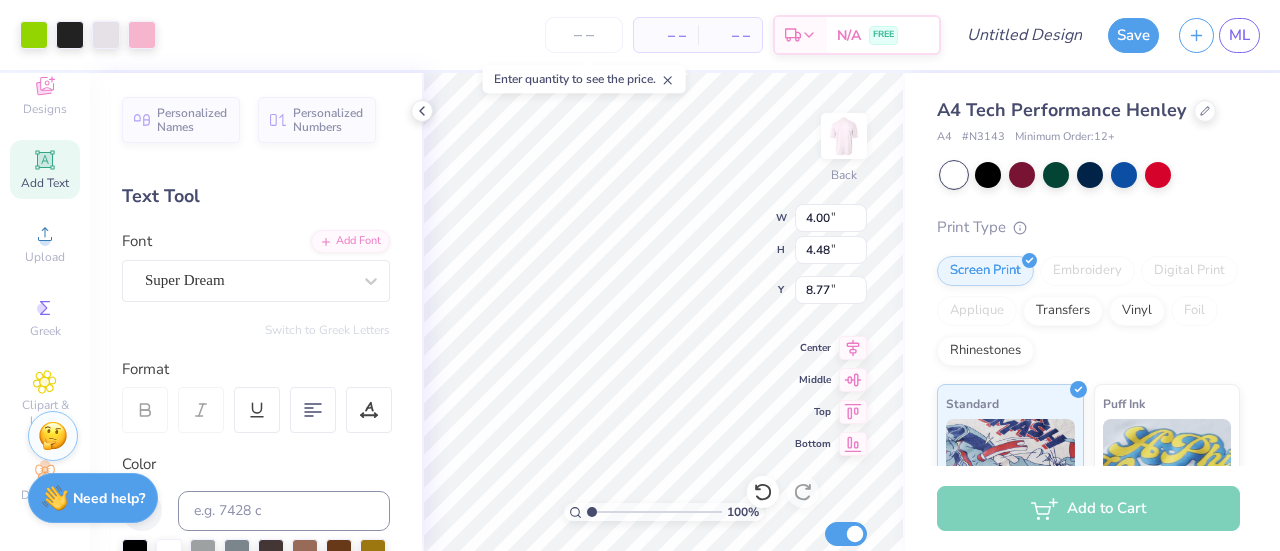 type on "8.77" 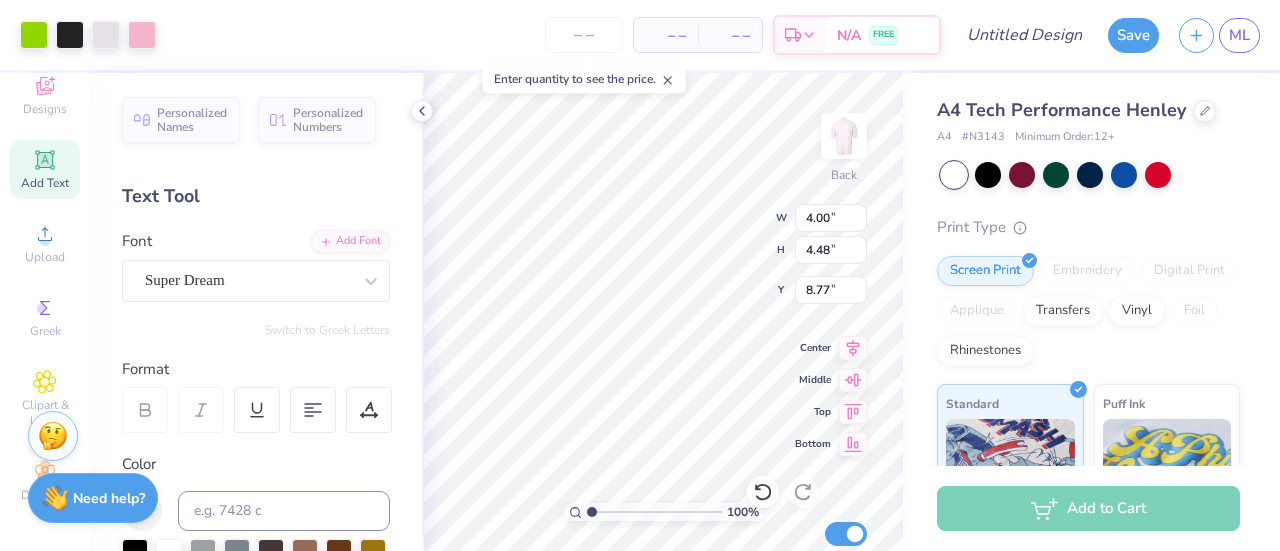 type on "7.13" 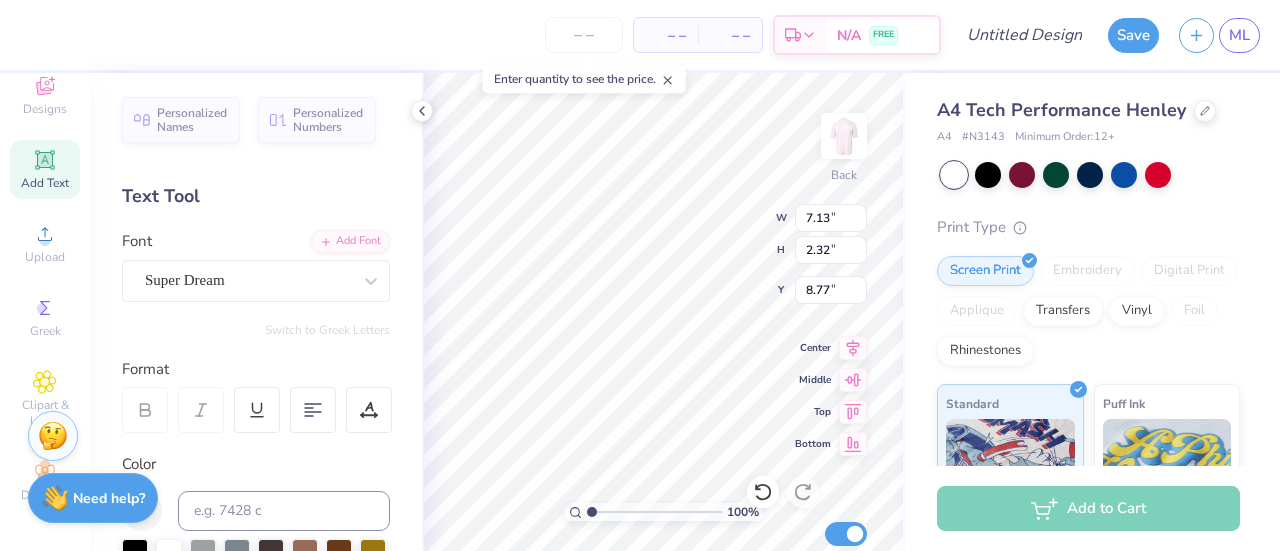 type on "2.29" 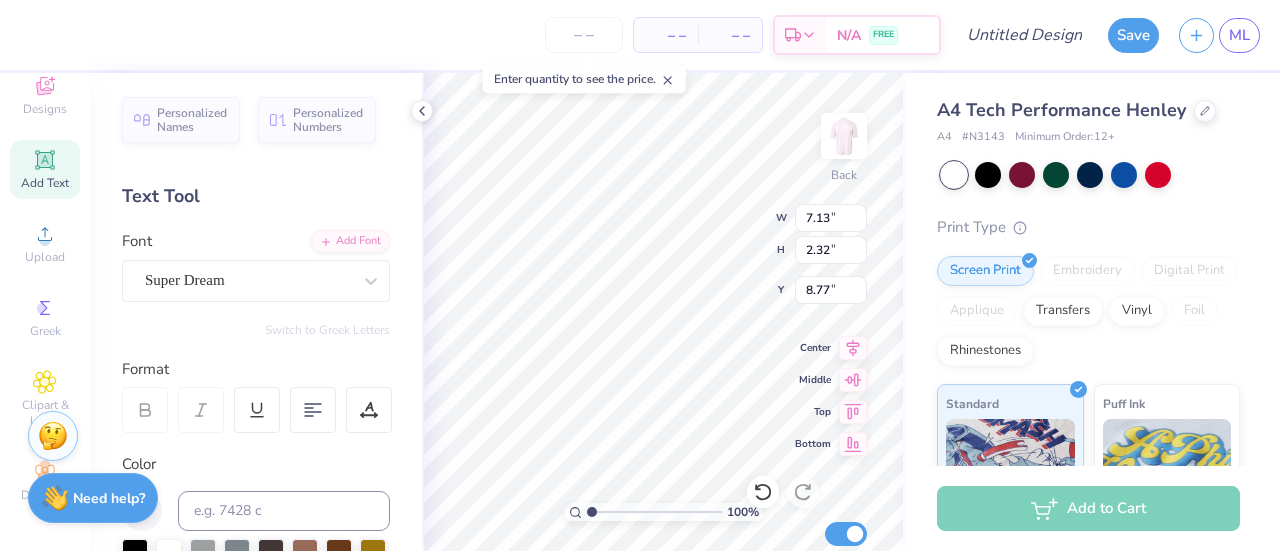 type on "1.16" 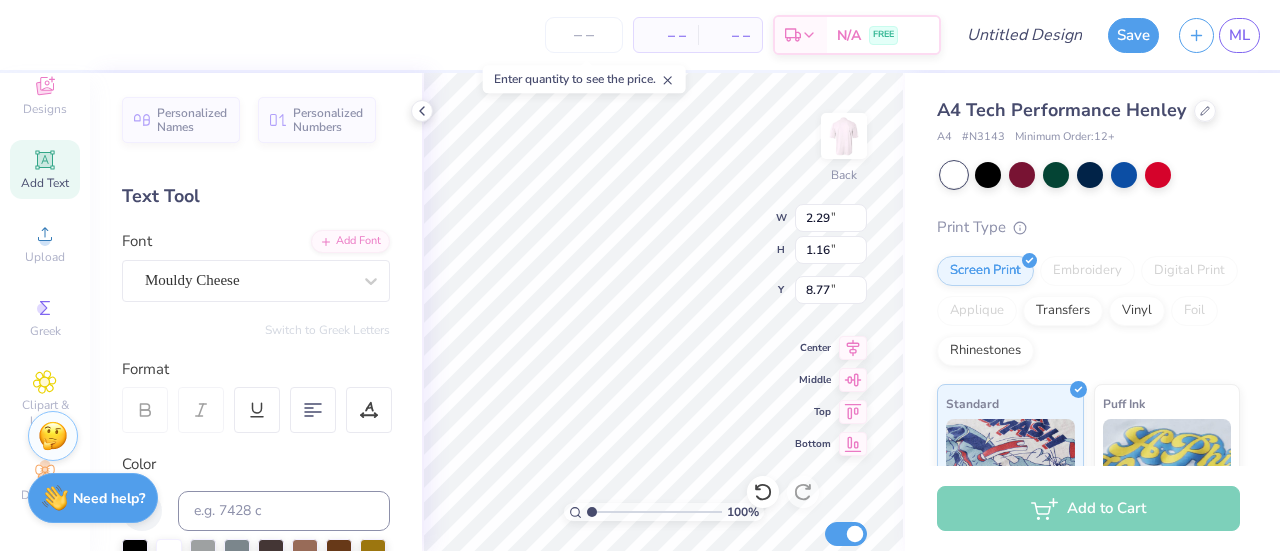 type on "4.00" 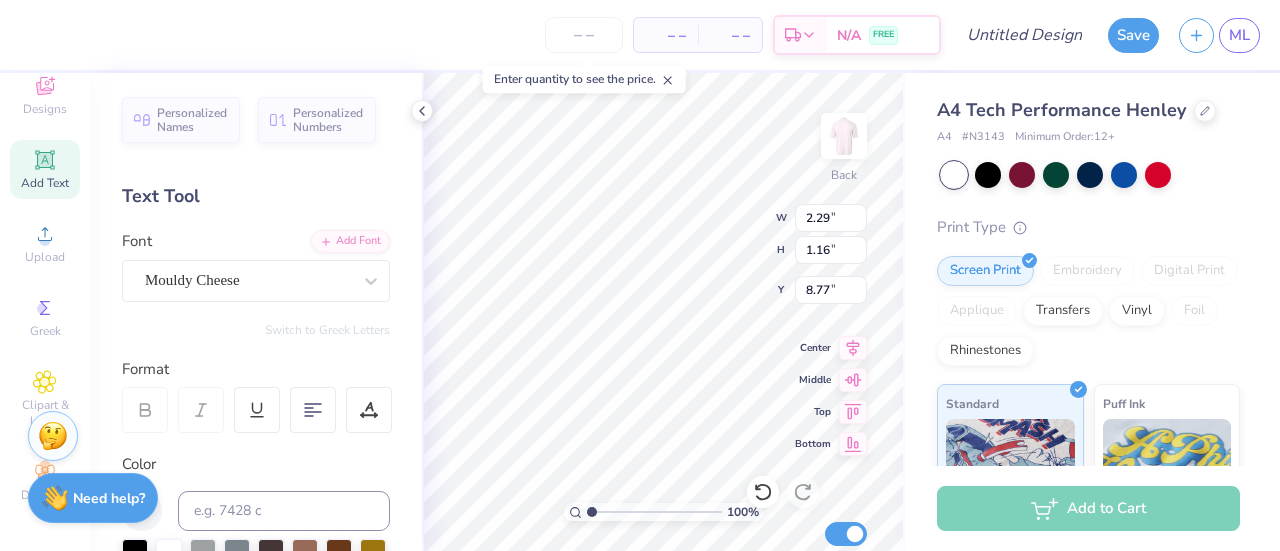 type on "4.48" 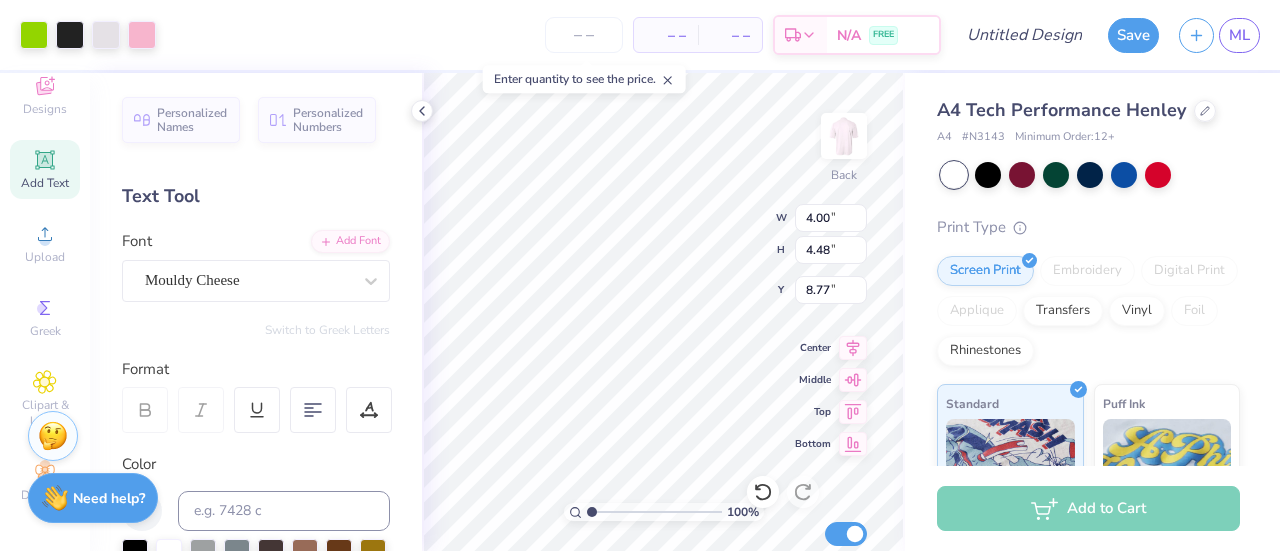 type on "3.30" 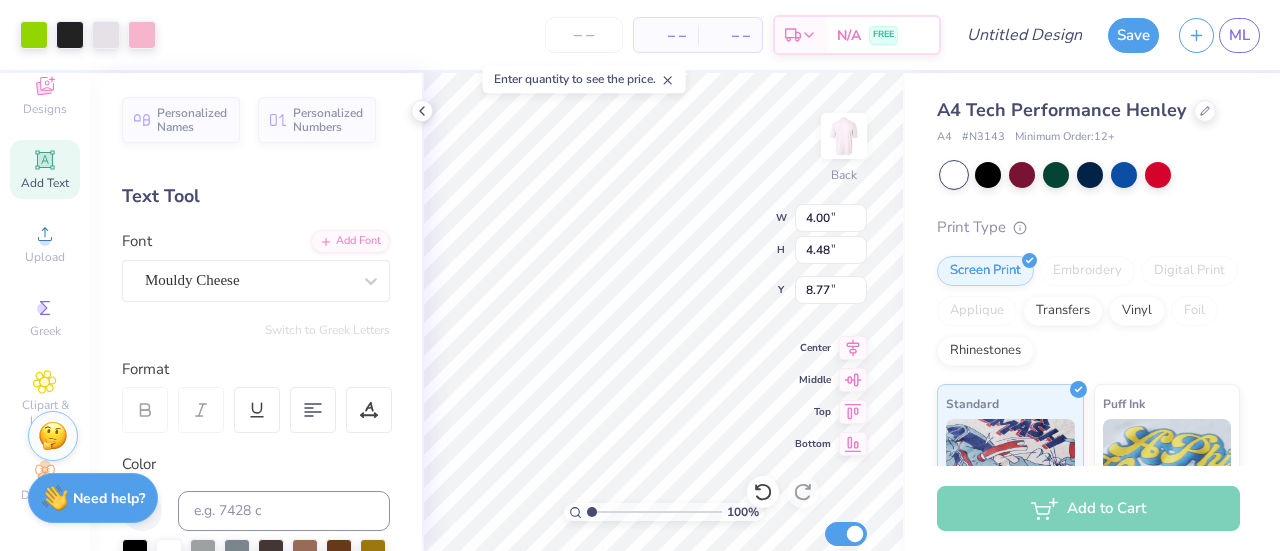 type on "3.70" 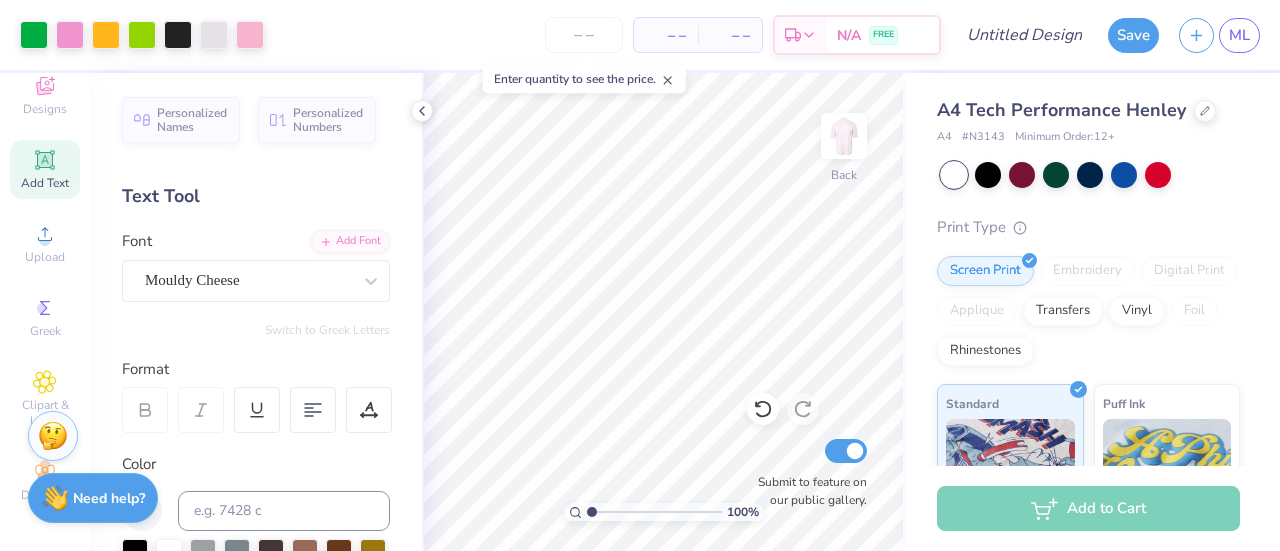 type on "1.00395771007089" 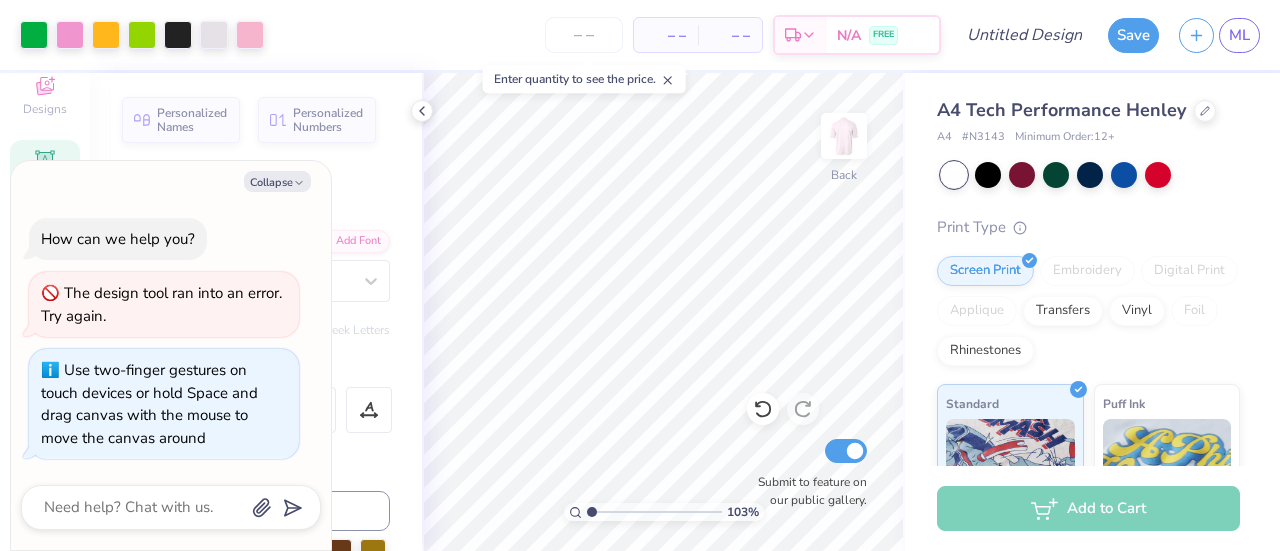 type on "1.0320655808939" 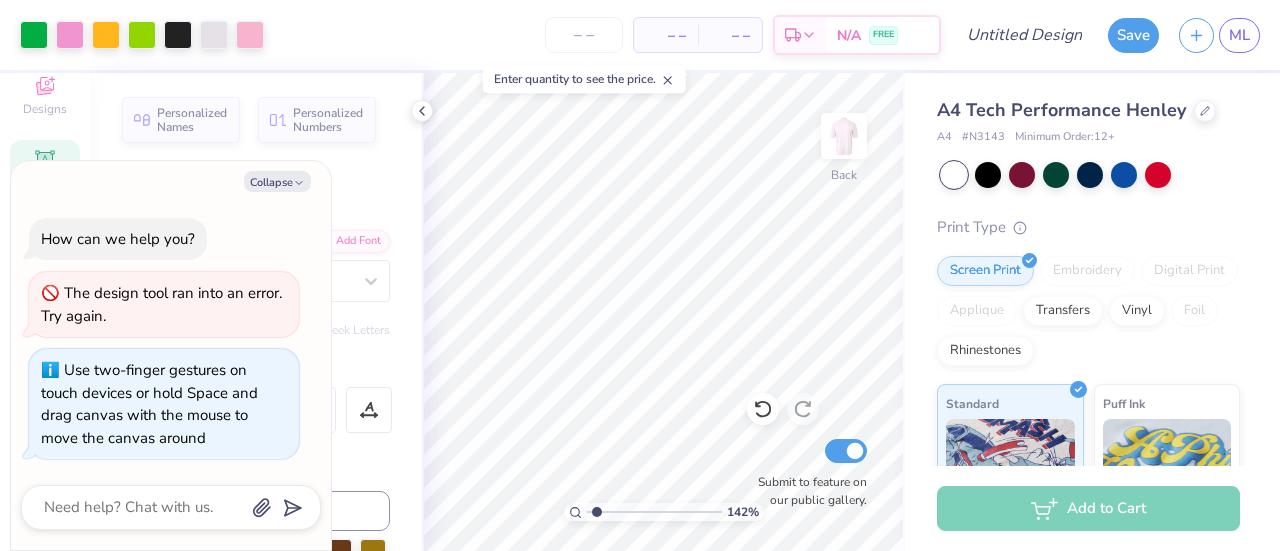 type on "1.41824929288058" 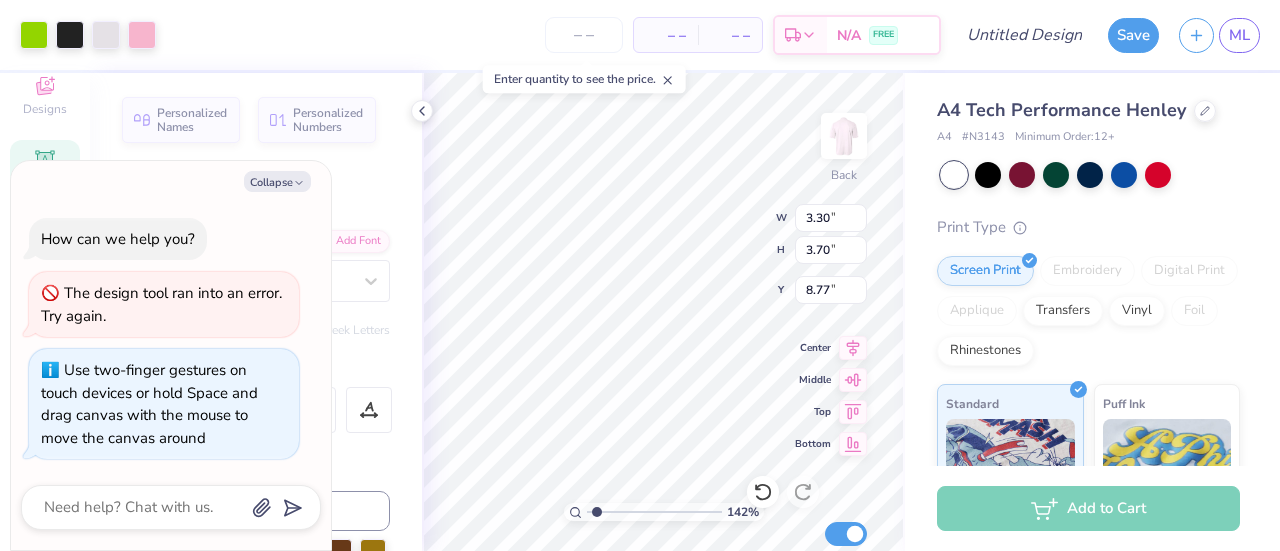 type on "1.41824929288058" 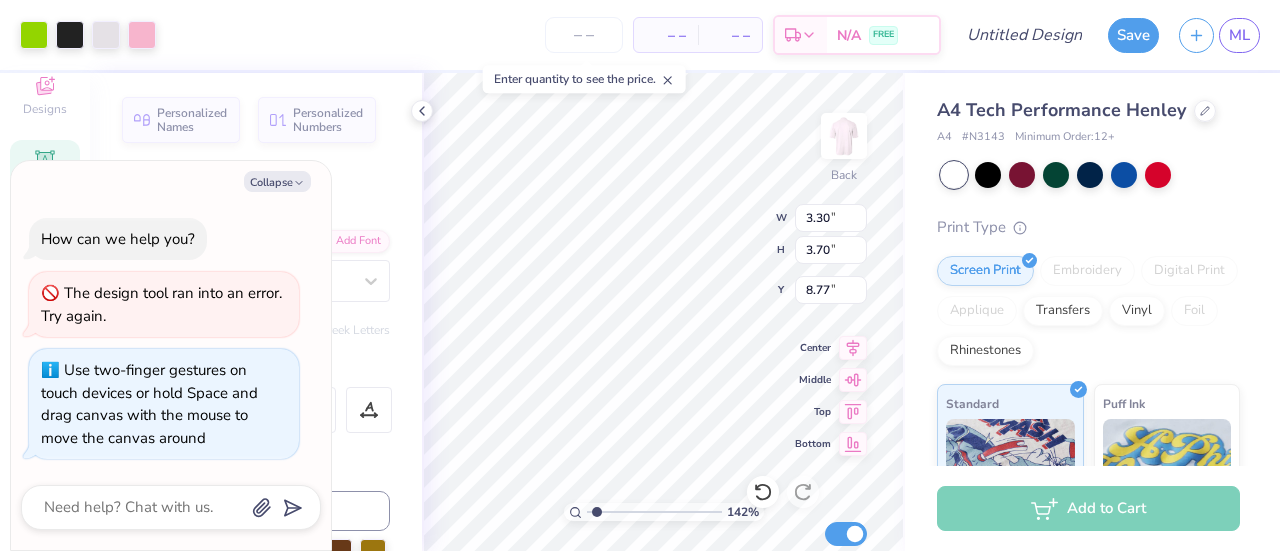 type on "x" 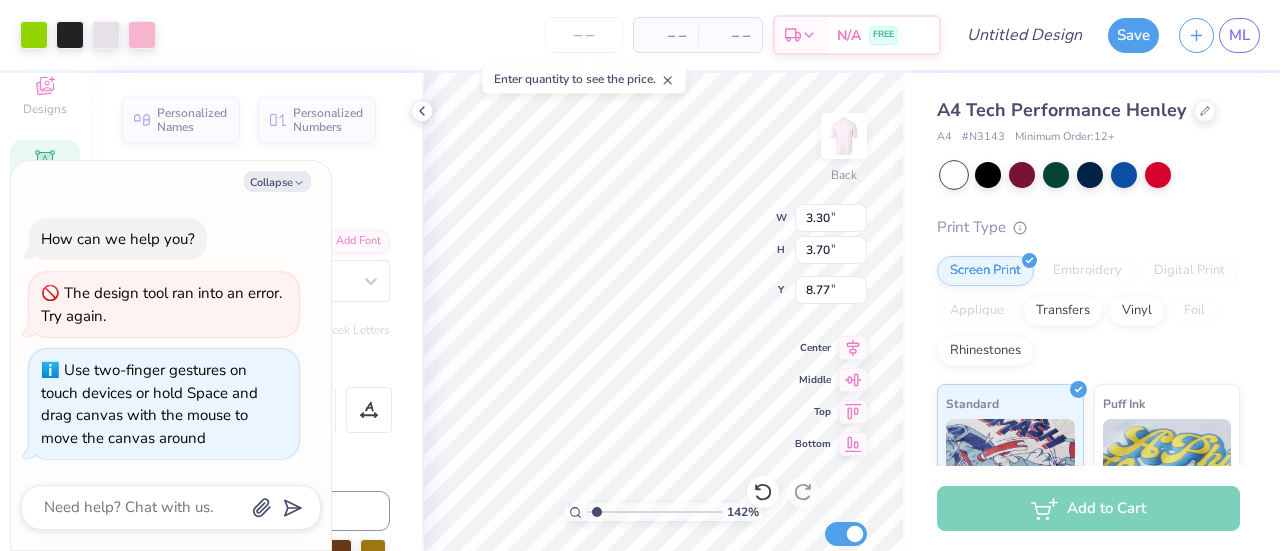 type on "1.41824929288058" 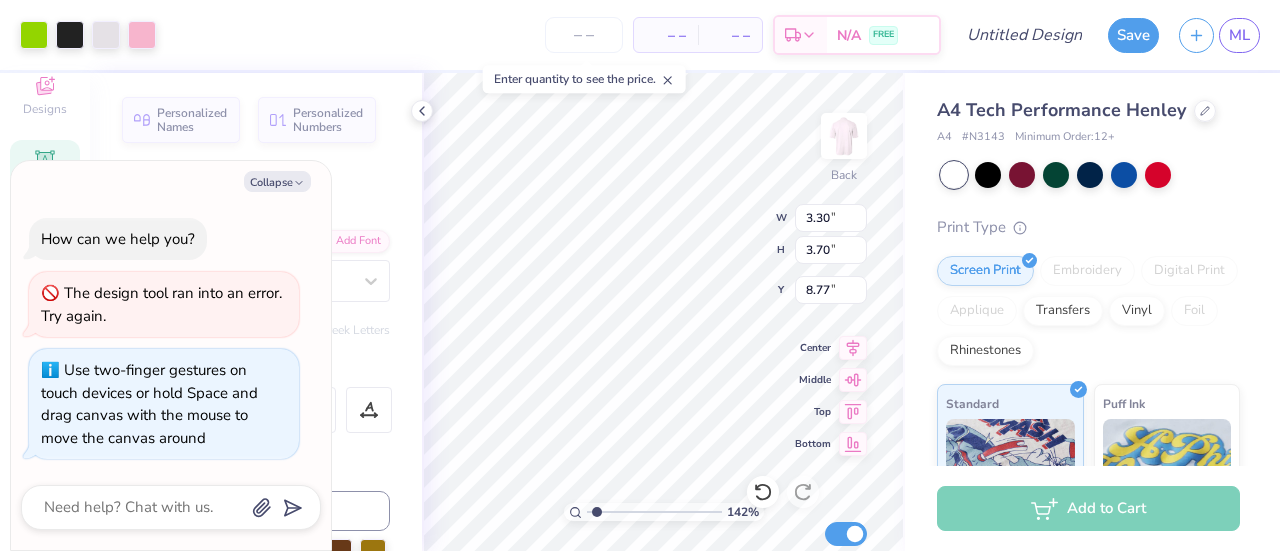 type on "x" 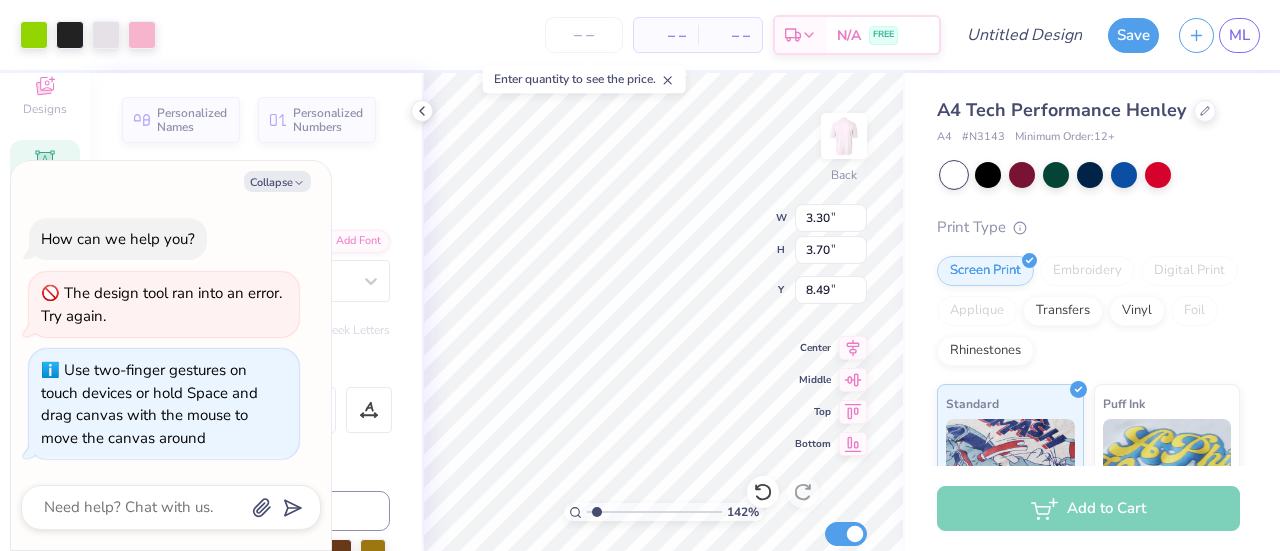 type on "1.41824929288058" 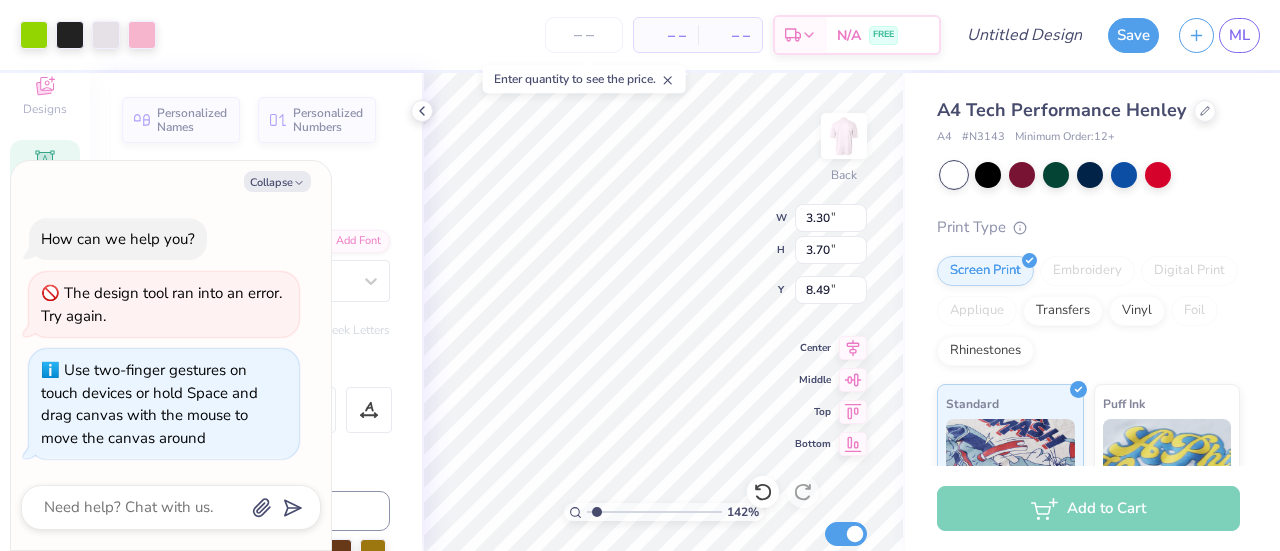 type on "1.41824929288058" 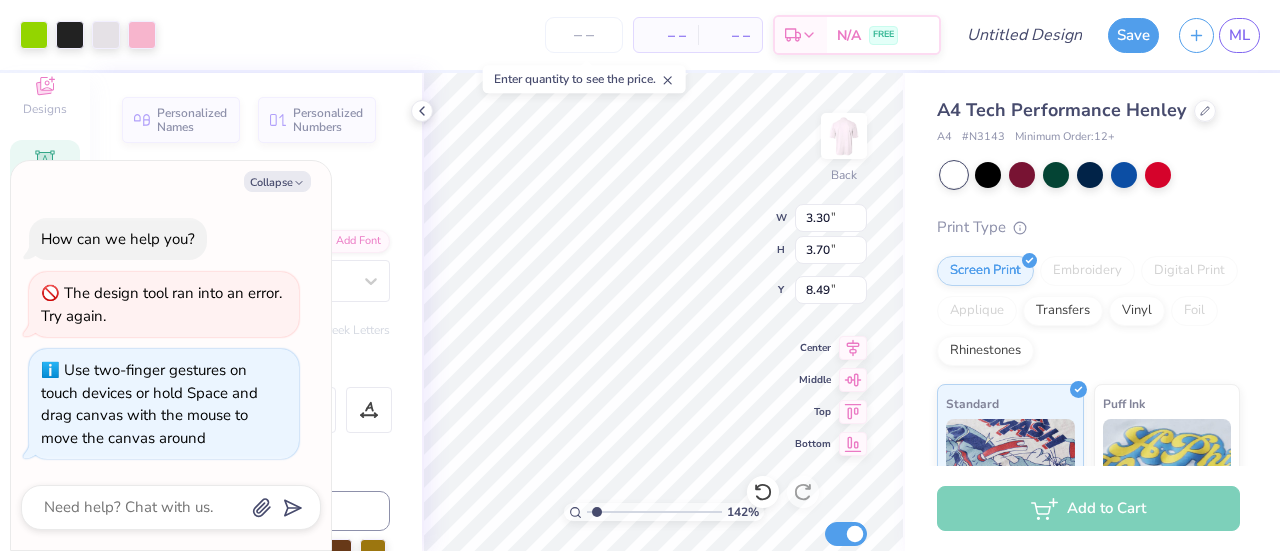 type on "x" 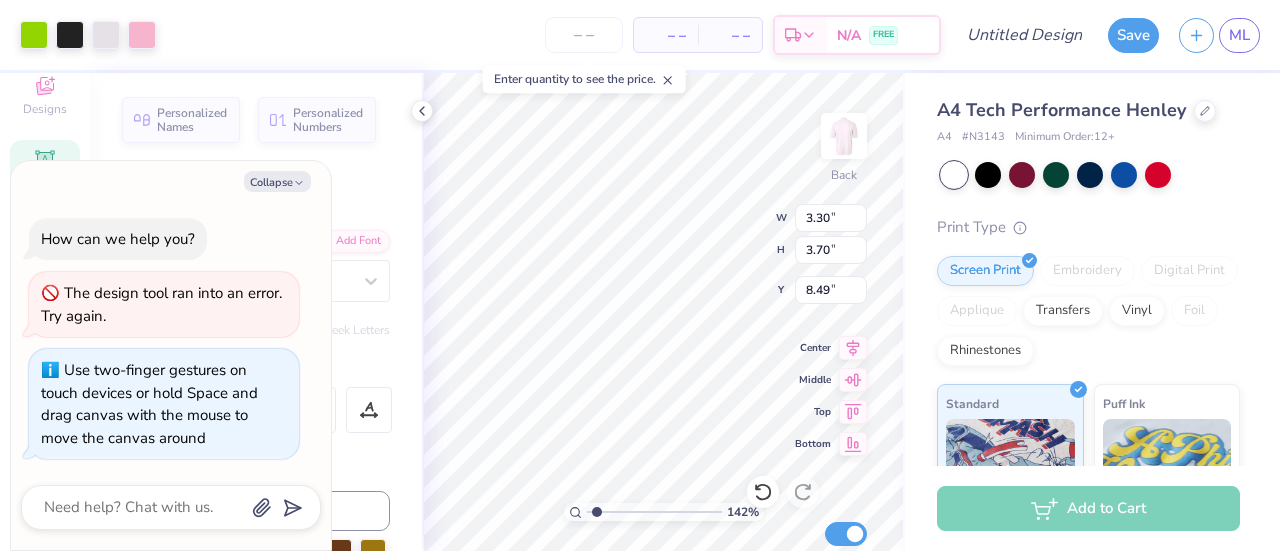 type on "1.41824929288058" 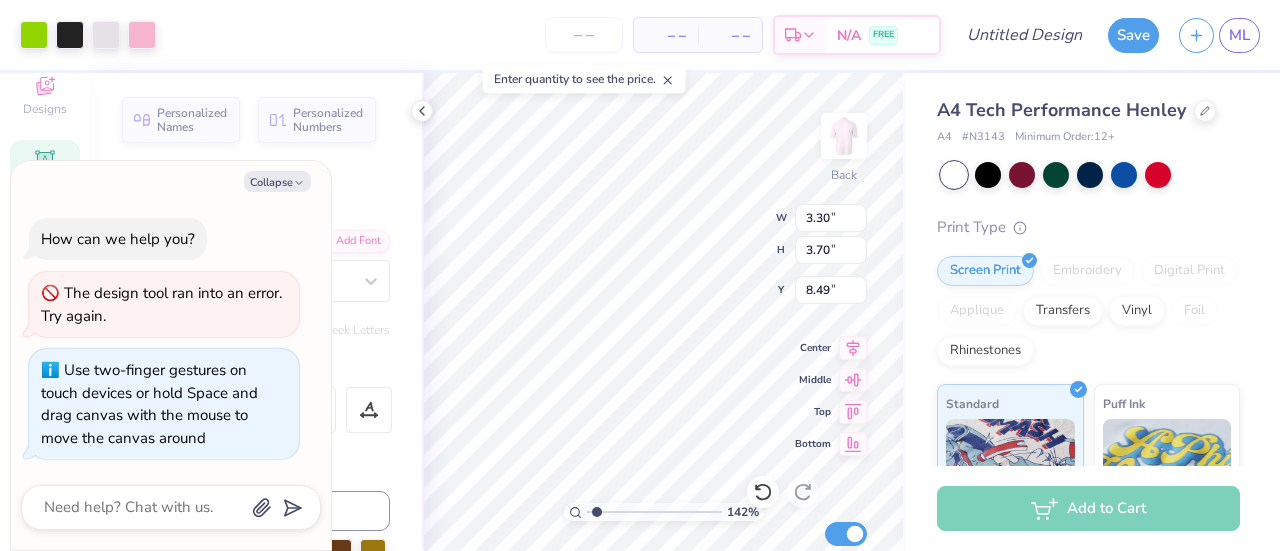 type on "x" 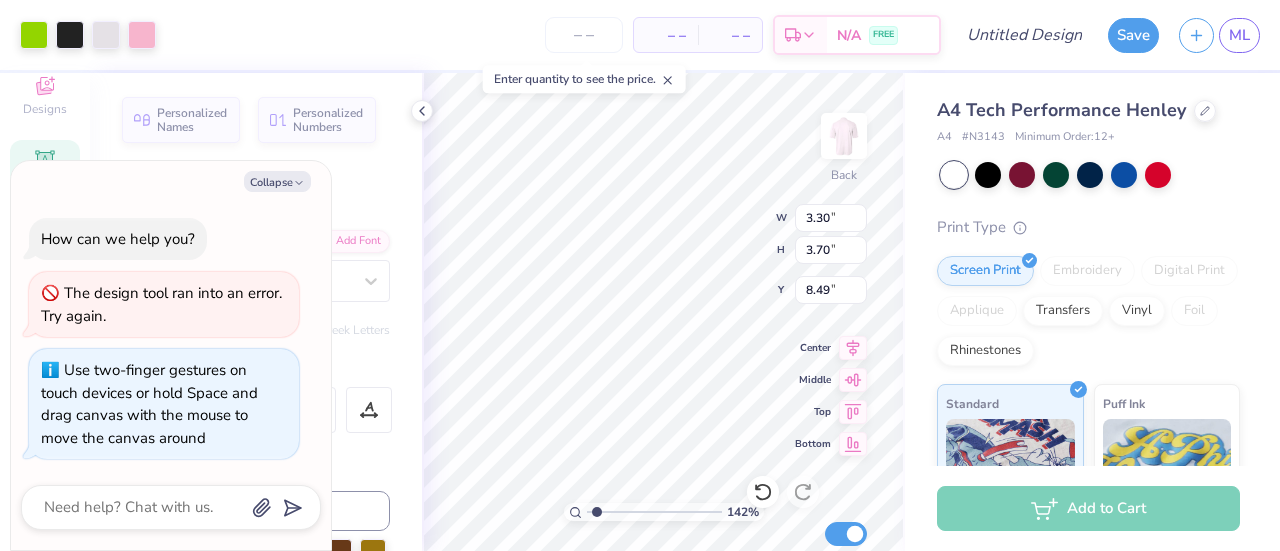 type on "1.41824929288058" 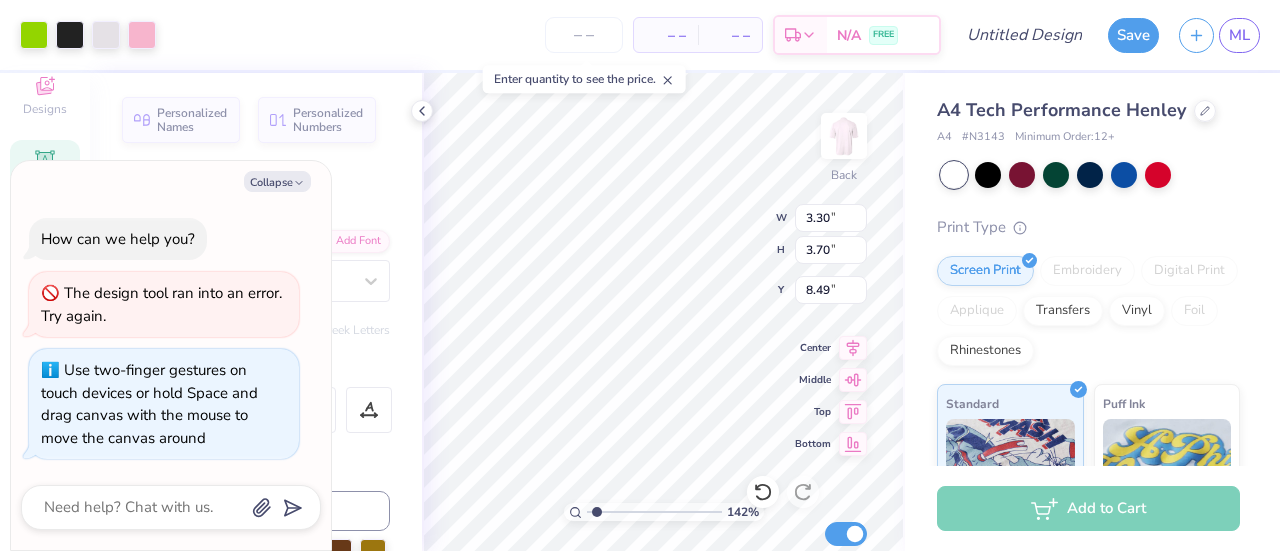 type on "x" 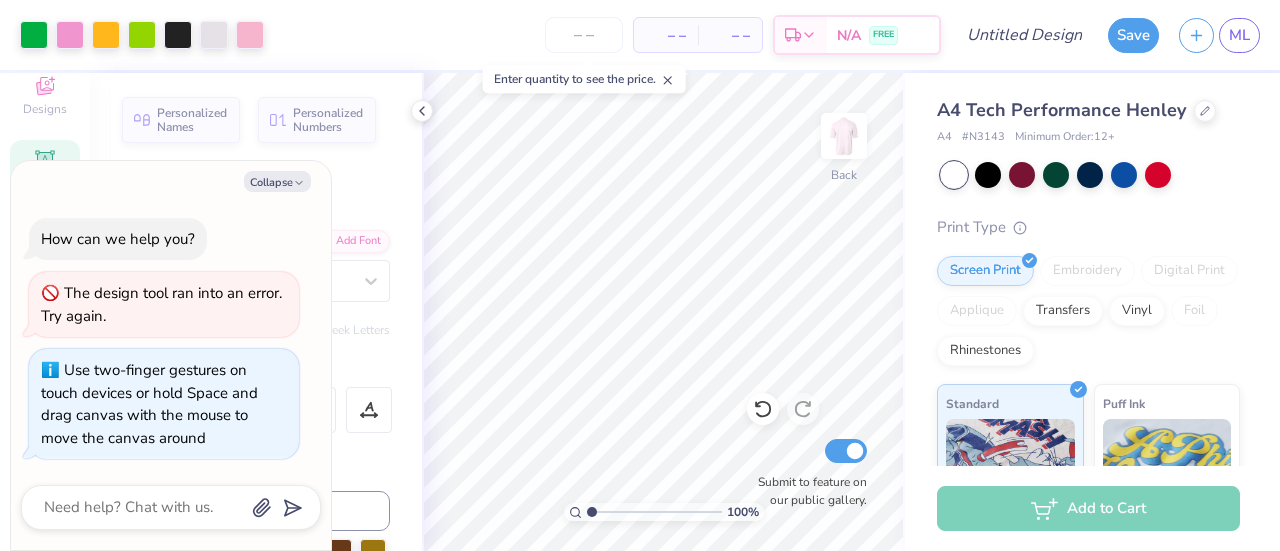 type on "1" 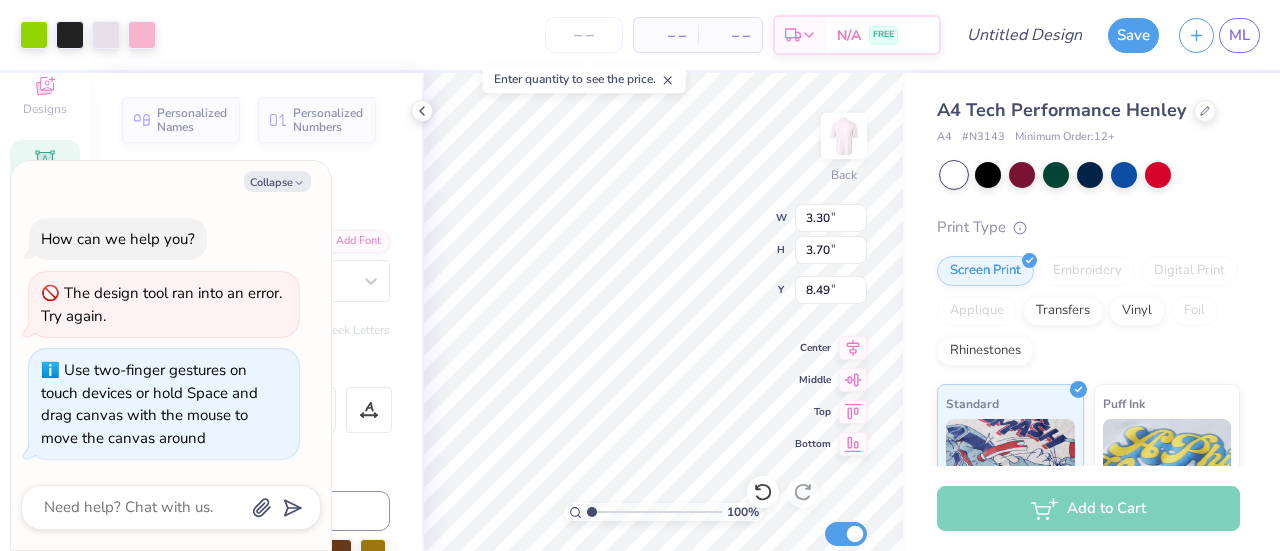 click on "Collapse" at bounding box center (277, 181) 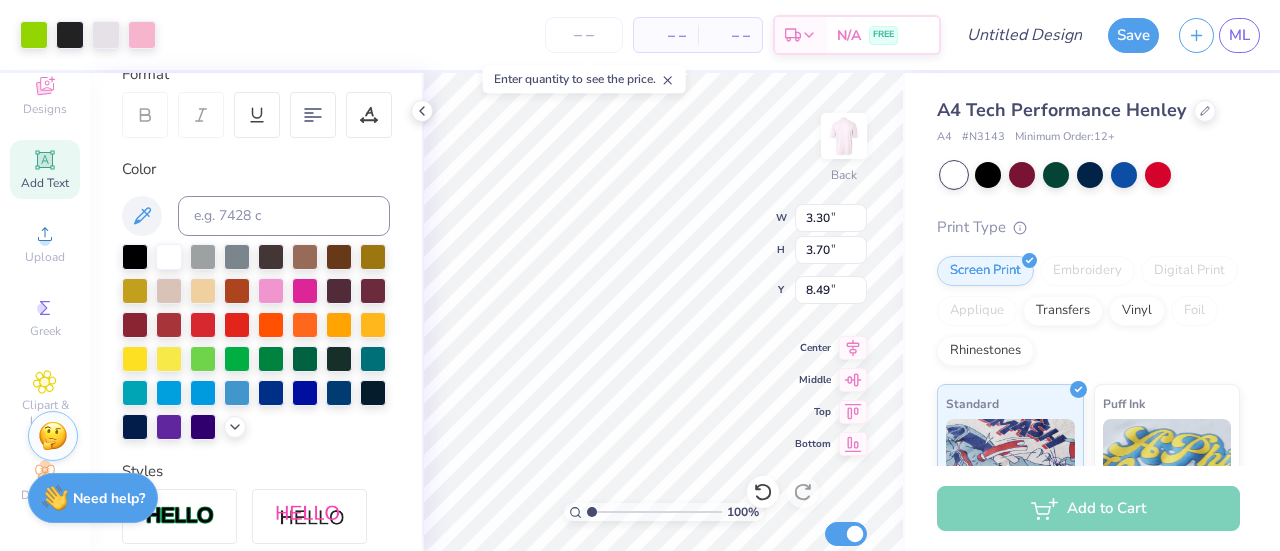 scroll, scrollTop: 296, scrollLeft: 0, axis: vertical 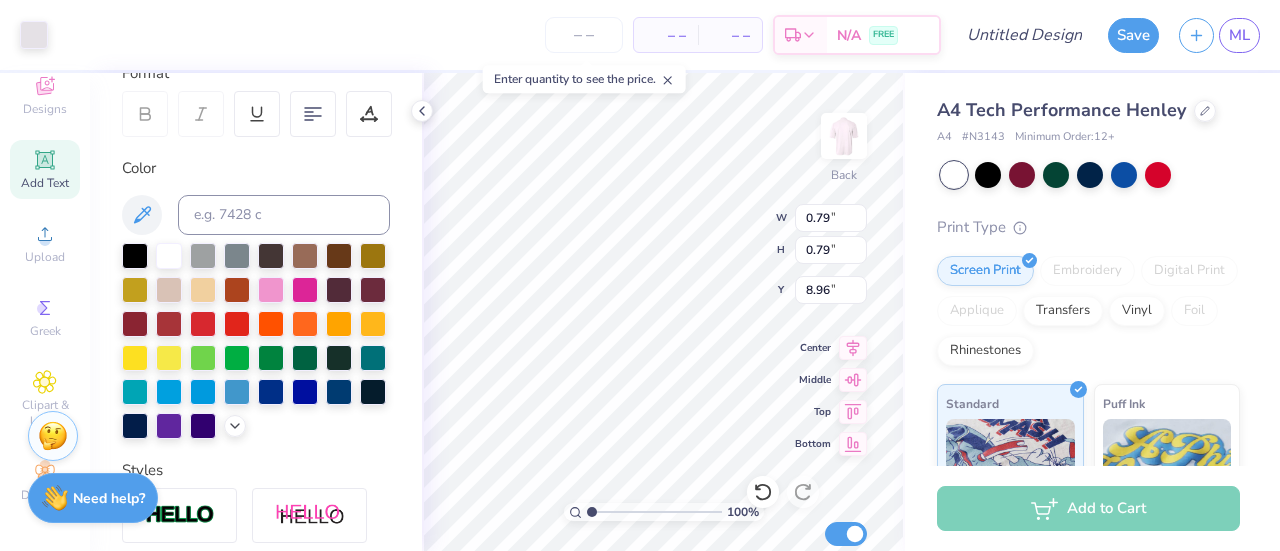 type on "0.79" 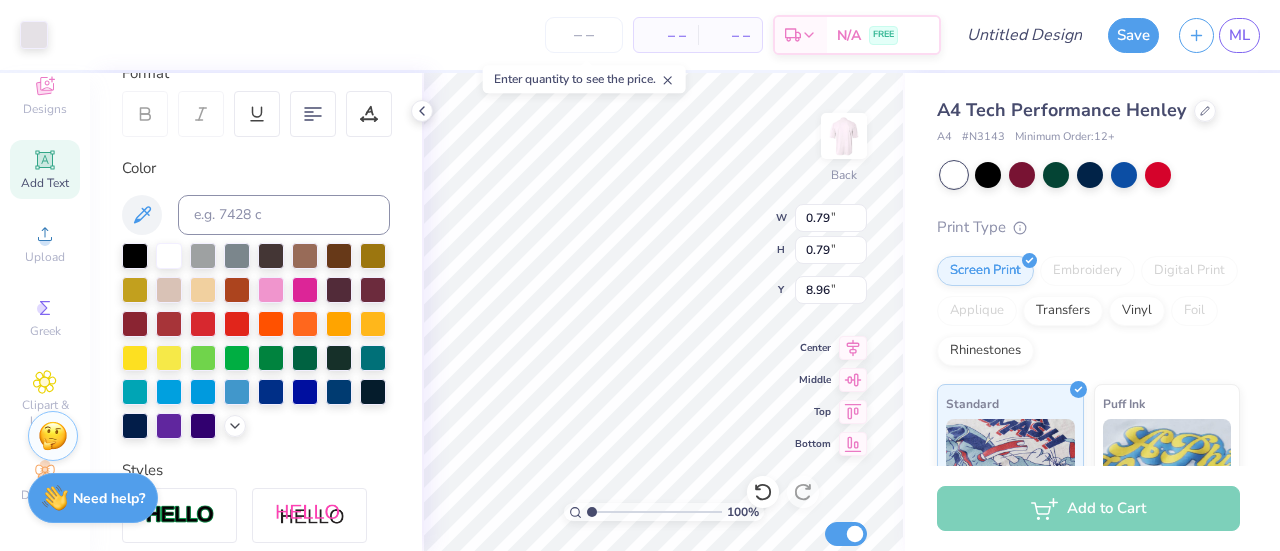 type on "0.79" 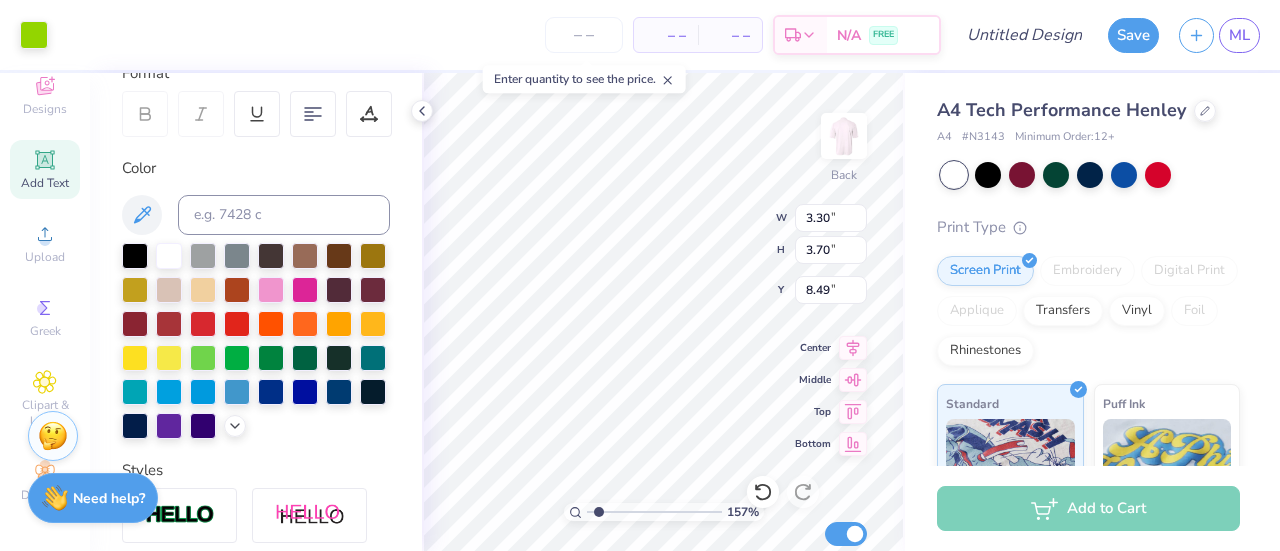 click at bounding box center (34, 35) 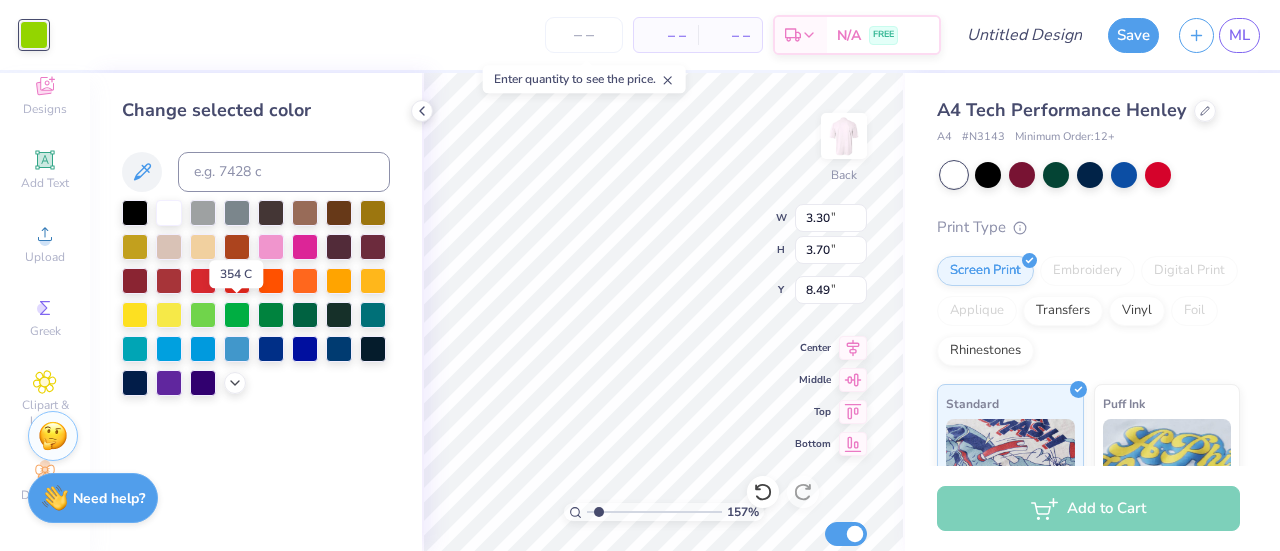 click at bounding box center (237, 315) 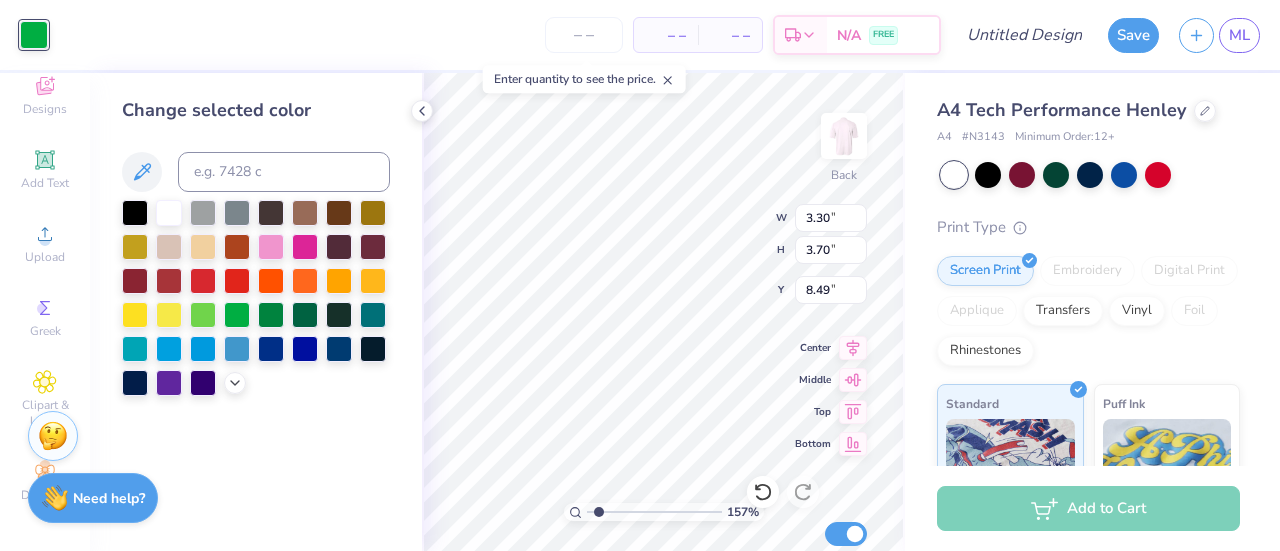 click at bounding box center [271, 315] 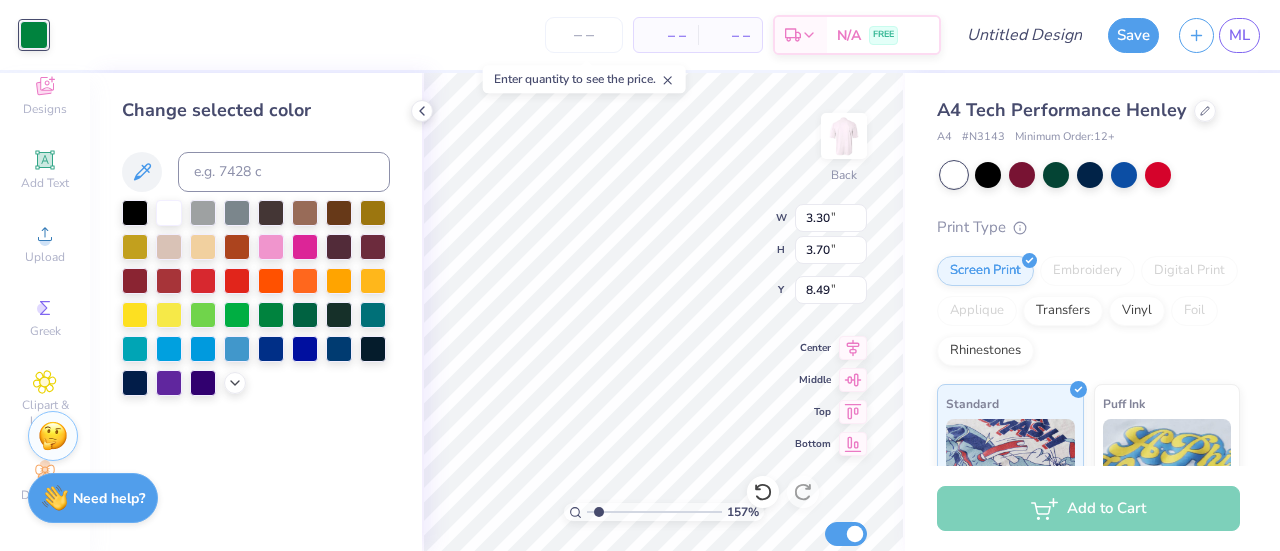 click at bounding box center (237, 315) 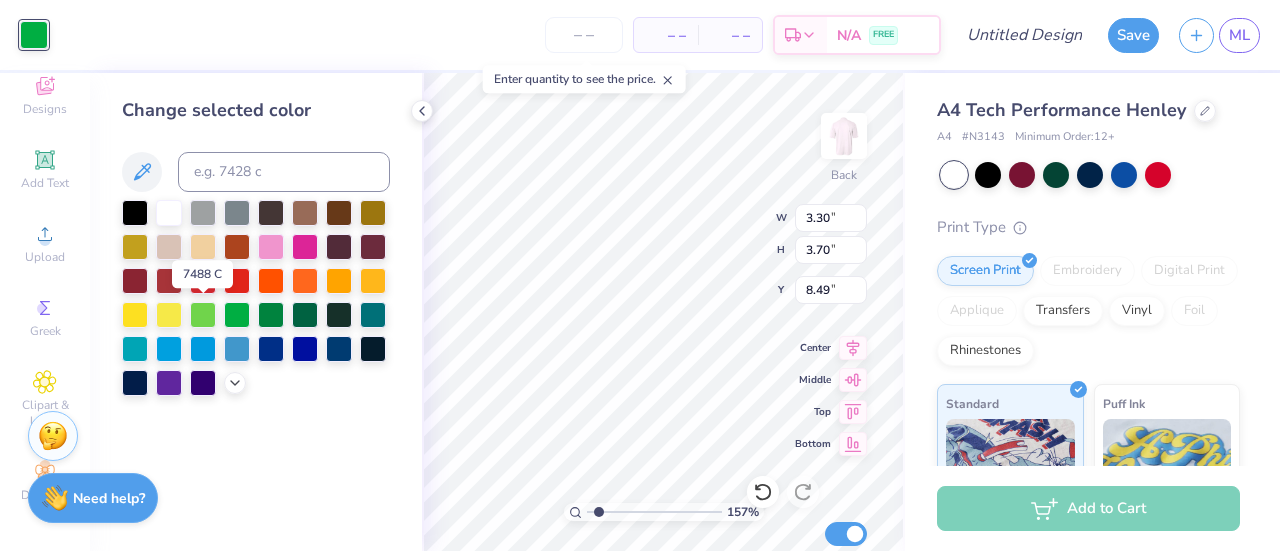 click at bounding box center [203, 315] 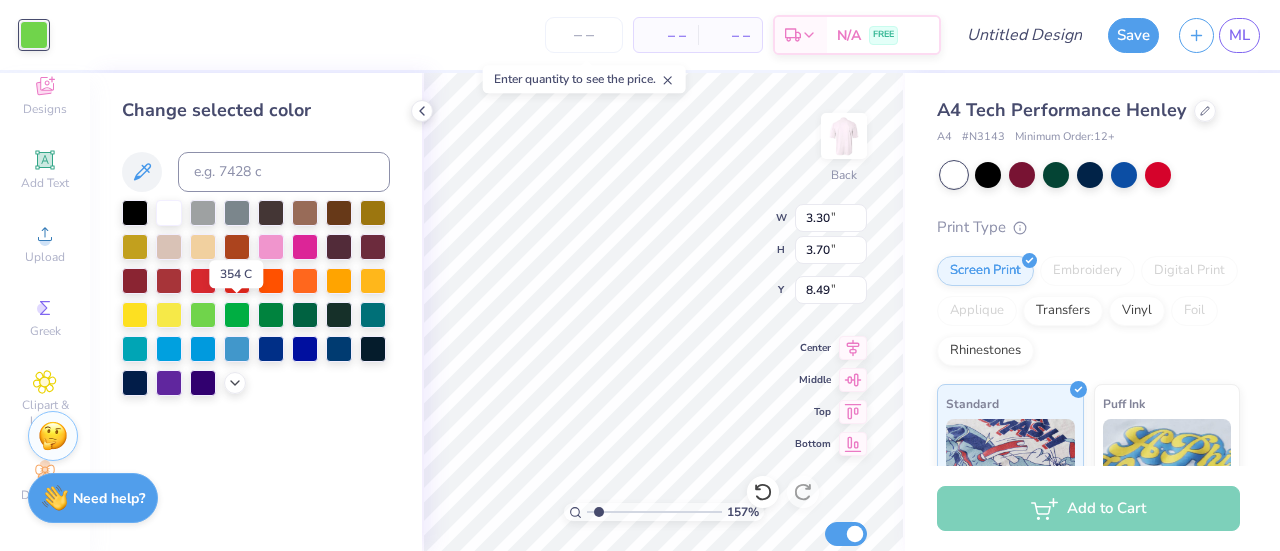 click at bounding box center (237, 315) 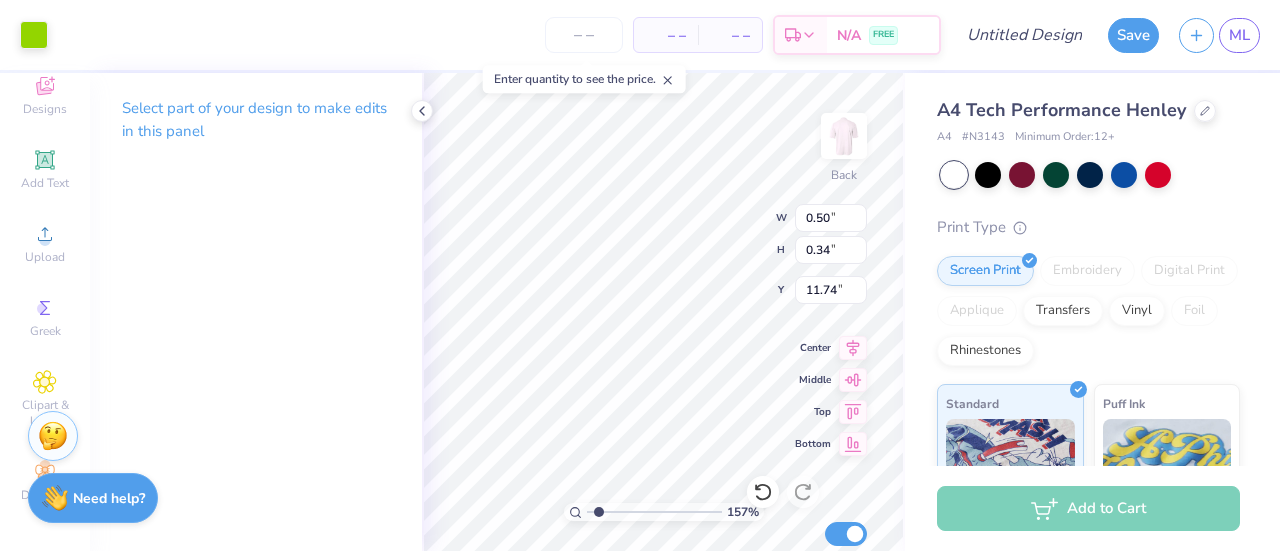 click at bounding box center (34, 35) 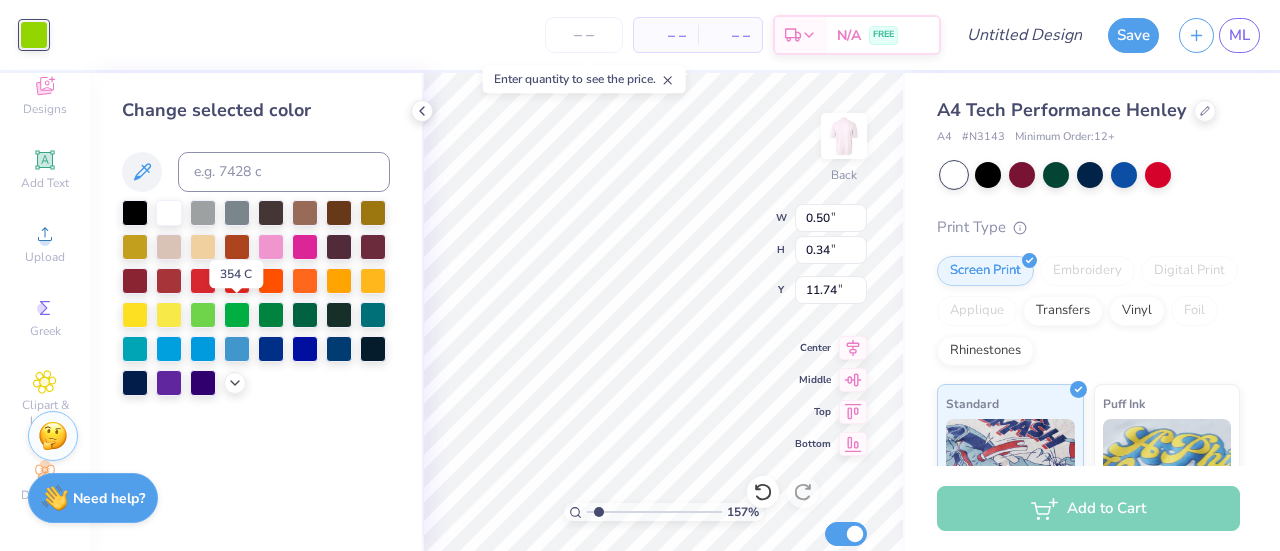 click at bounding box center (237, 315) 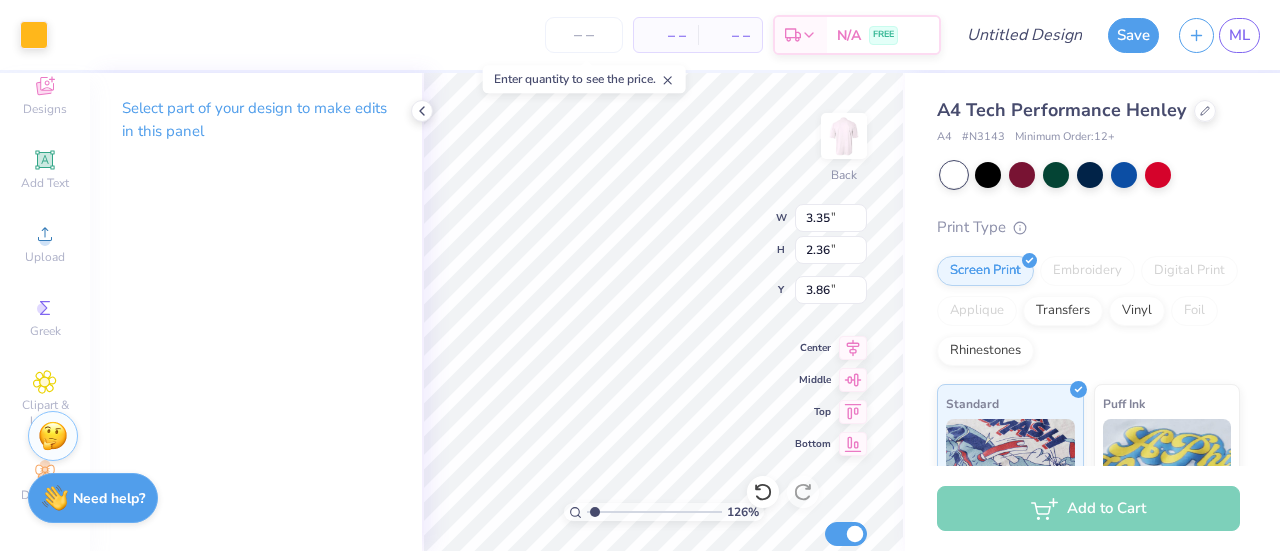 click at bounding box center [34, 35] 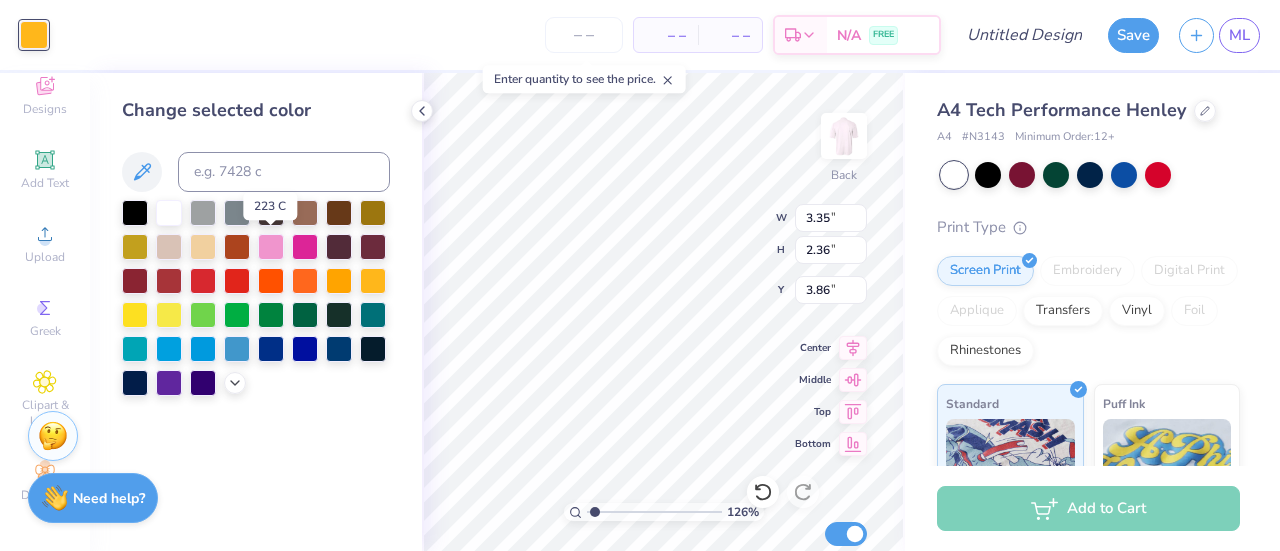 click at bounding box center (271, 247) 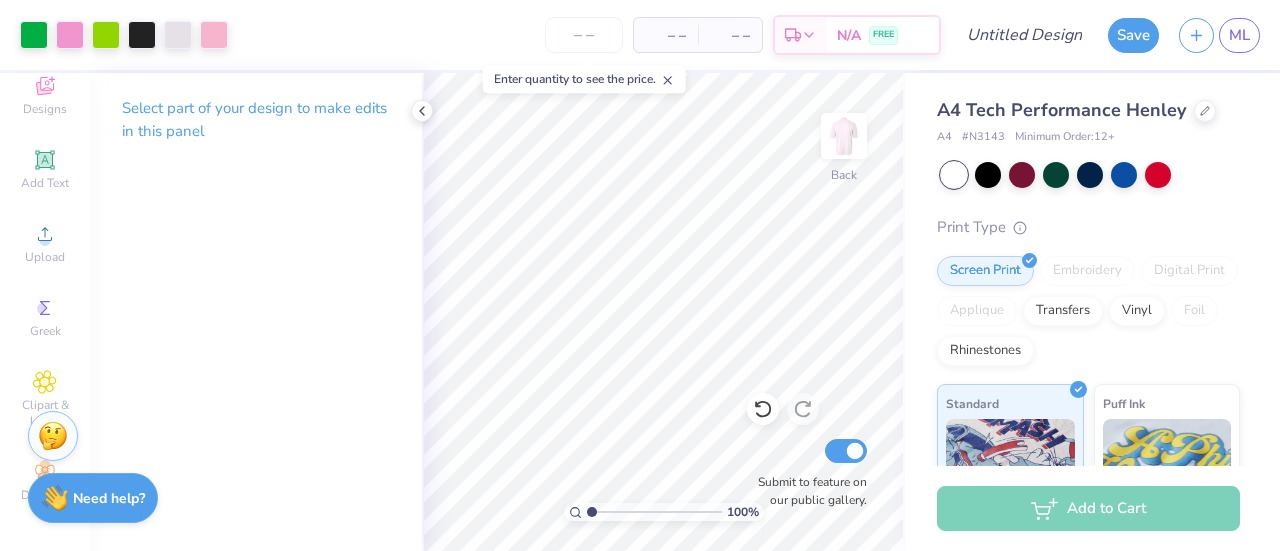 type on "1" 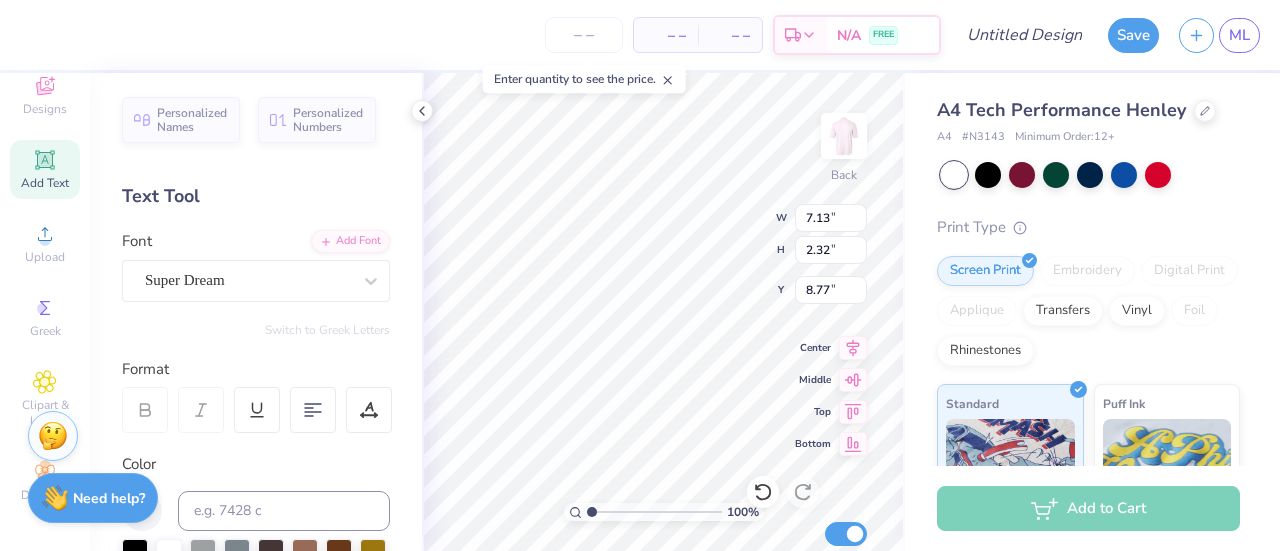 click on "A4 Tech Performance Henley A4 # N3143 Minimum Order: 12 + Print Type Screen Print Embroidery Digital Print Applique Transfers Vinyl Foil Rhinestones Standard Puff Ink Neon Ink Metallic & Glitter Ink Glow in the Dark Ink Water based Ink" at bounding box center (1092, 454) 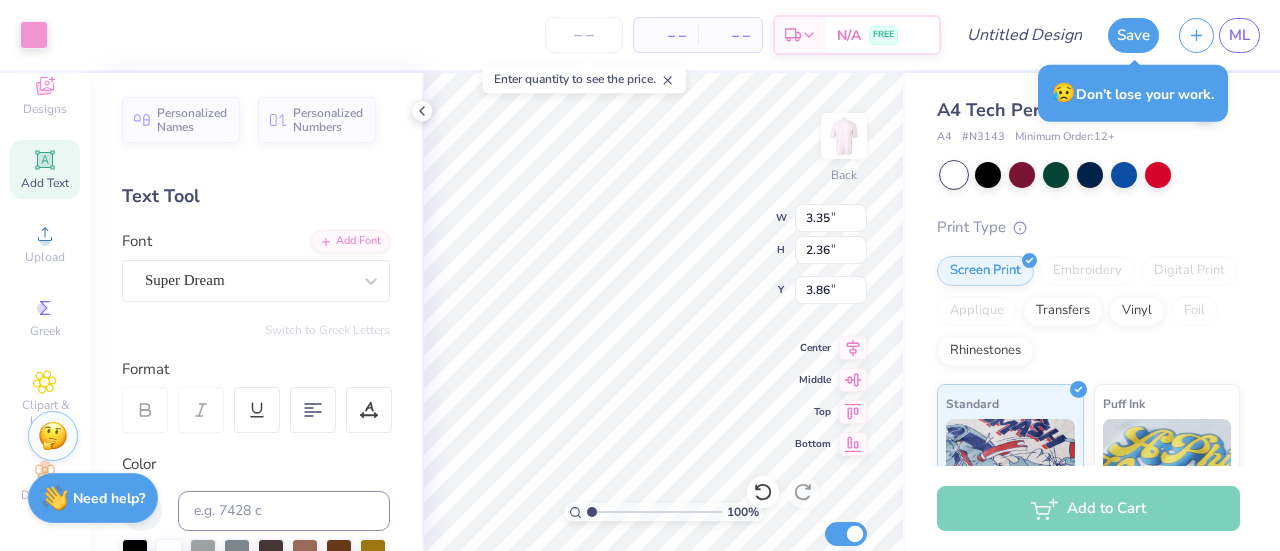 click at bounding box center [34, 35] 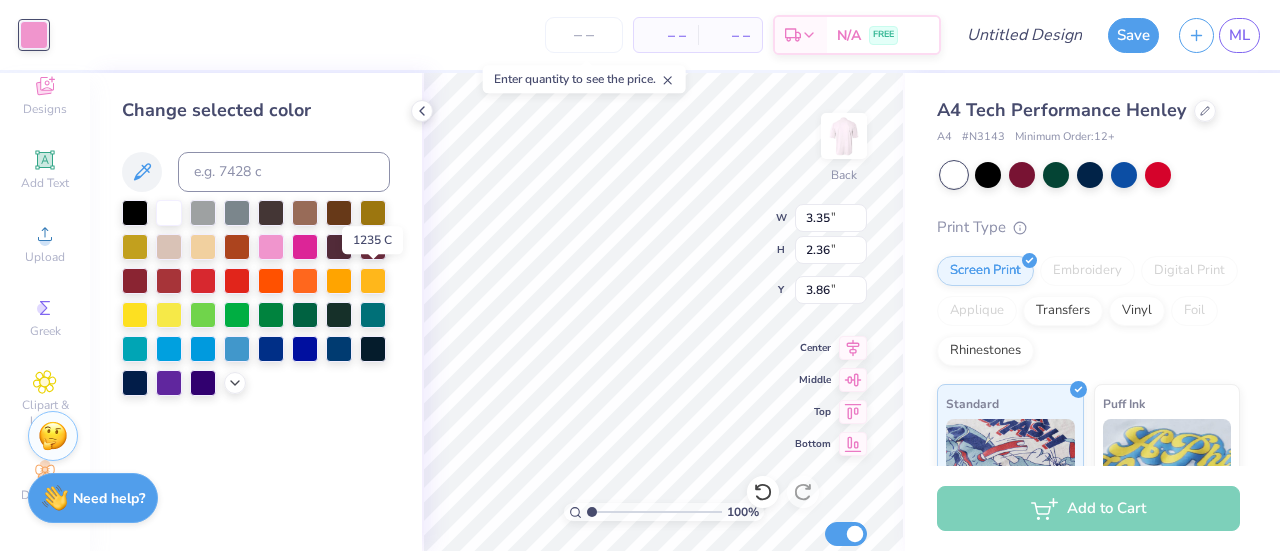 click at bounding box center (373, 281) 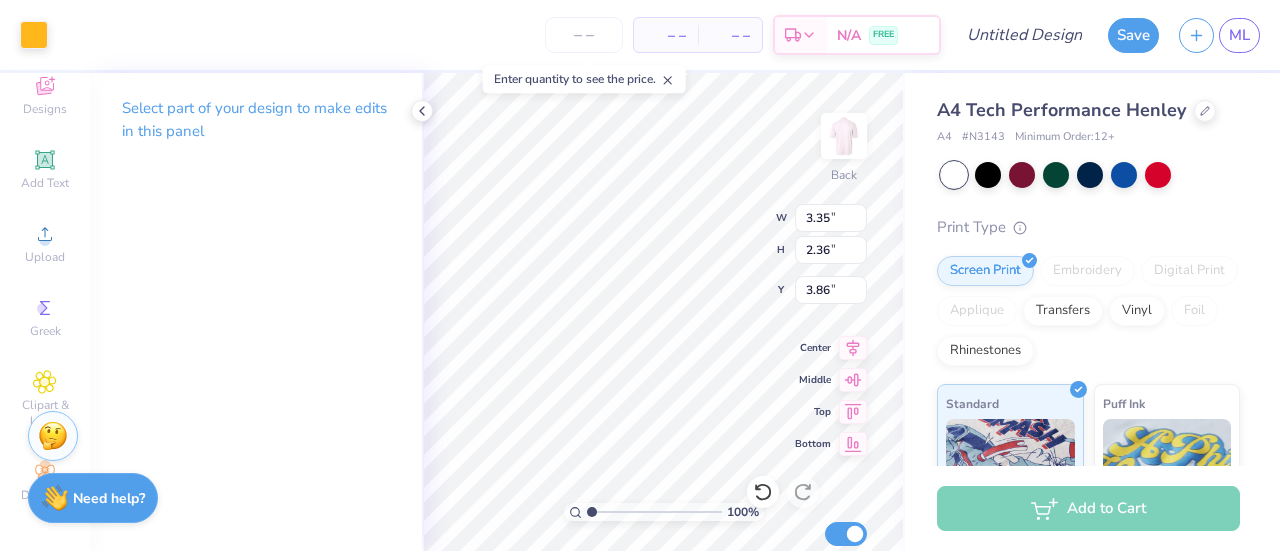 click at bounding box center [34, 35] 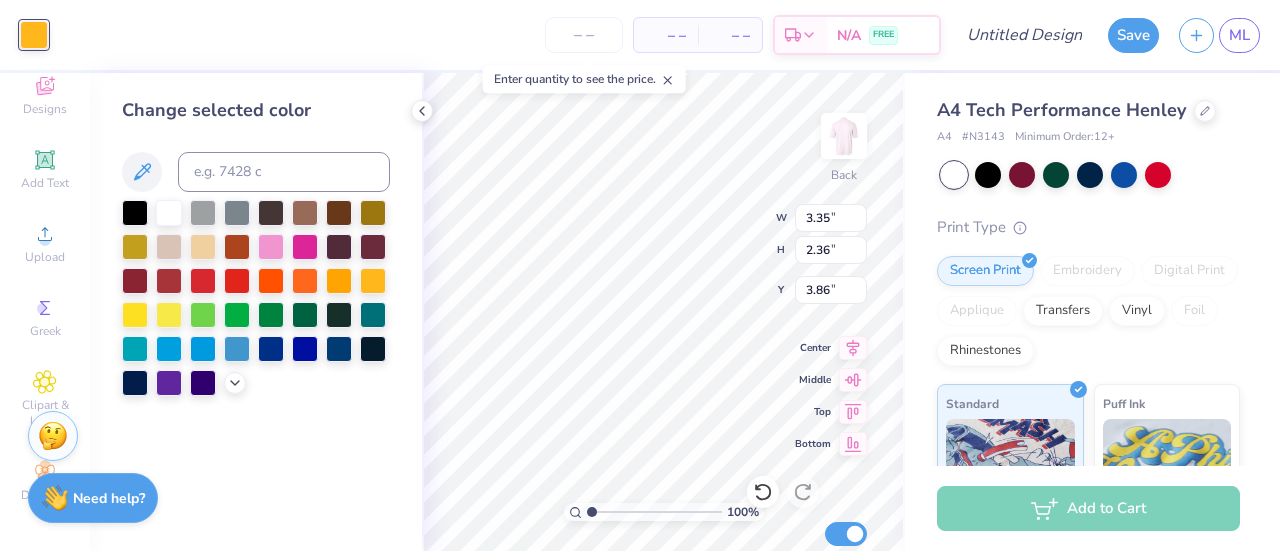 click at bounding box center (271, 247) 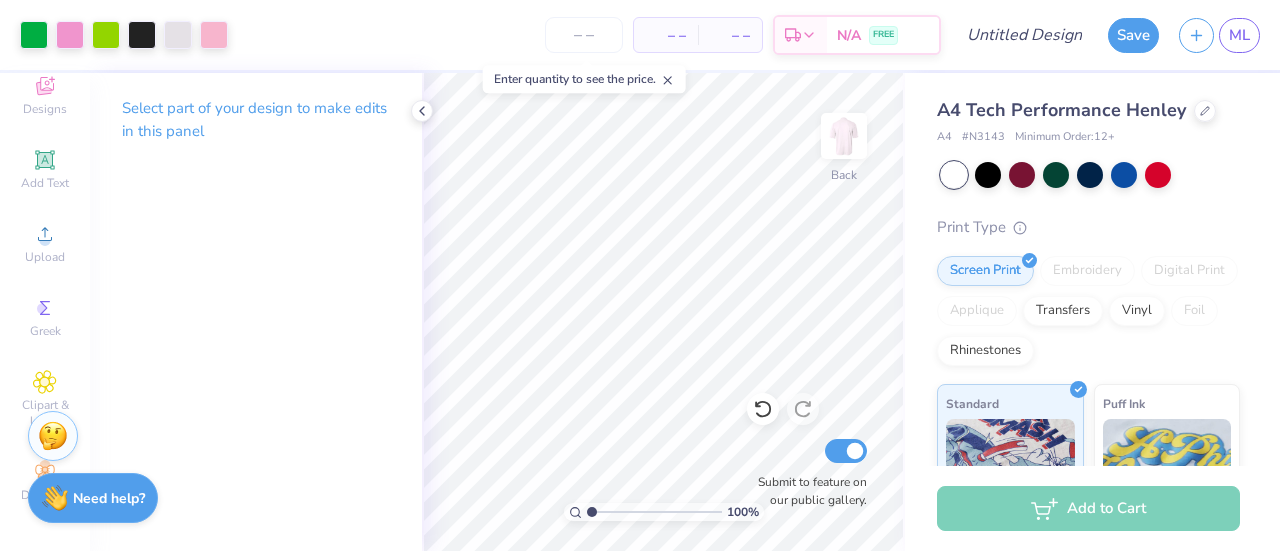click 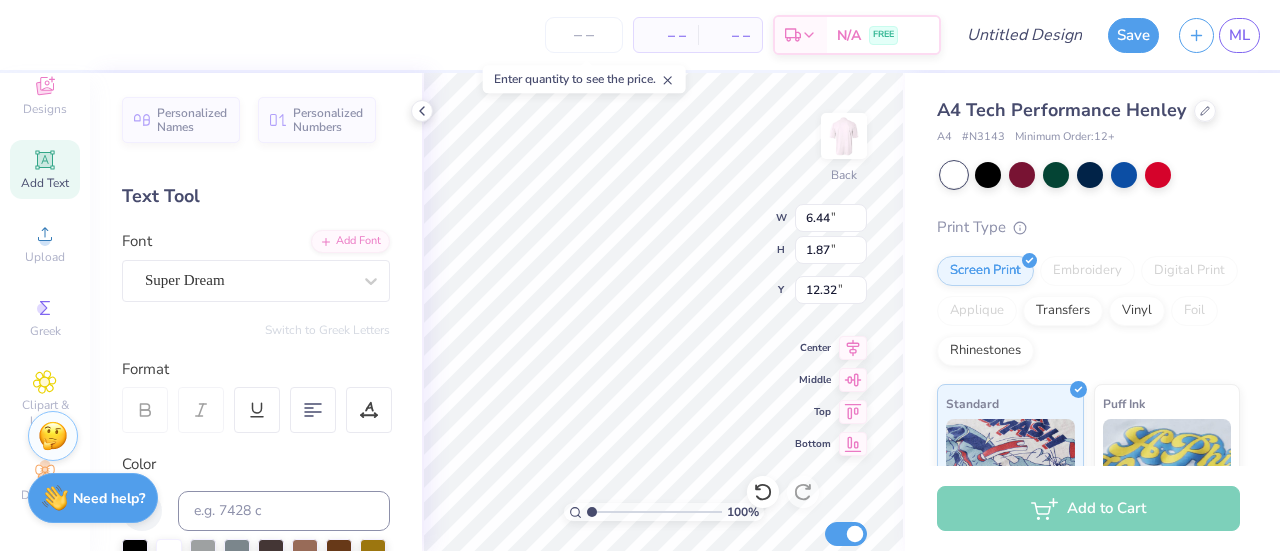 scroll, scrollTop: 16, scrollLeft: 2, axis: both 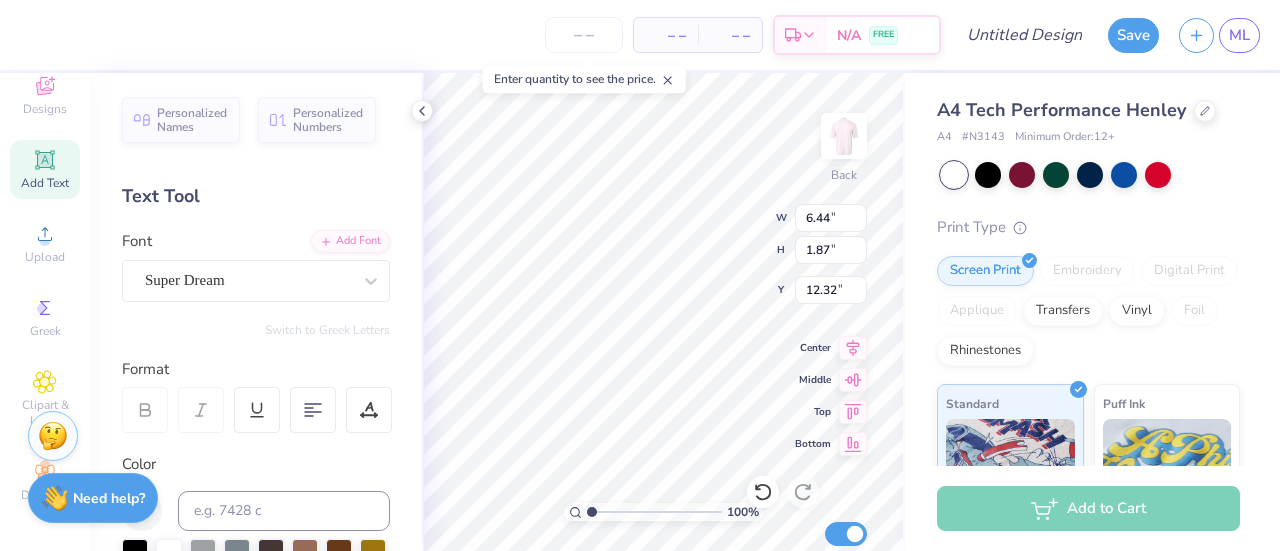 type on "&" 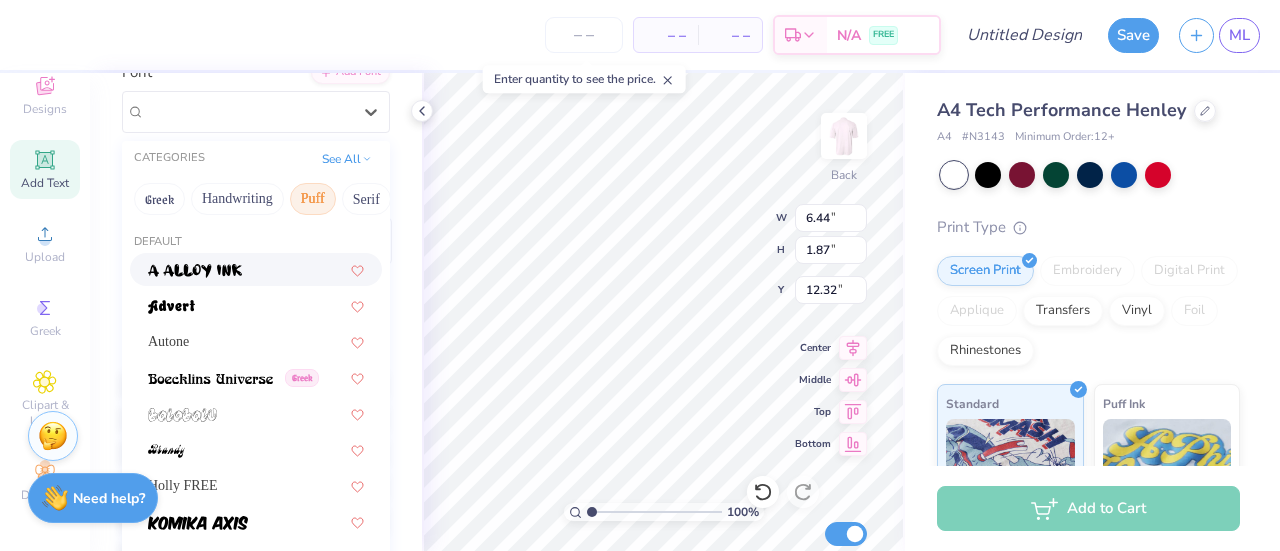 scroll, scrollTop: 240, scrollLeft: 0, axis: vertical 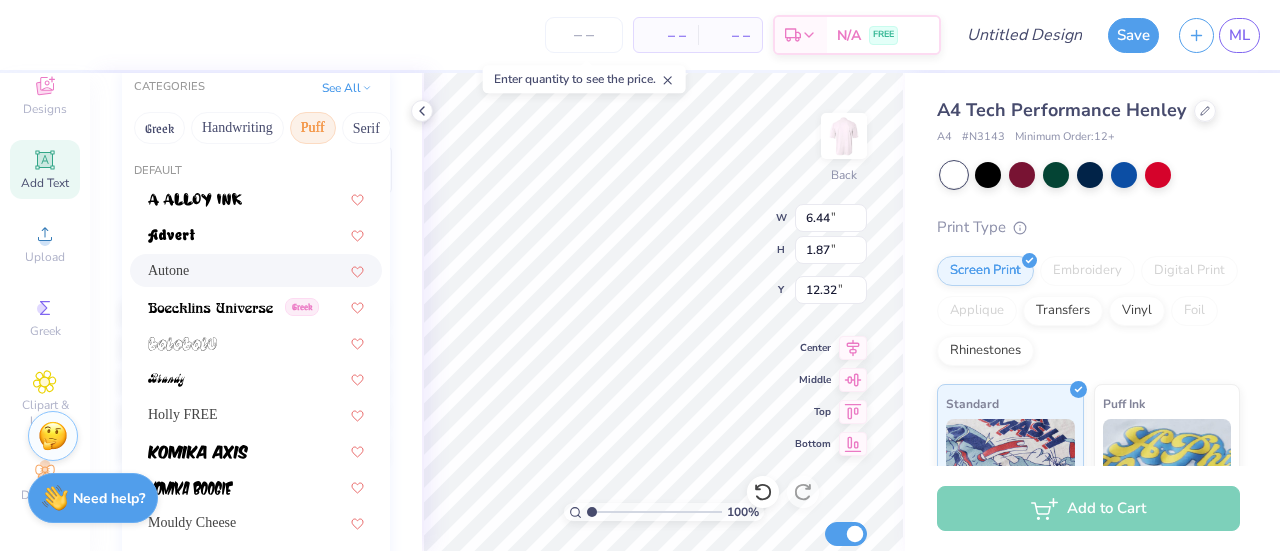 click on "Autone" at bounding box center (256, 270) 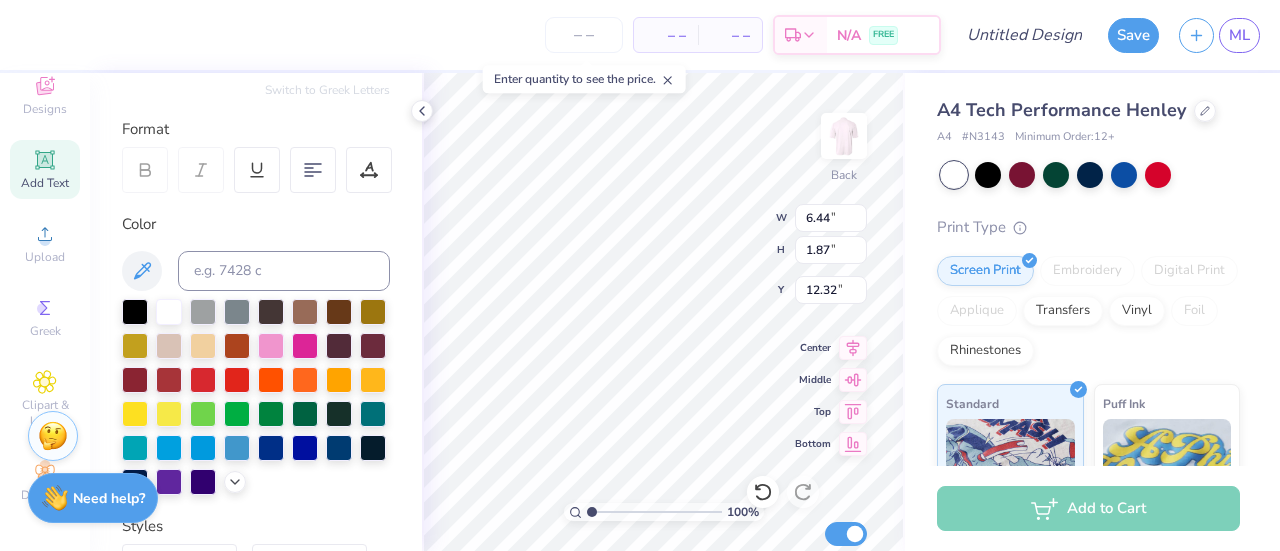 scroll, scrollTop: 16, scrollLeft: 2, axis: both 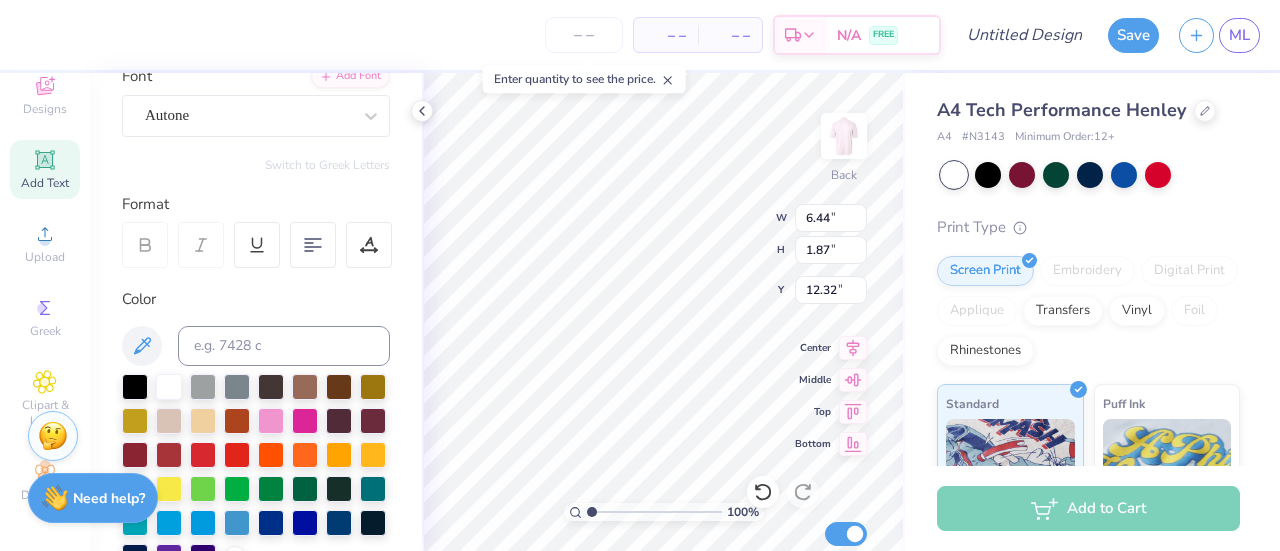 click on "Autone" at bounding box center (248, 115) 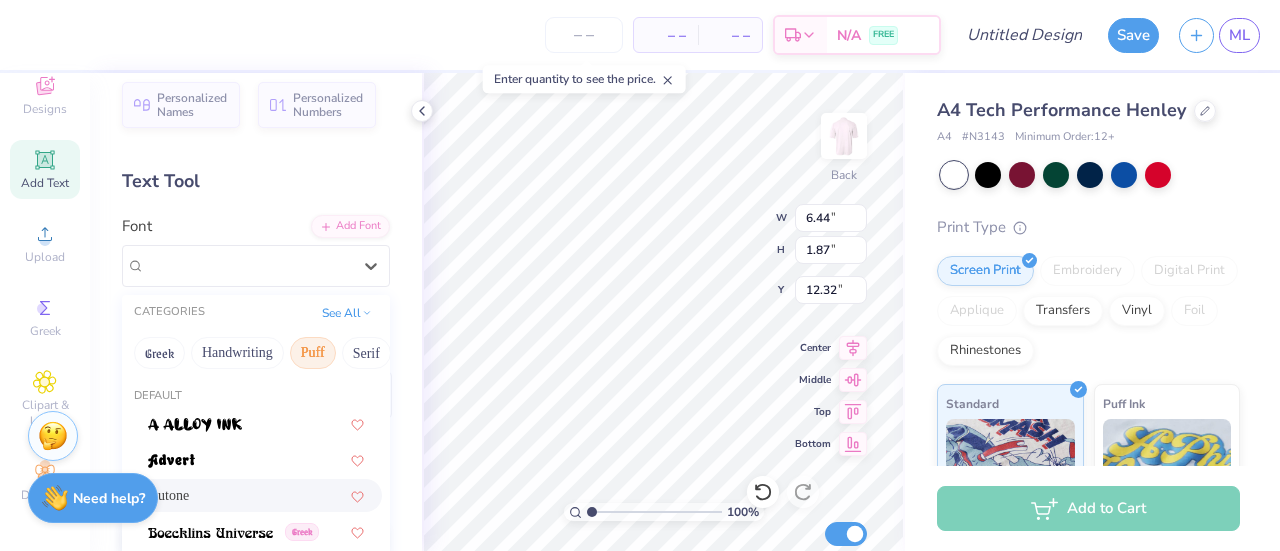 scroll, scrollTop: 0, scrollLeft: 0, axis: both 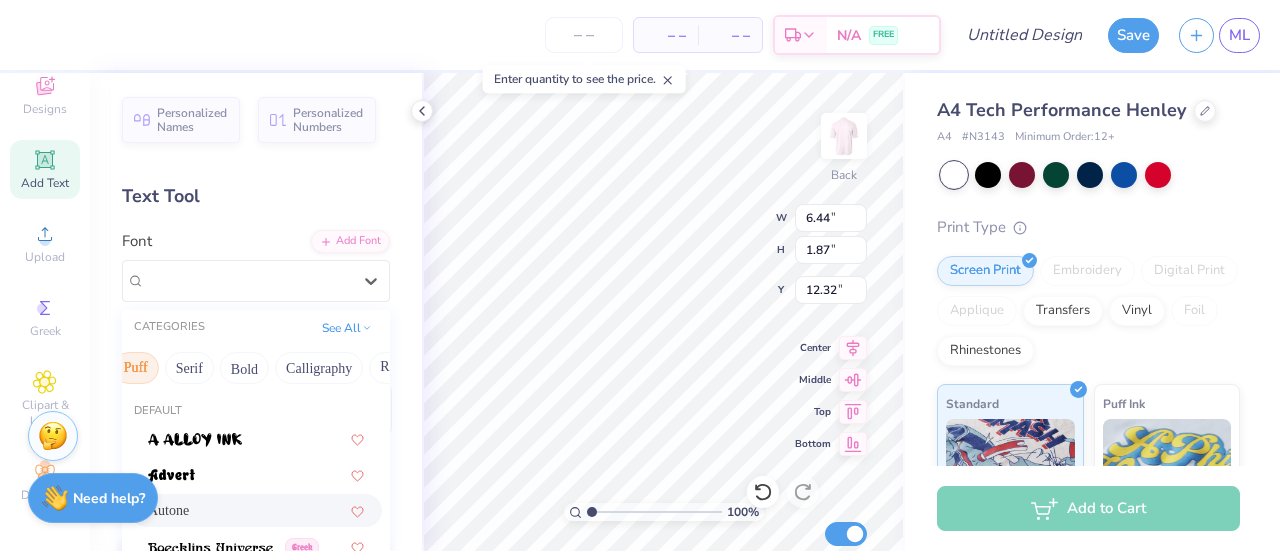click on "Calligraphy" at bounding box center [319, 368] 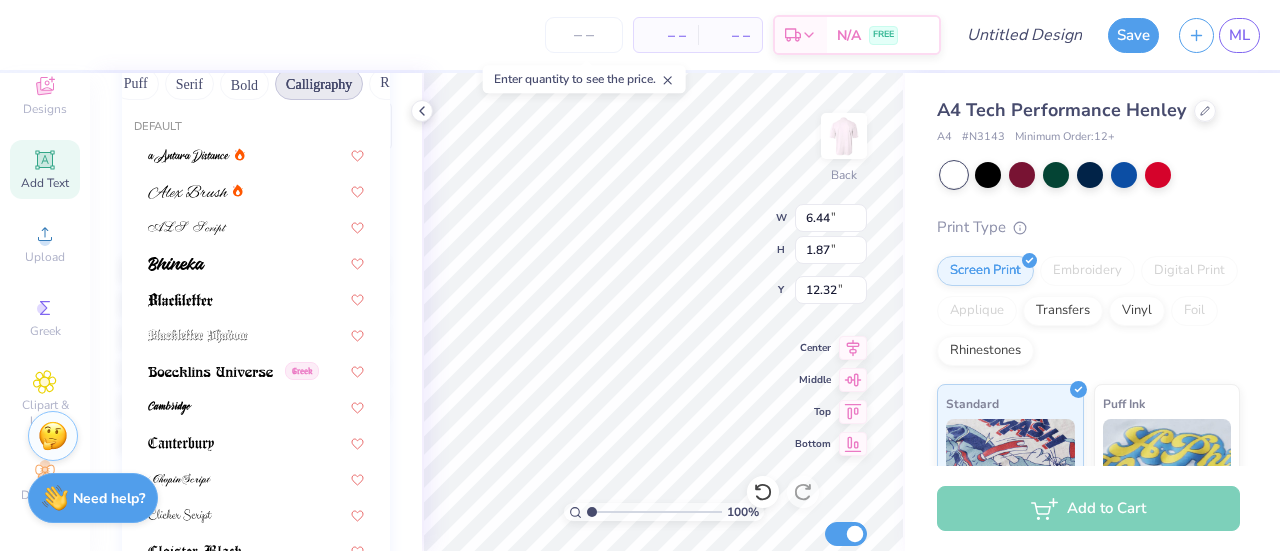 scroll, scrollTop: 285, scrollLeft: 0, axis: vertical 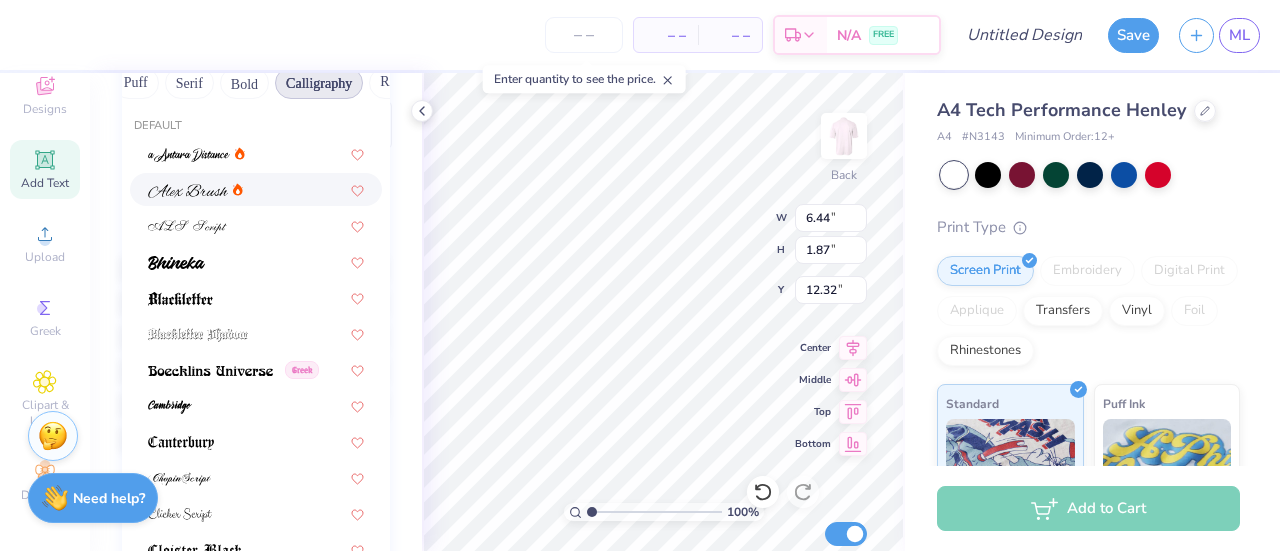 click at bounding box center (188, 189) 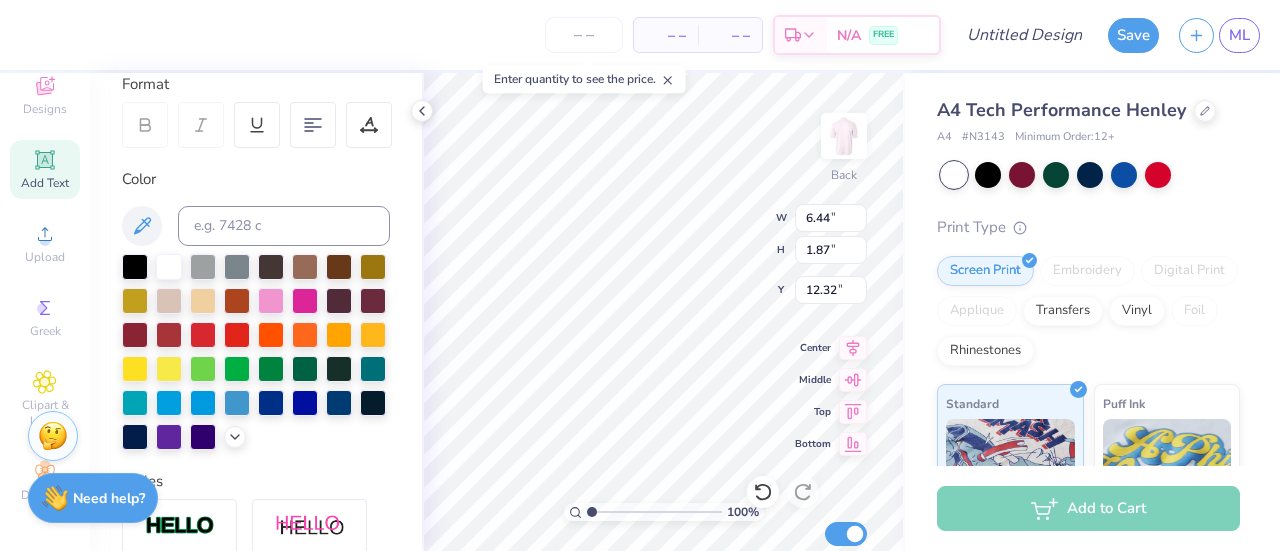 scroll, scrollTop: 163, scrollLeft: 0, axis: vertical 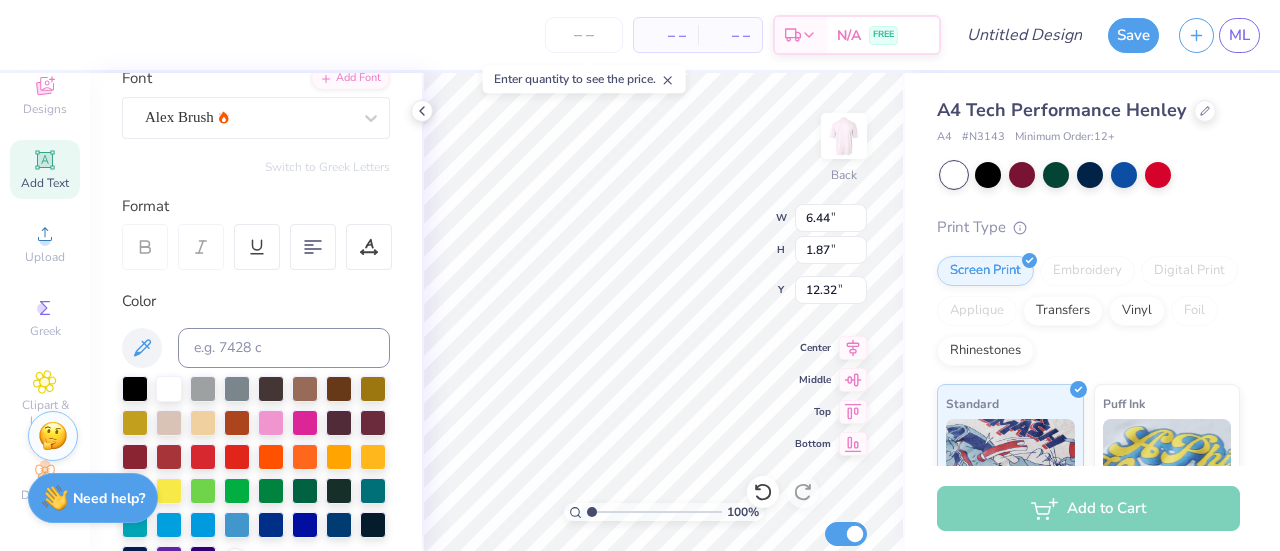 click on "Alex Brush" at bounding box center [248, 117] 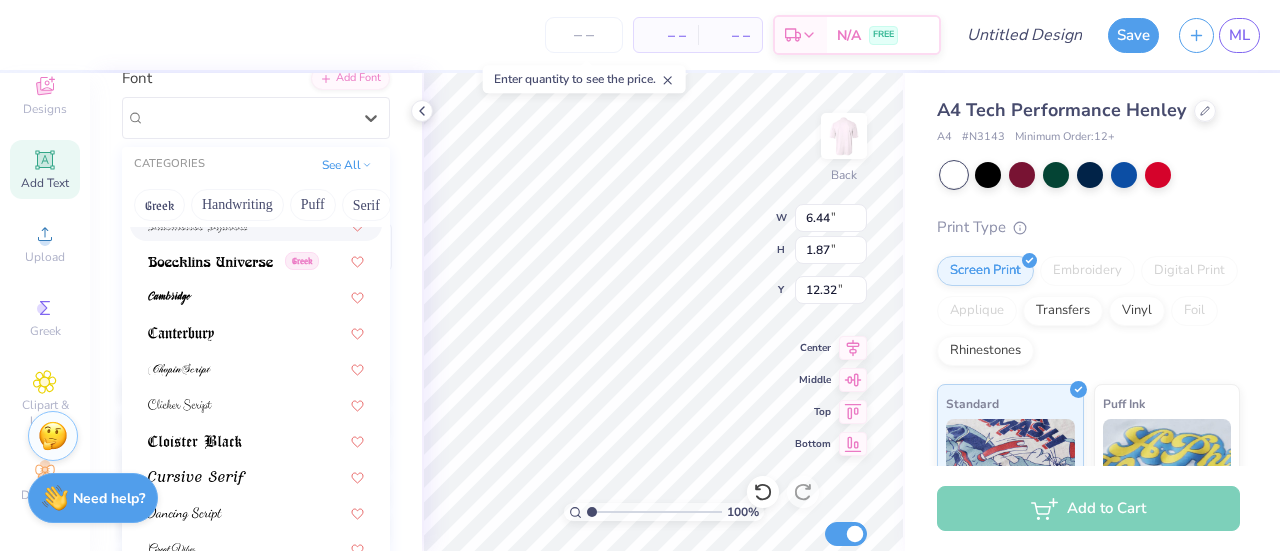 scroll, scrollTop: 284, scrollLeft: 0, axis: vertical 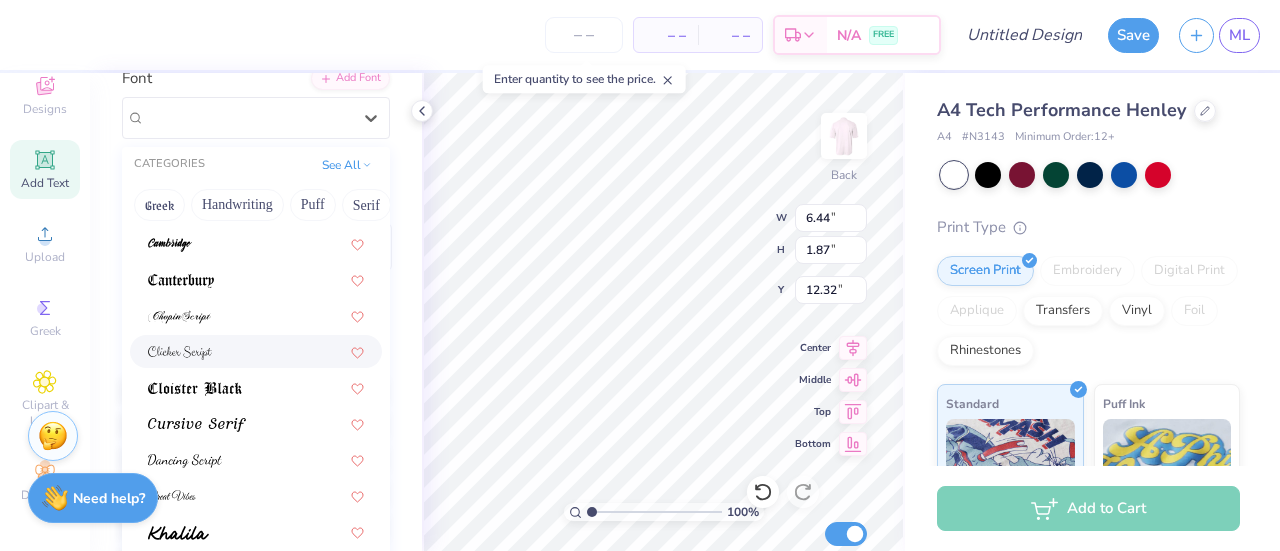 click at bounding box center [256, 351] 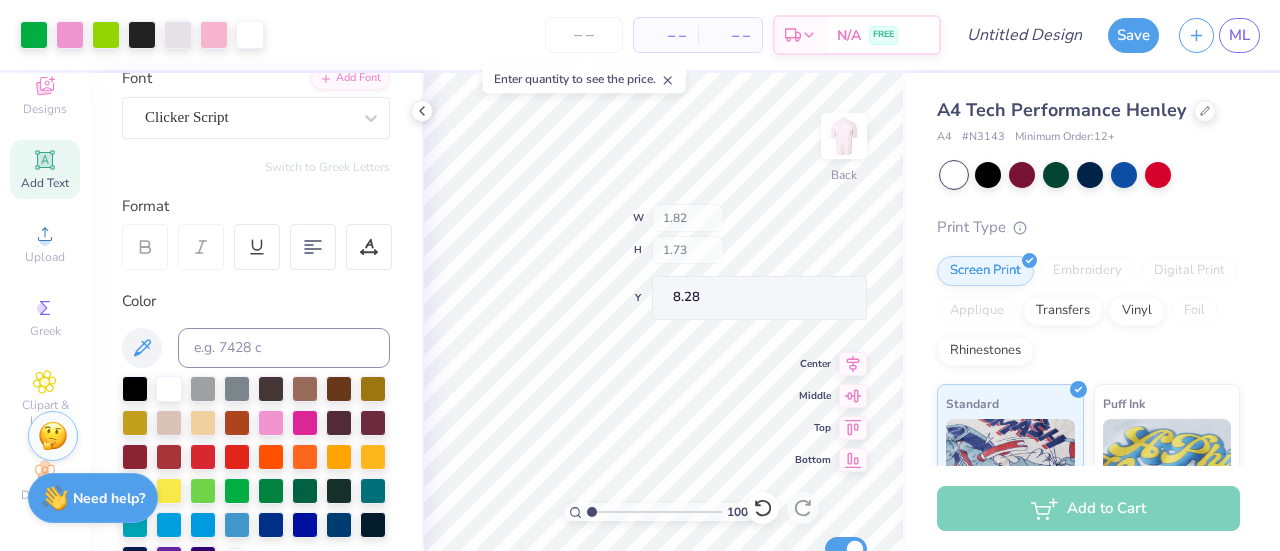 type on "8.28" 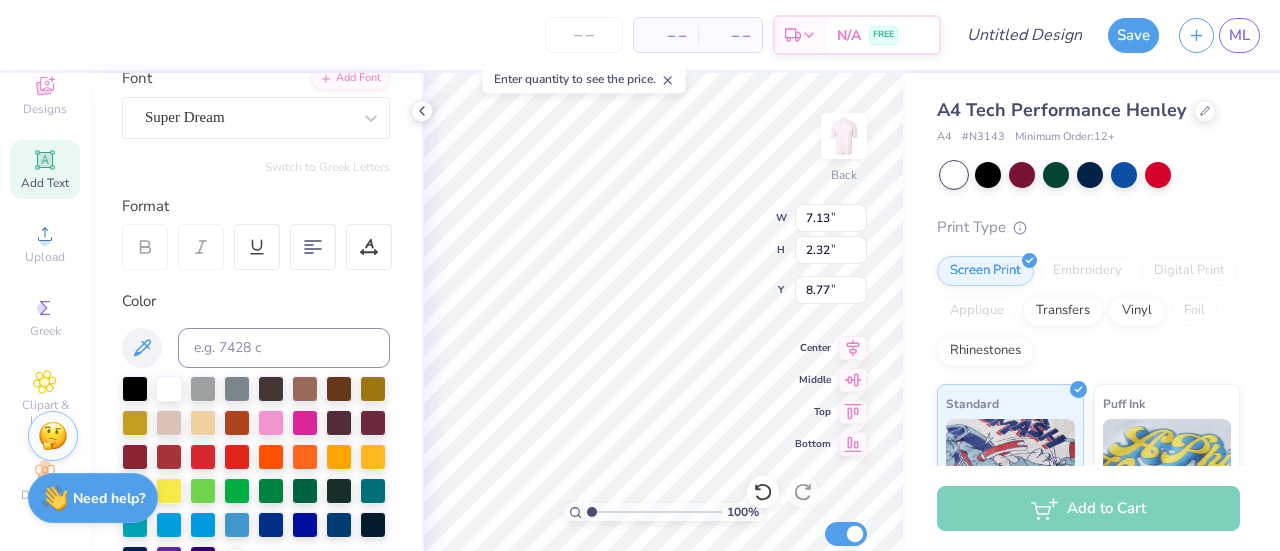 type on "13.62" 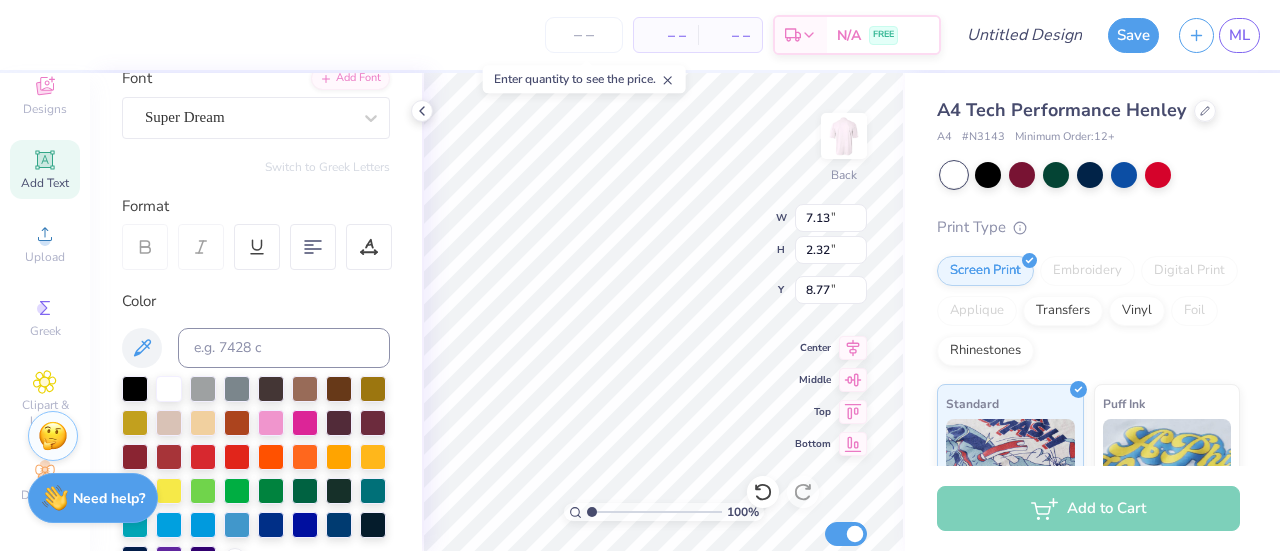 type on "1.87" 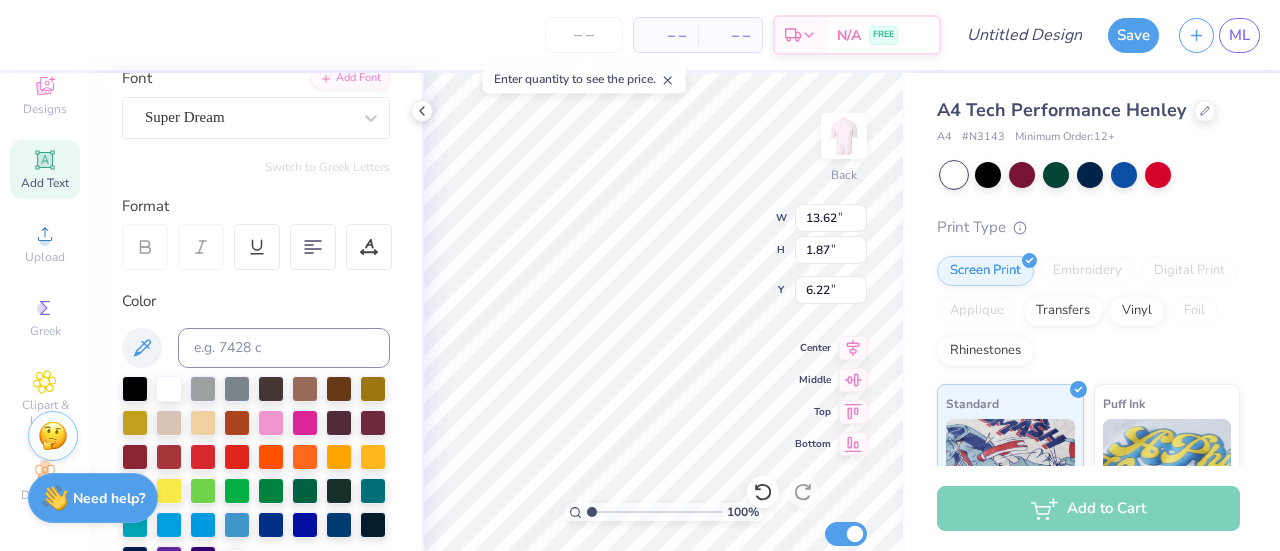 type on "12.45" 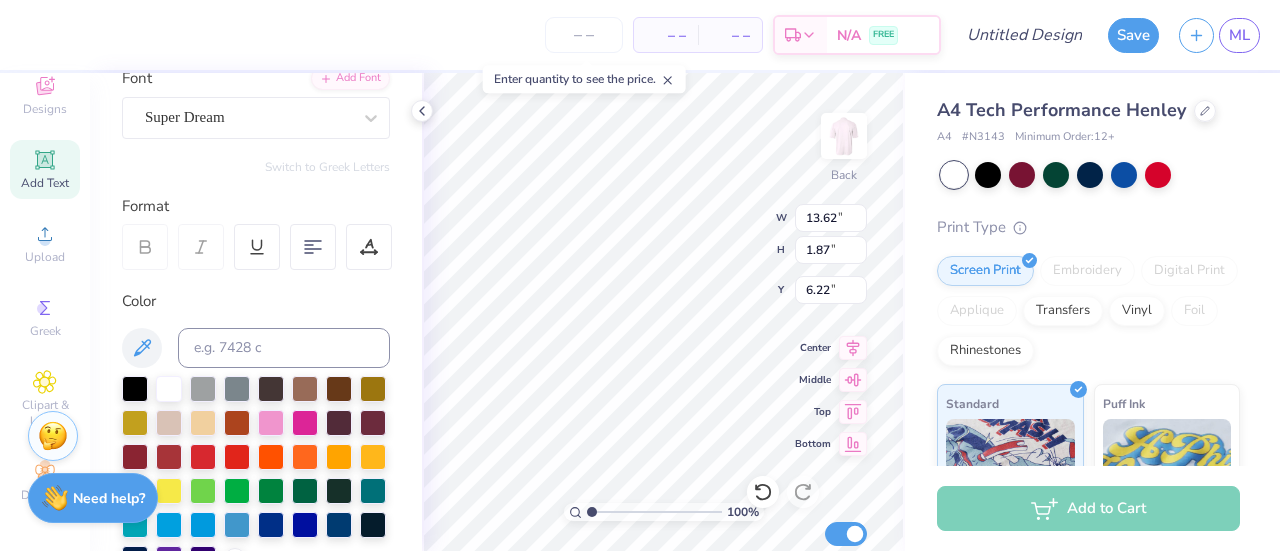 type on "1.71" 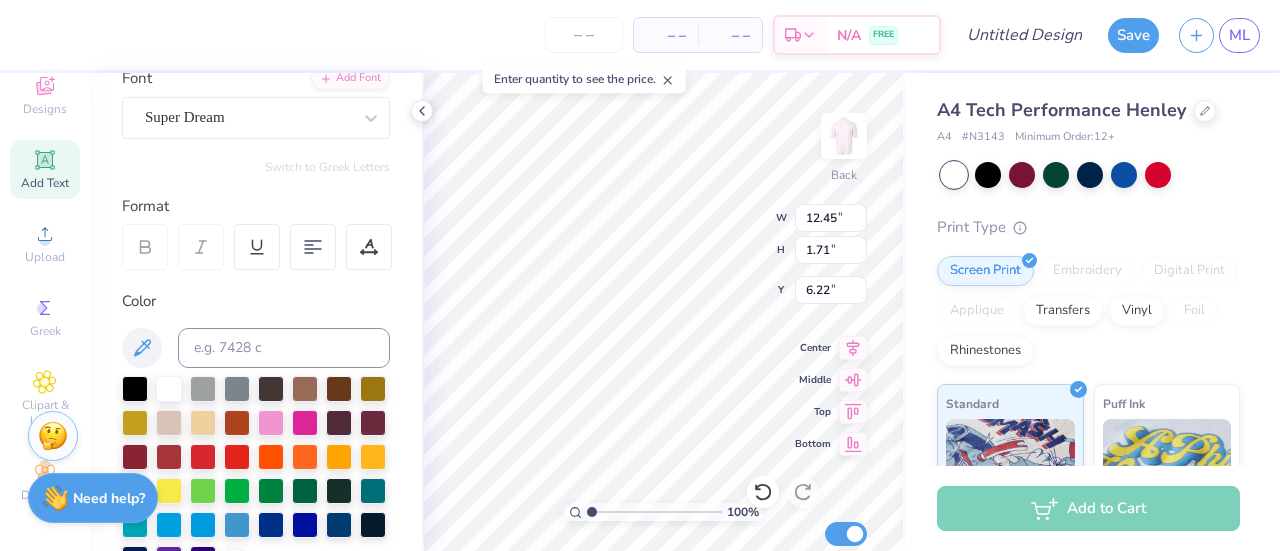 scroll, scrollTop: 16, scrollLeft: 2, axis: both 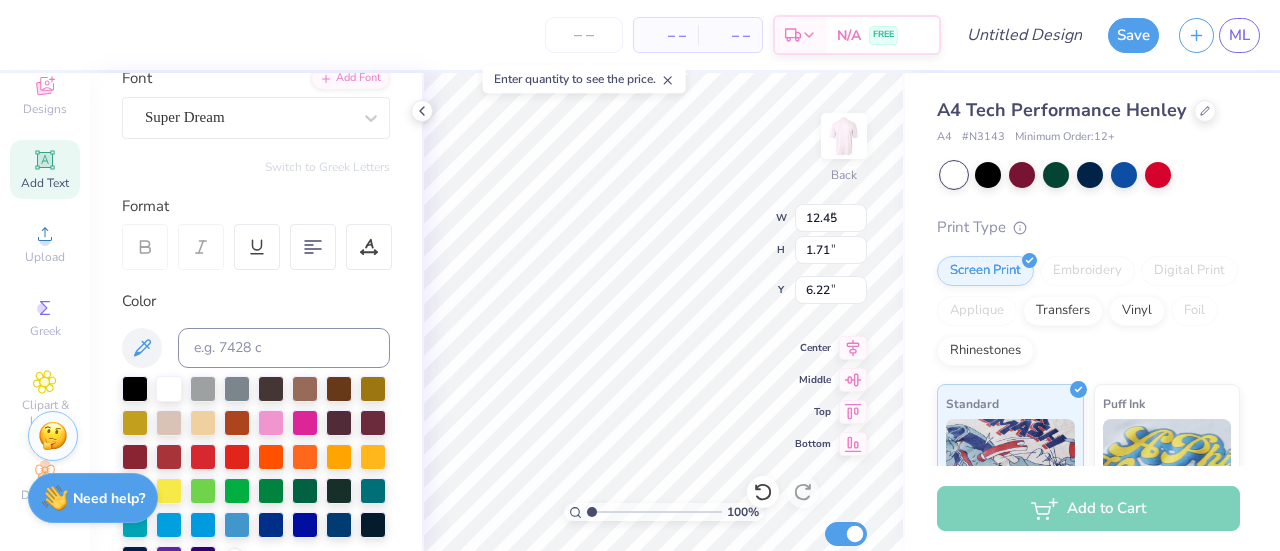 type on "7.13" 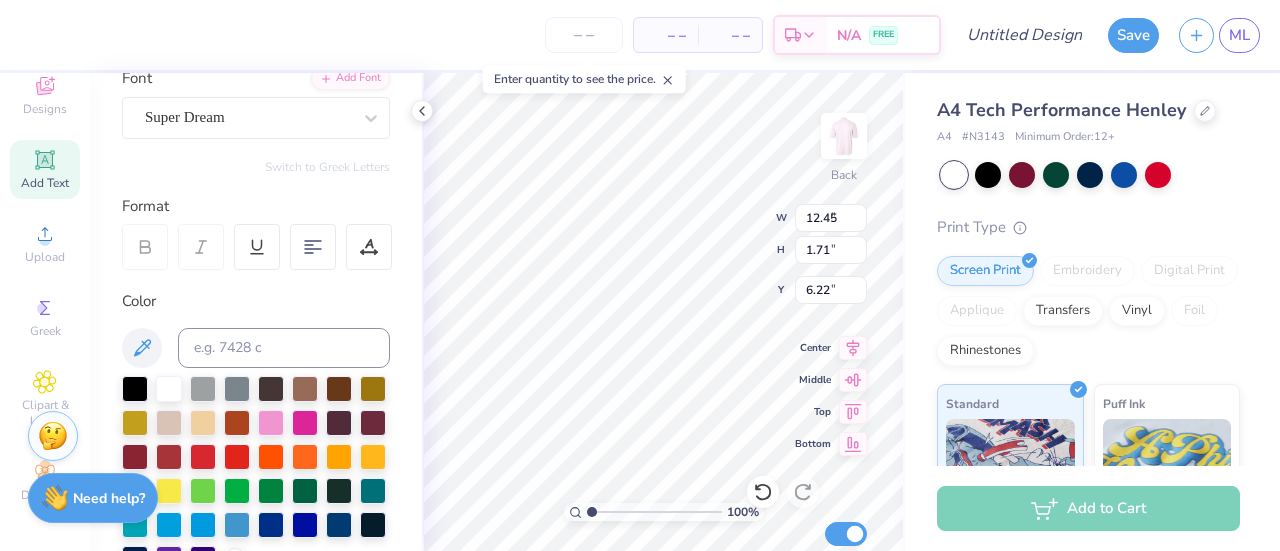 type on "2.32" 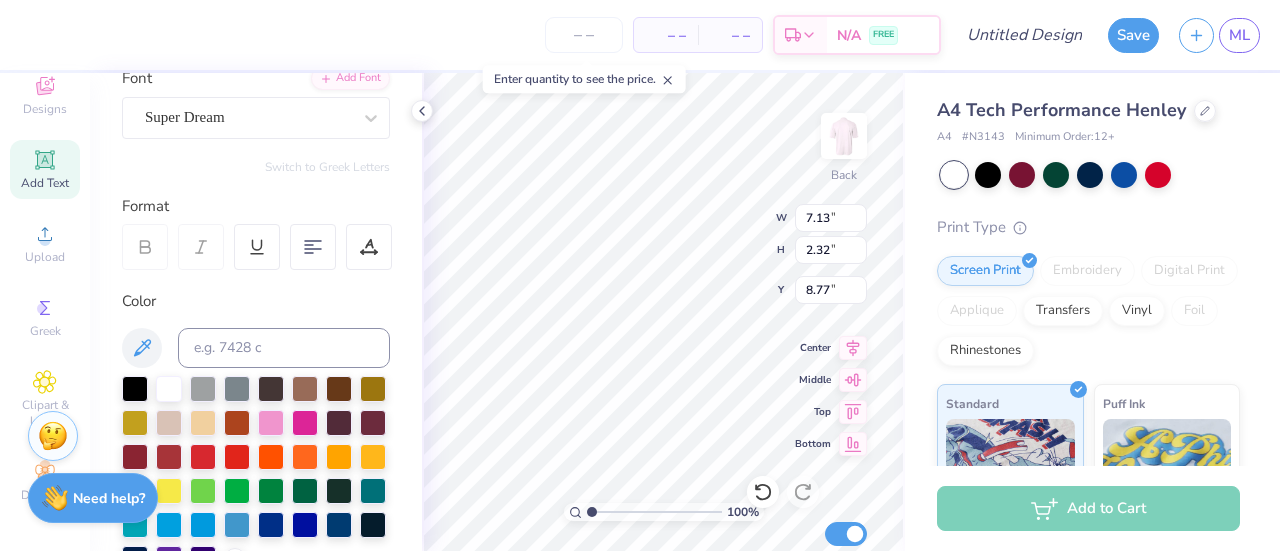 type on "5.97" 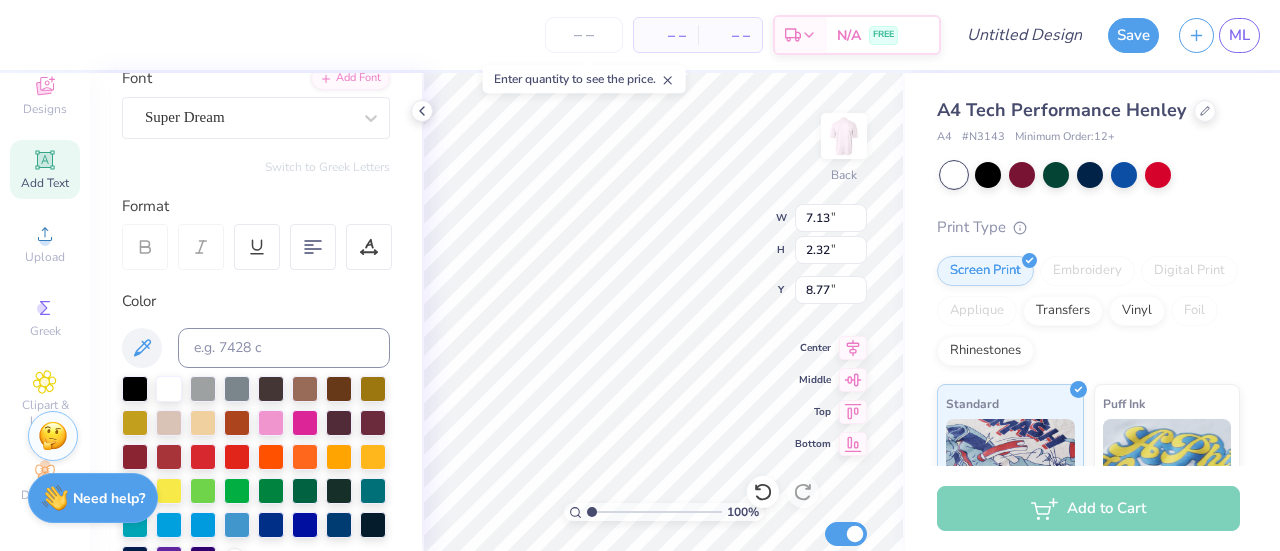 type on "1.94" 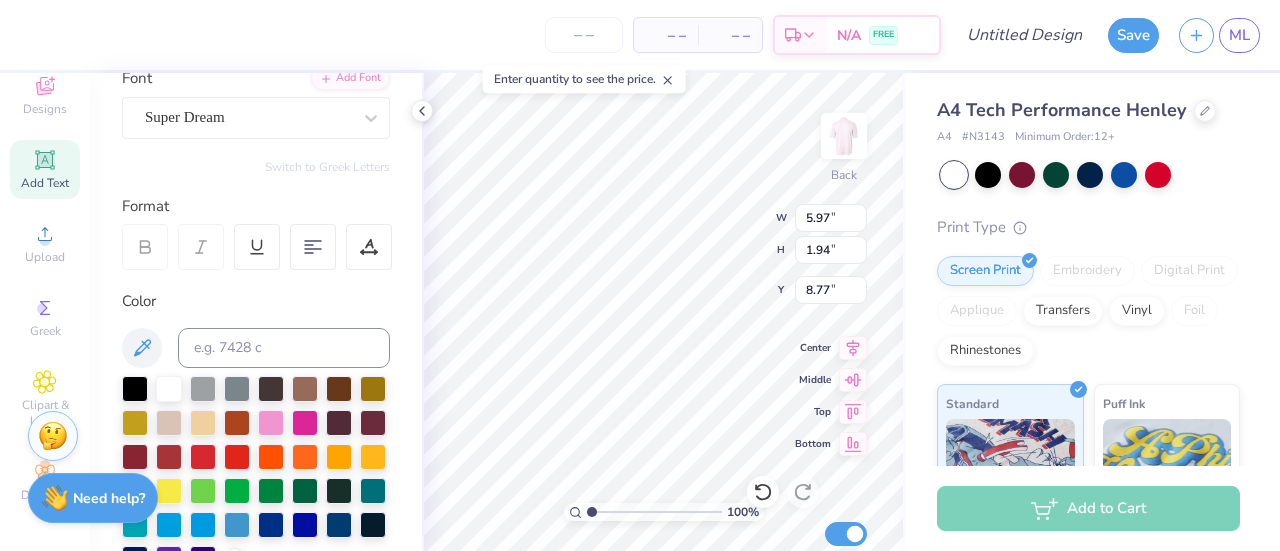 type on "12.45" 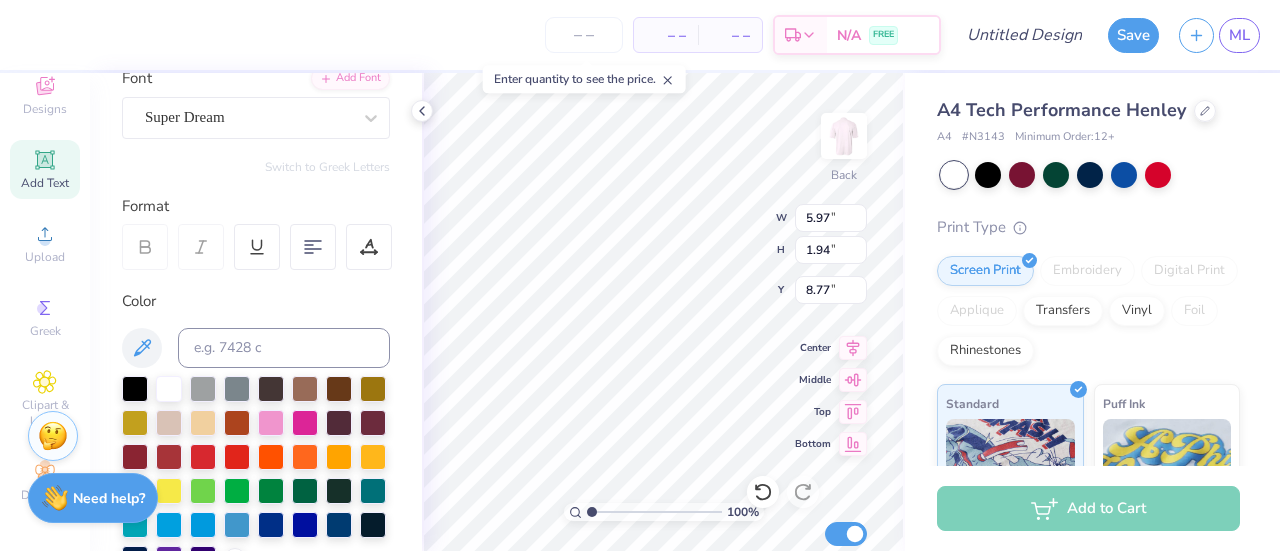 type on "1.71" 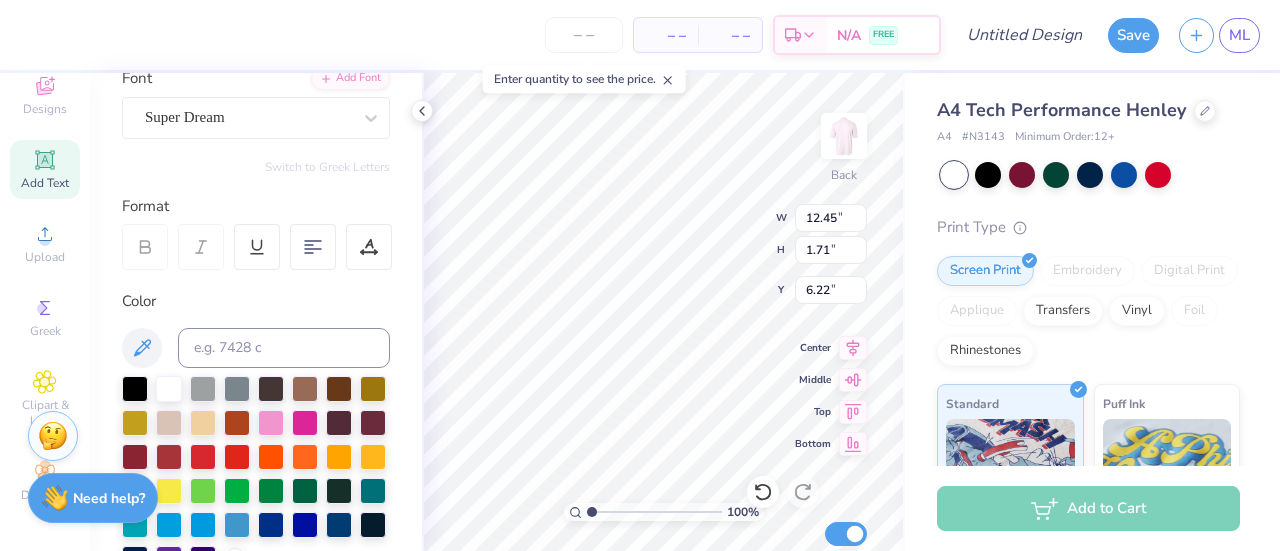 type on "5.97" 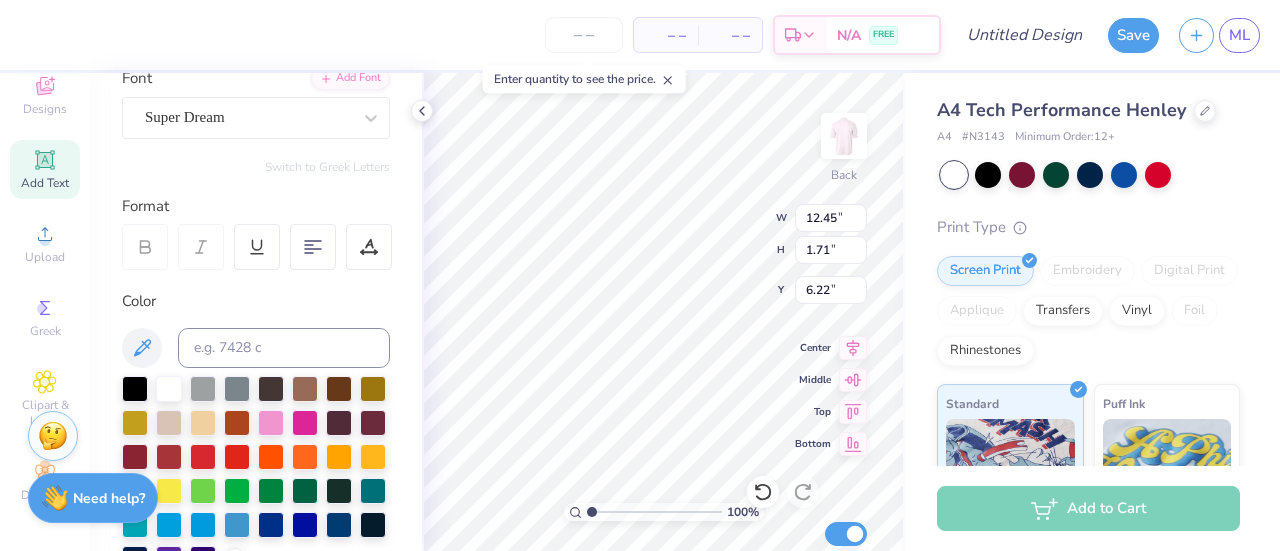 type on "1.94" 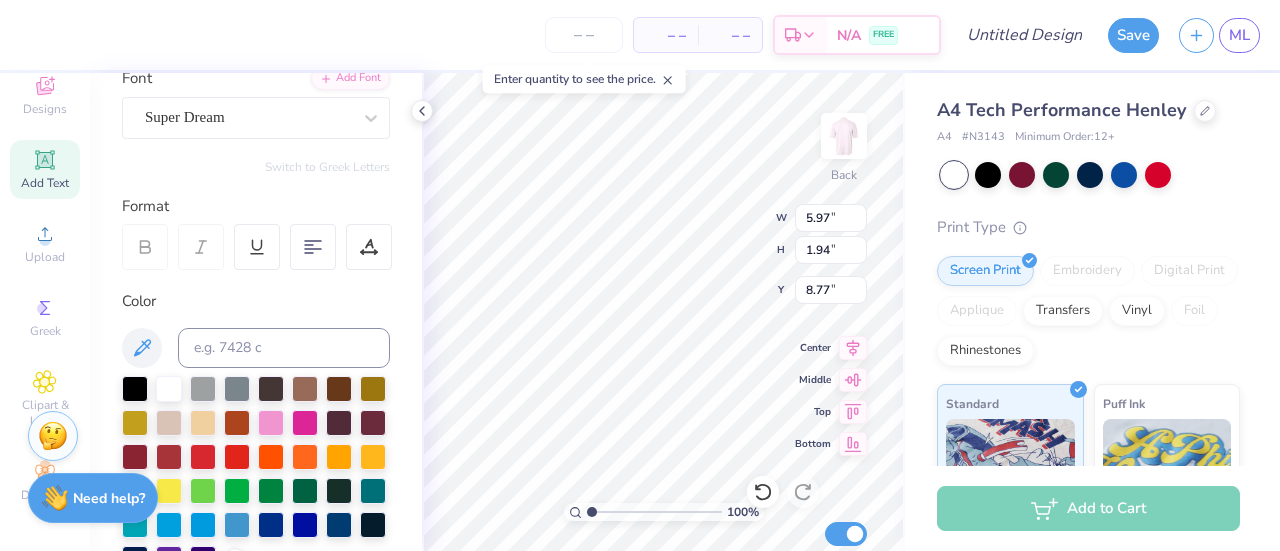 type on "9.04" 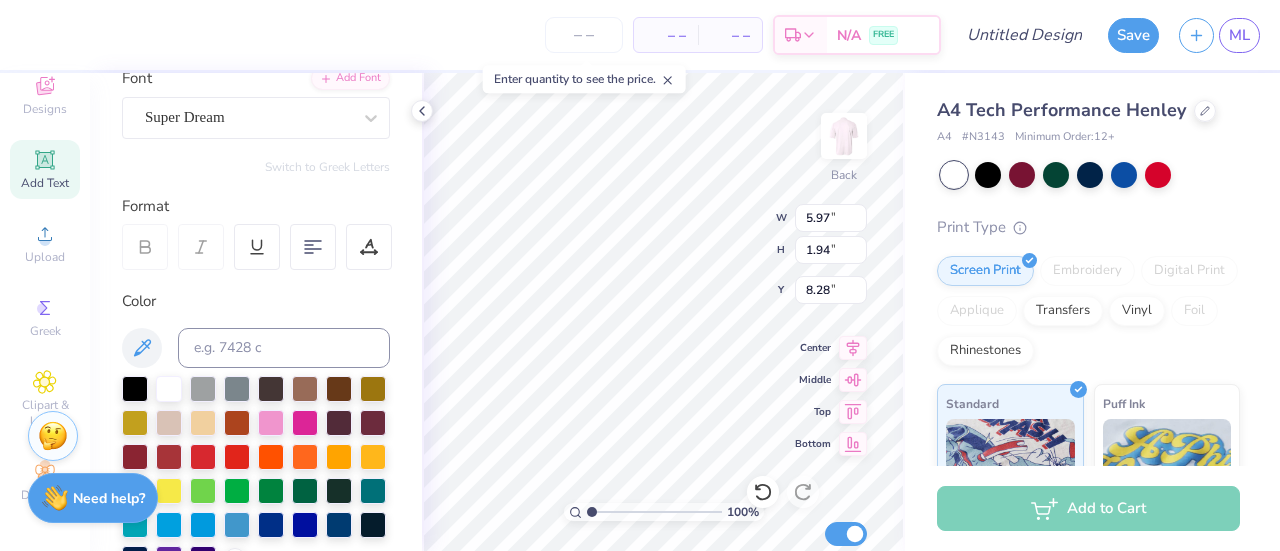 type on "8.28" 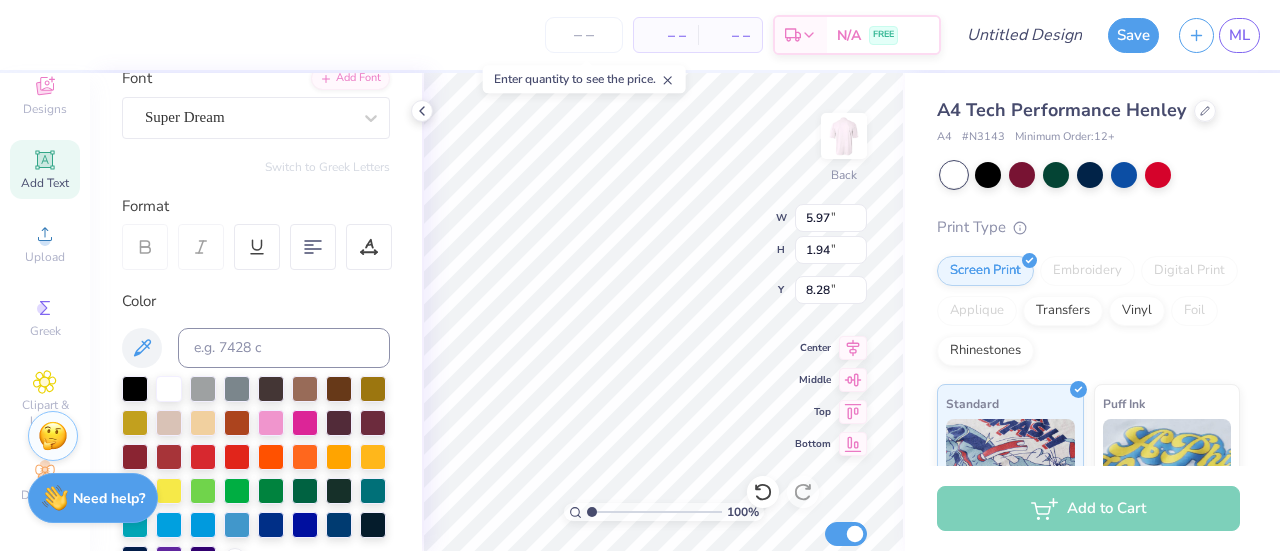 scroll, scrollTop: 581, scrollLeft: 0, axis: vertical 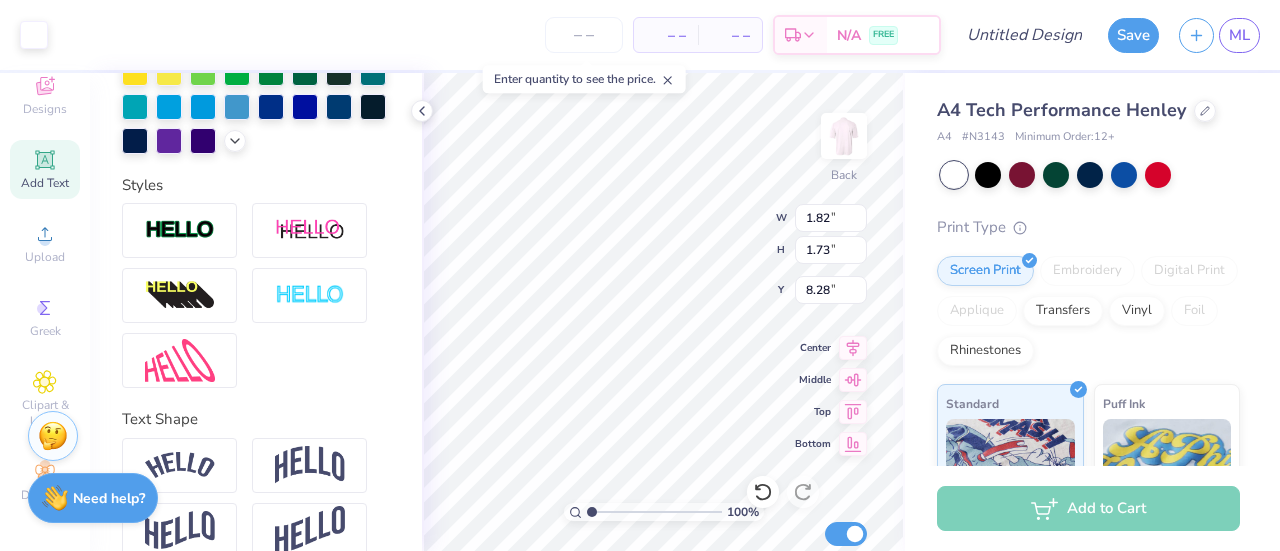 type on "12.38" 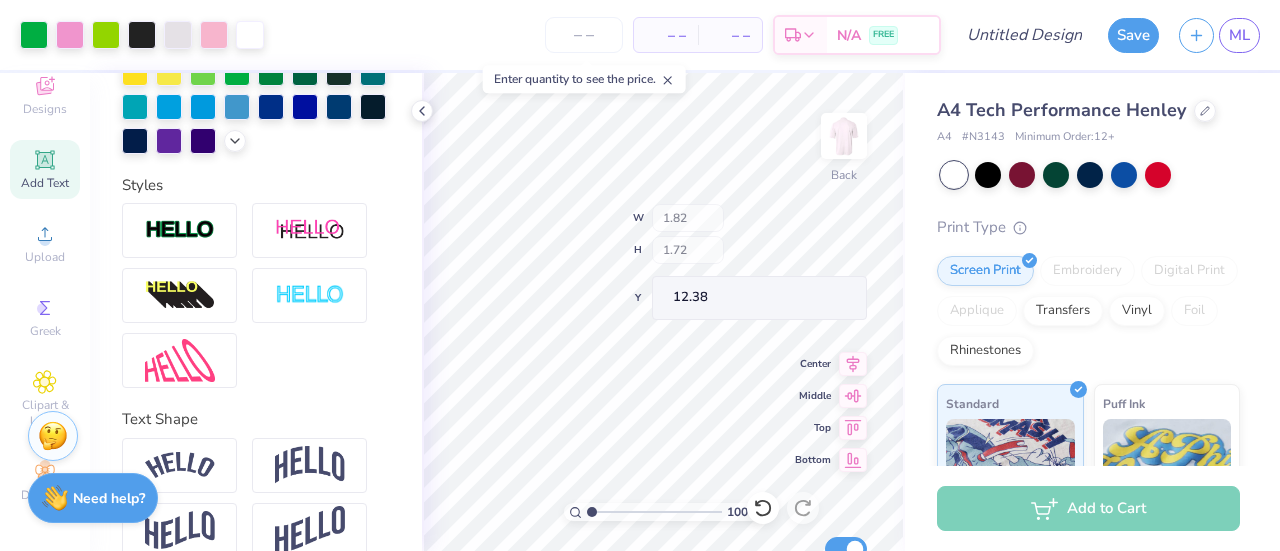 type on "1.72" 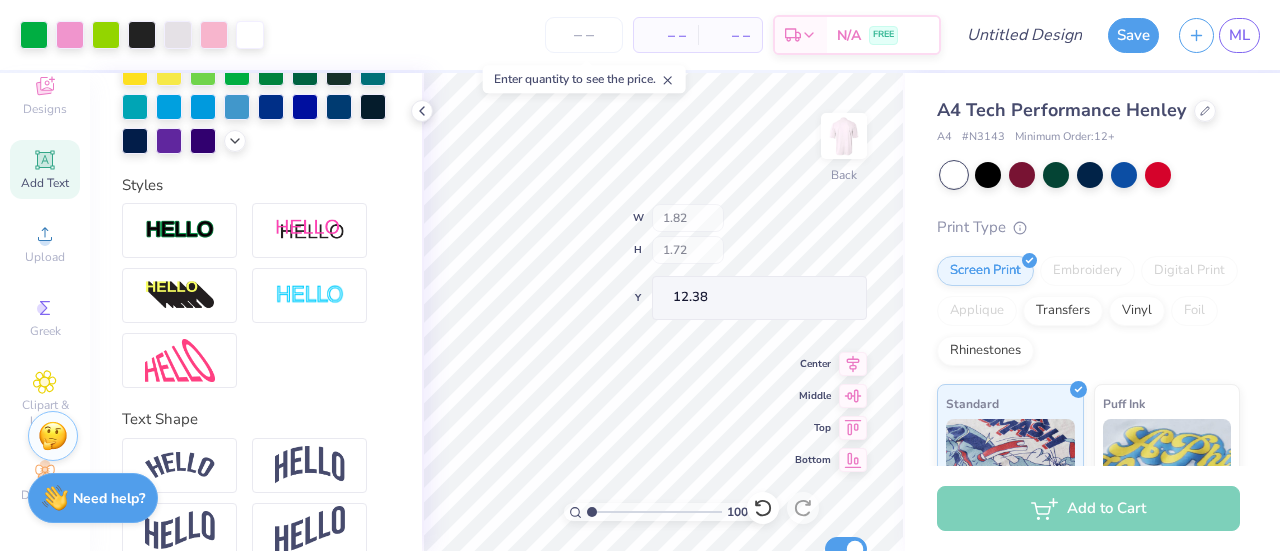 type on "12.39" 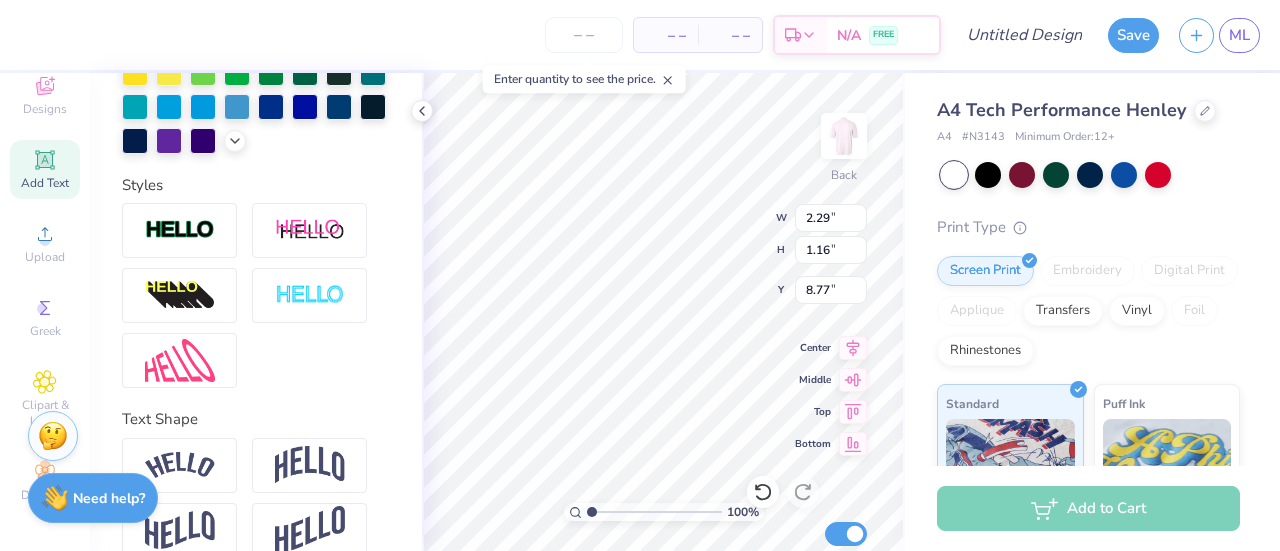 type on "1.09282428860046" 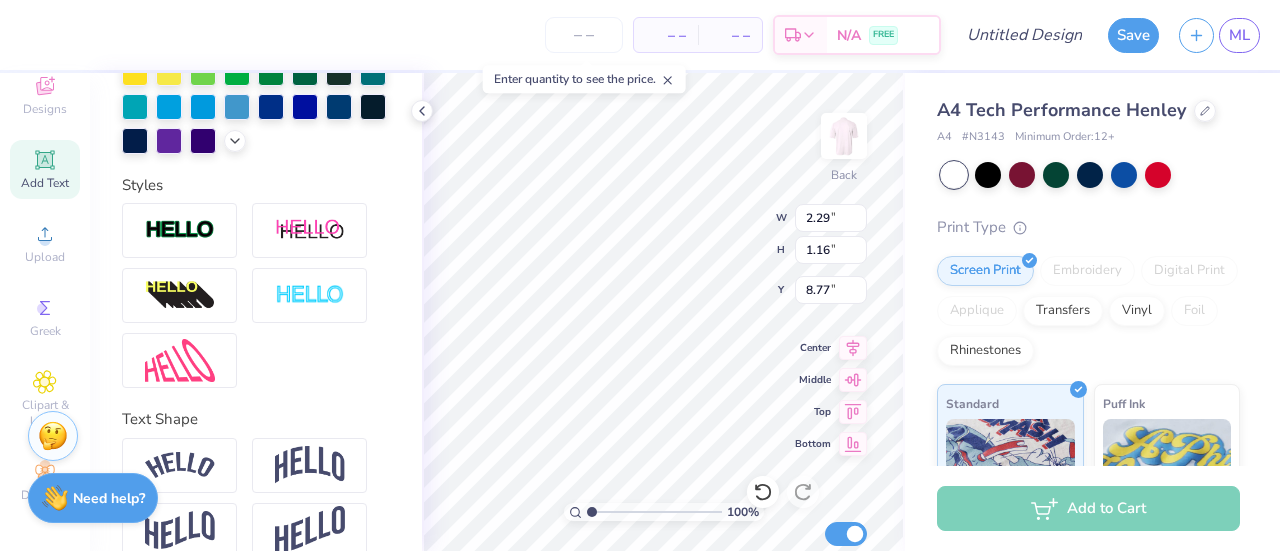 type on "8.56" 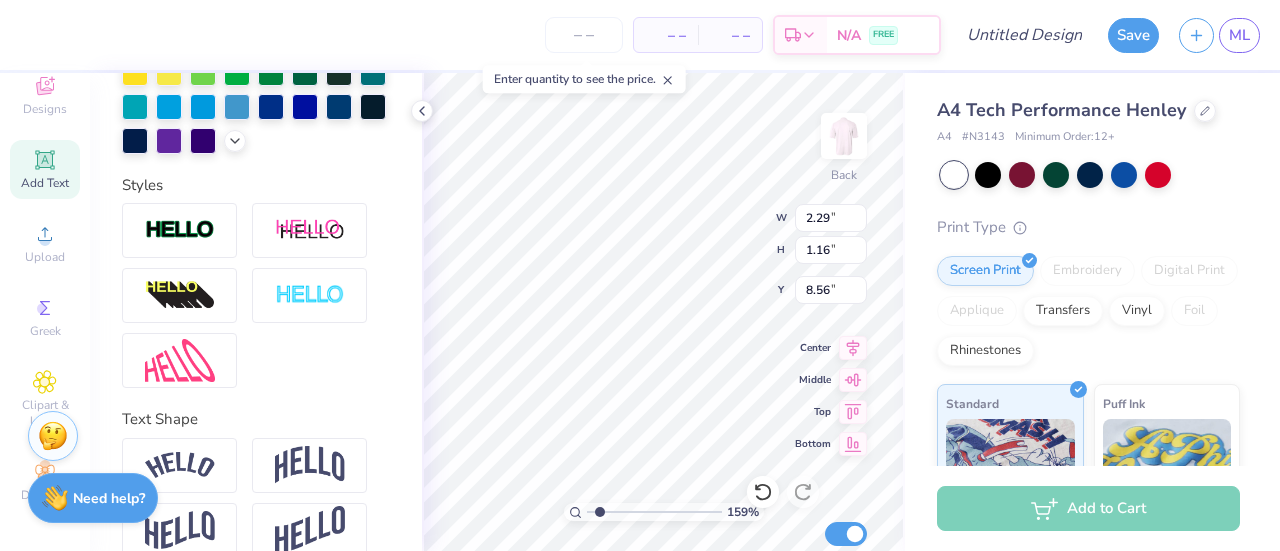type on "1.59188165902564" 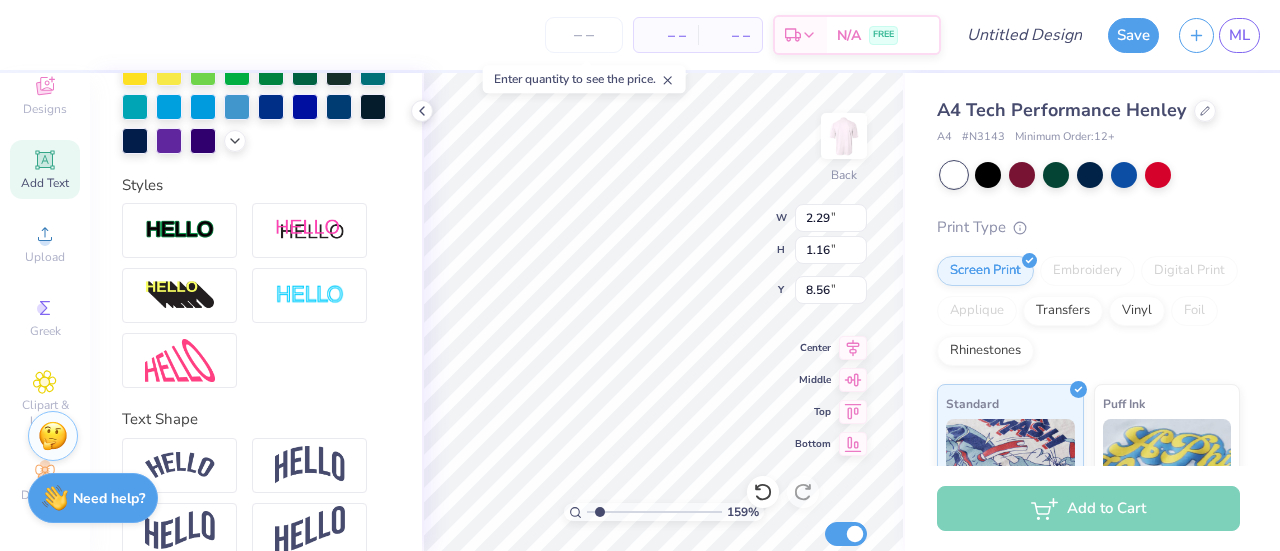 type on "8.15" 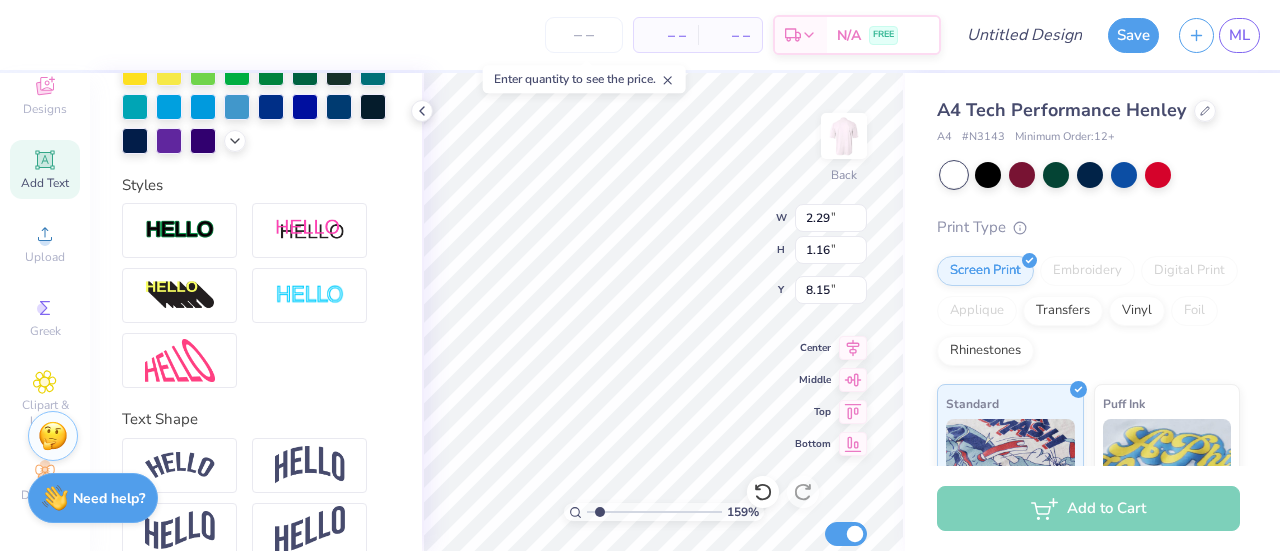 type on "1.59188165902564" 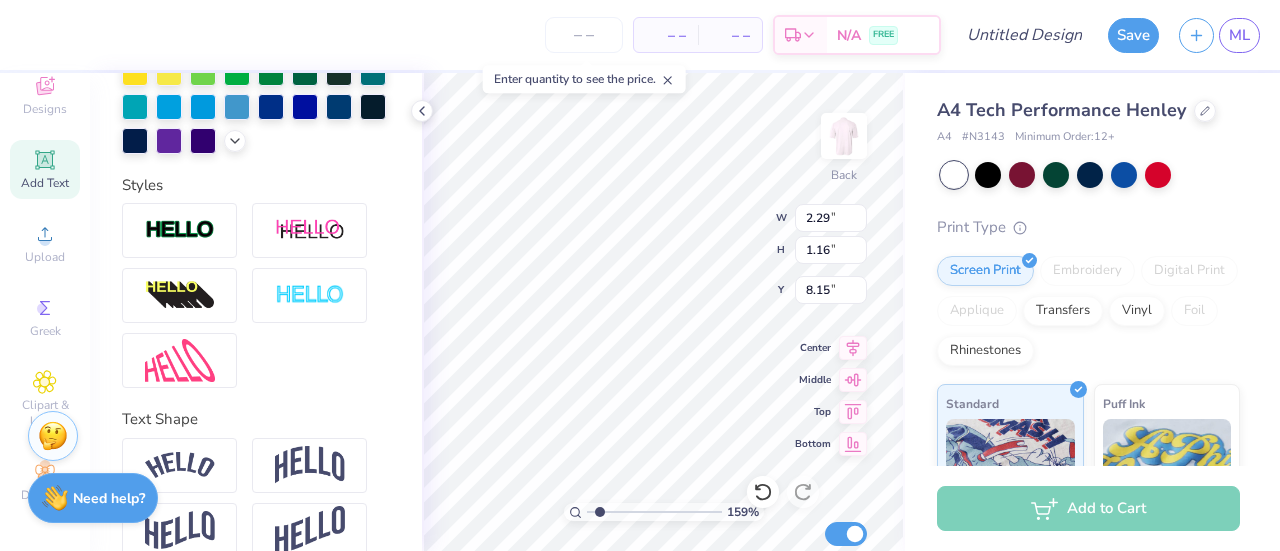 type on "1.82" 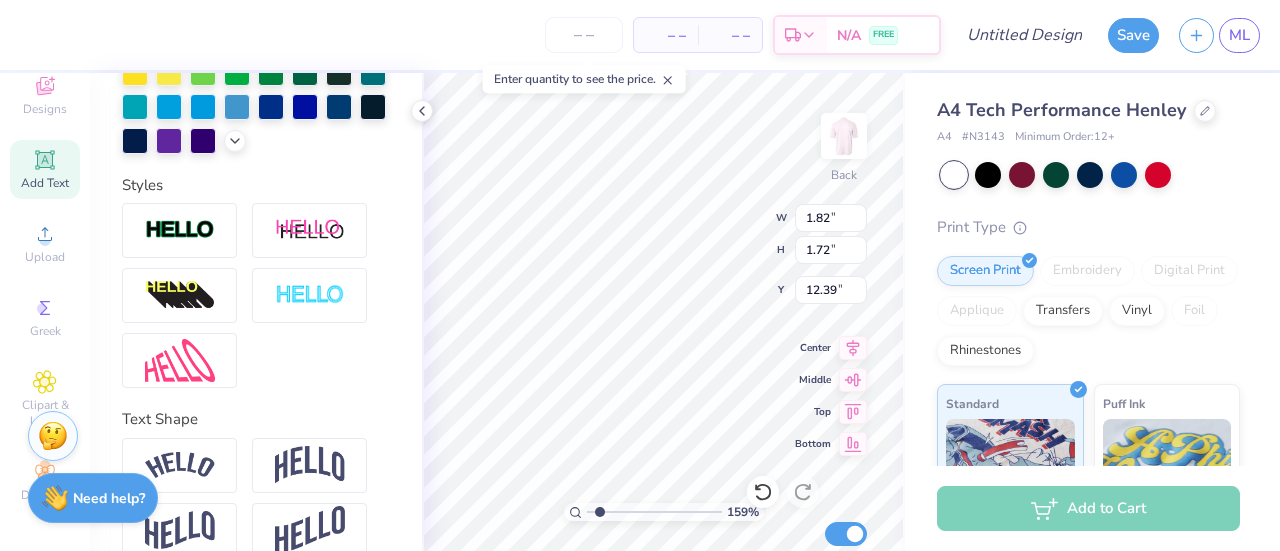 type on "1.59188165902564" 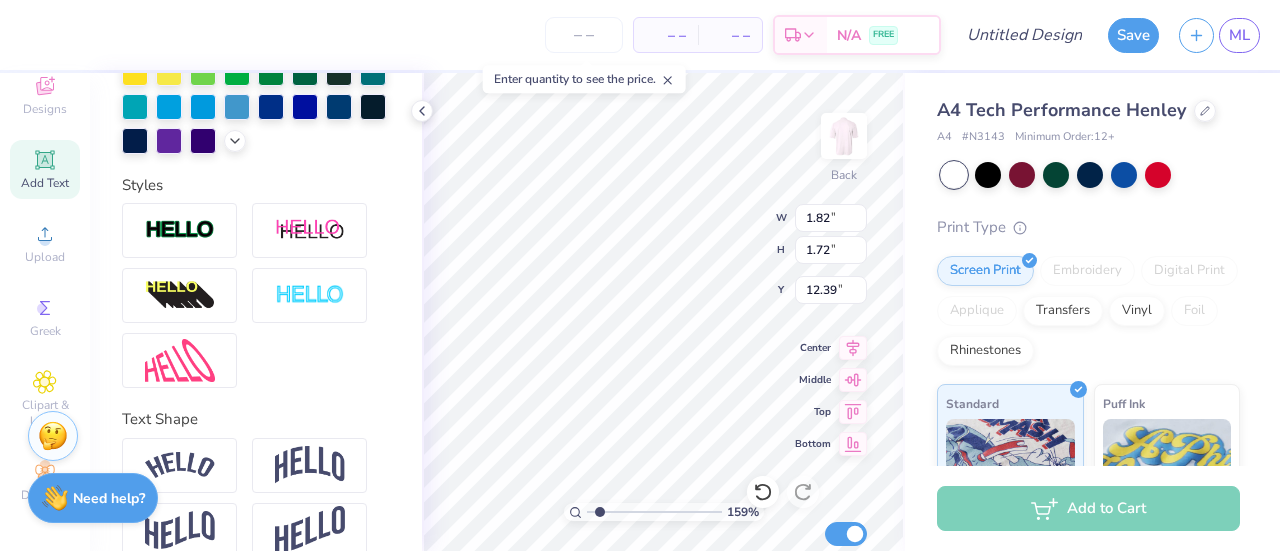 type on "7.42" 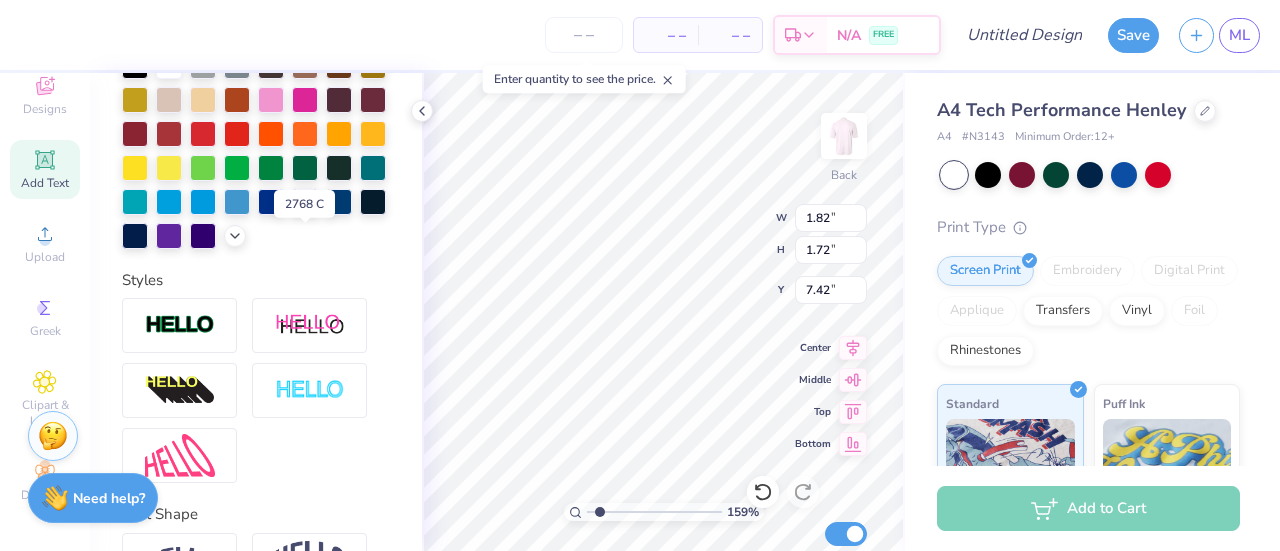scroll, scrollTop: 467, scrollLeft: 0, axis: vertical 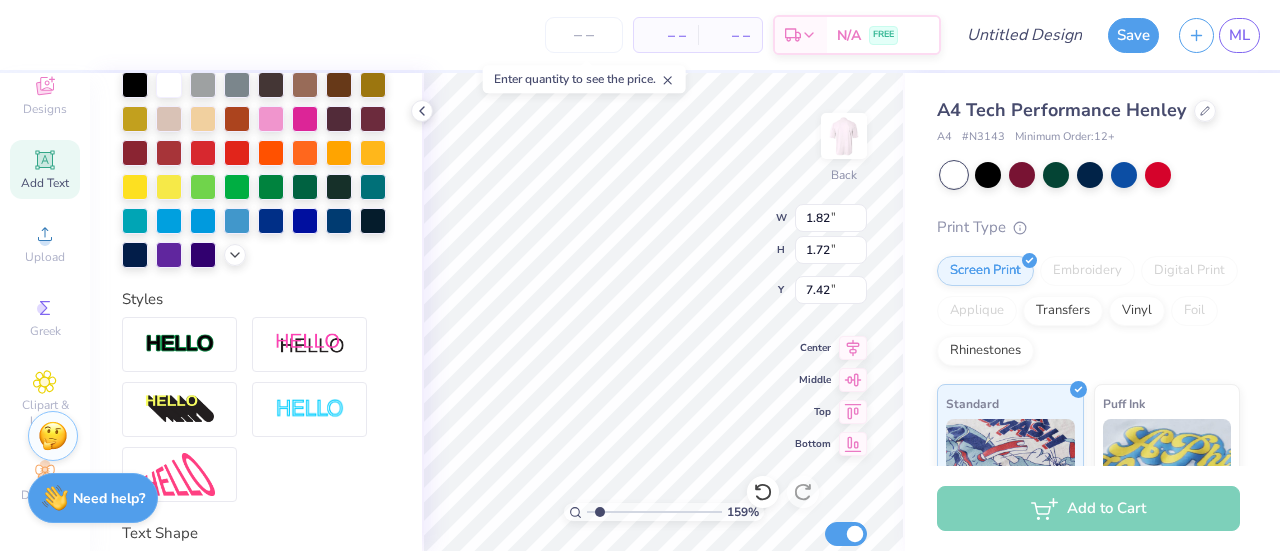 click at bounding box center [305, 119] 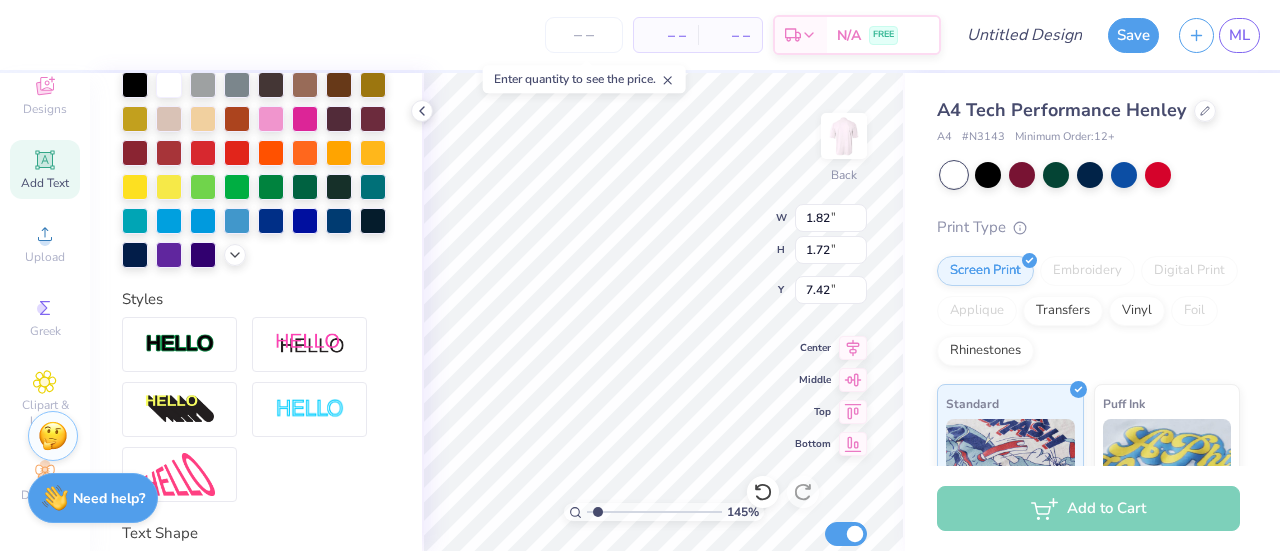 click at bounding box center [271, 119] 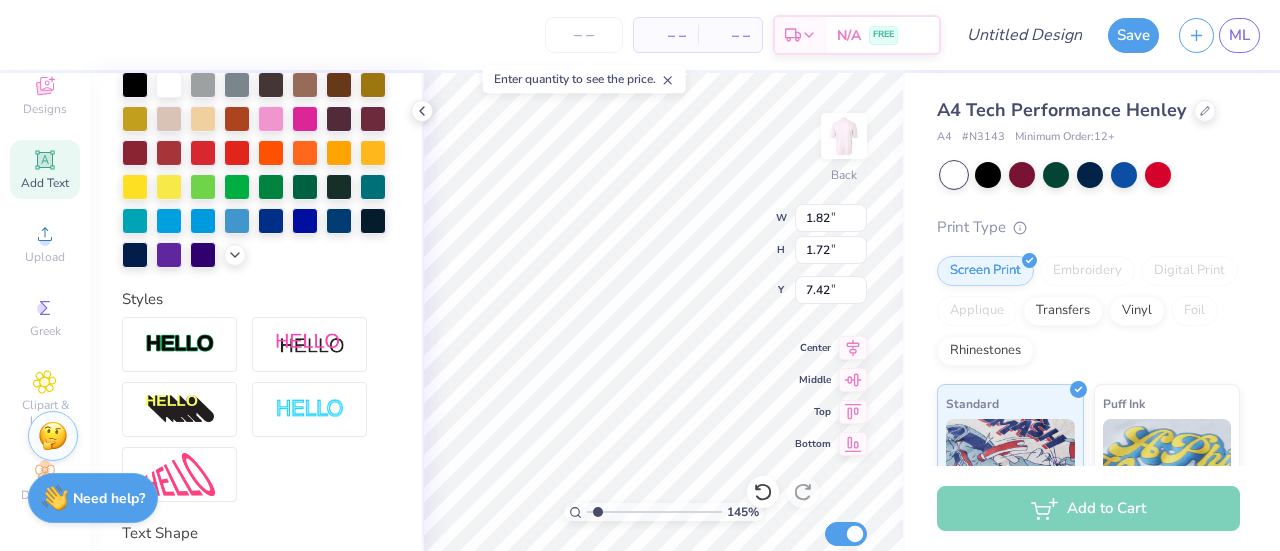 type on "1.44931057079418" 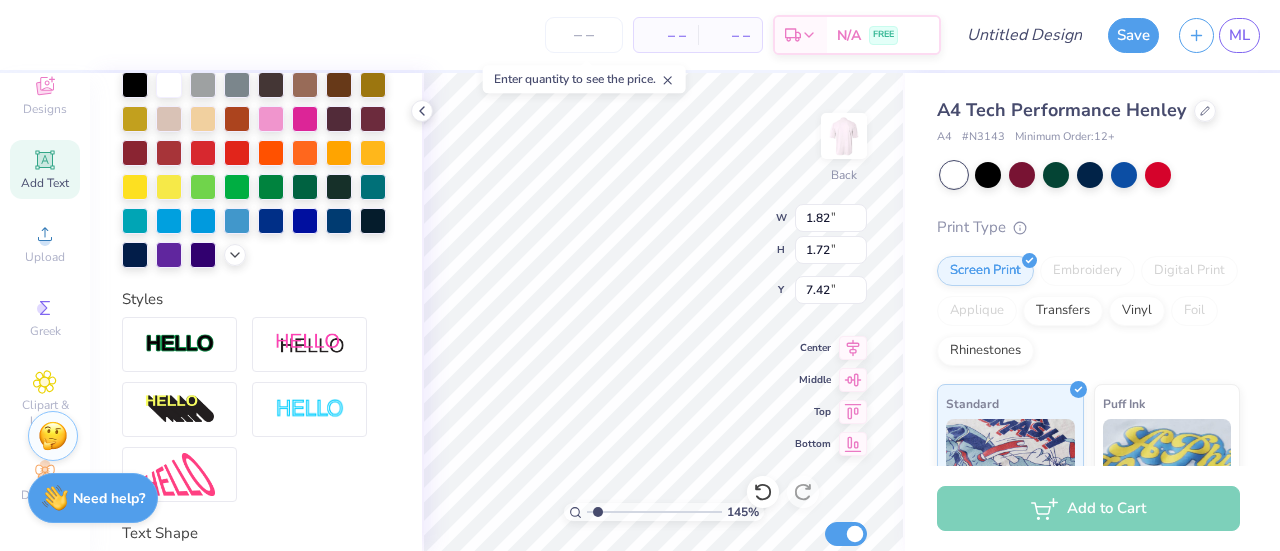 type on "7.98" 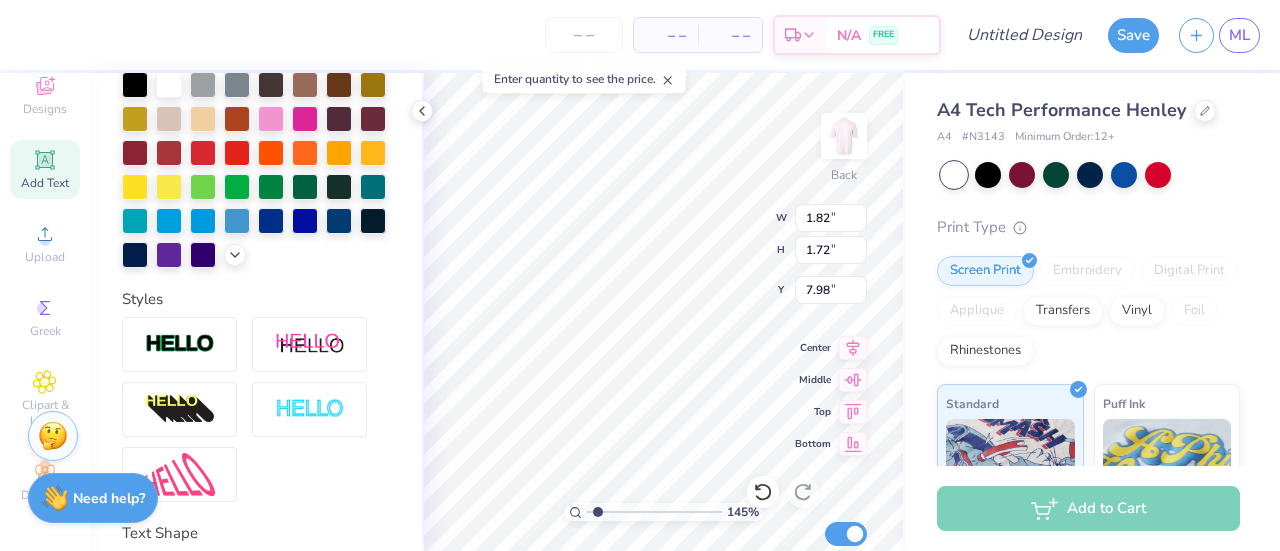 type on "1.44931057079418" 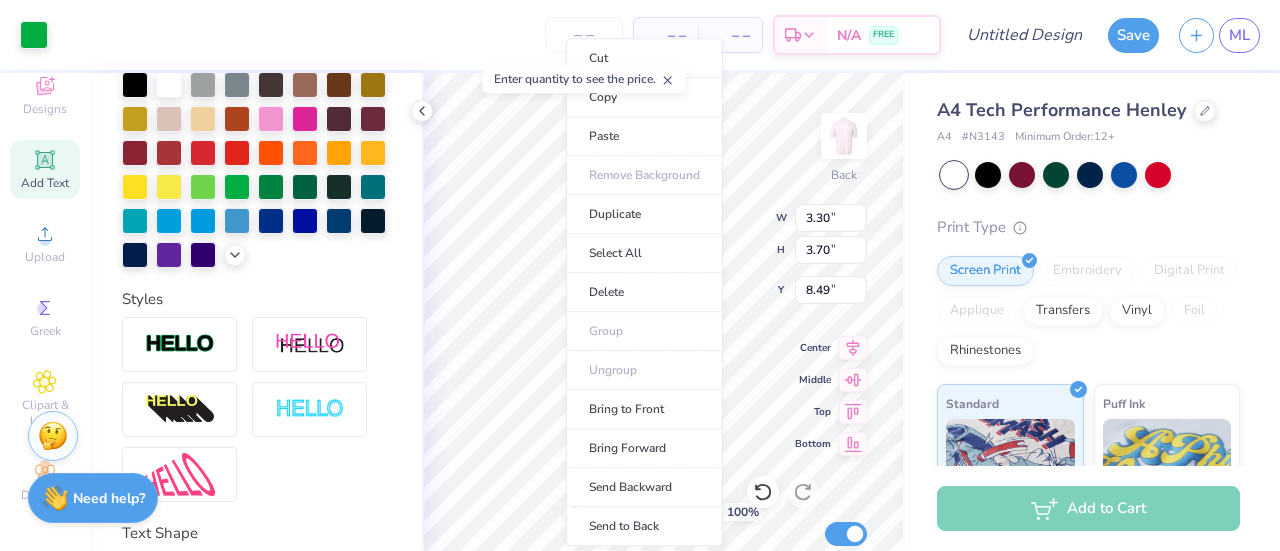 click on "Bring to Front" at bounding box center (644, 409) 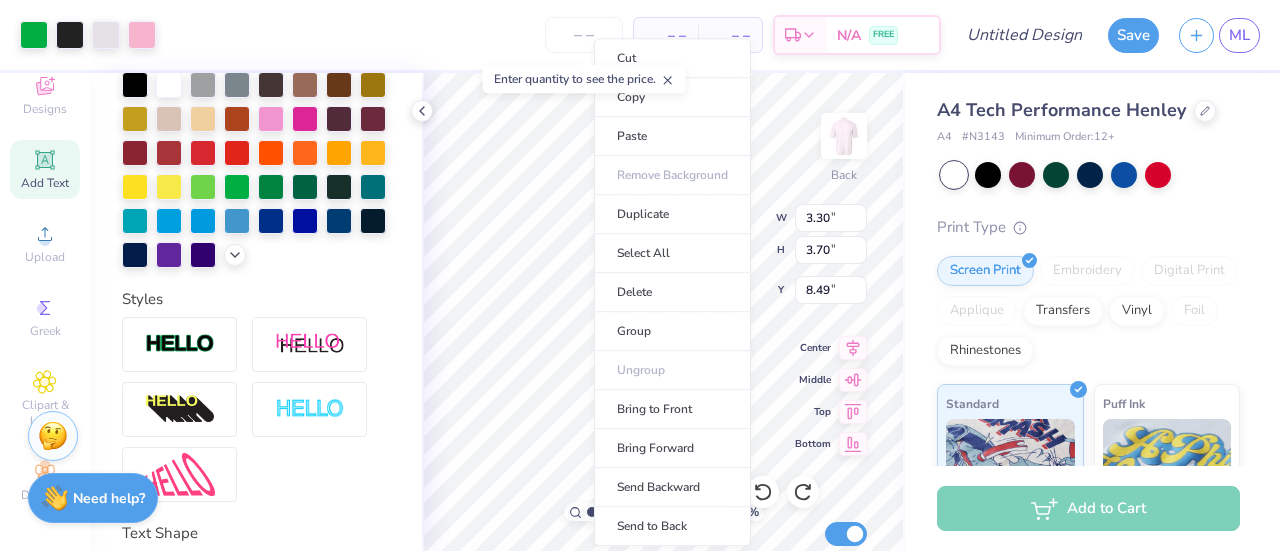 click on "Bring to Front" at bounding box center (672, 409) 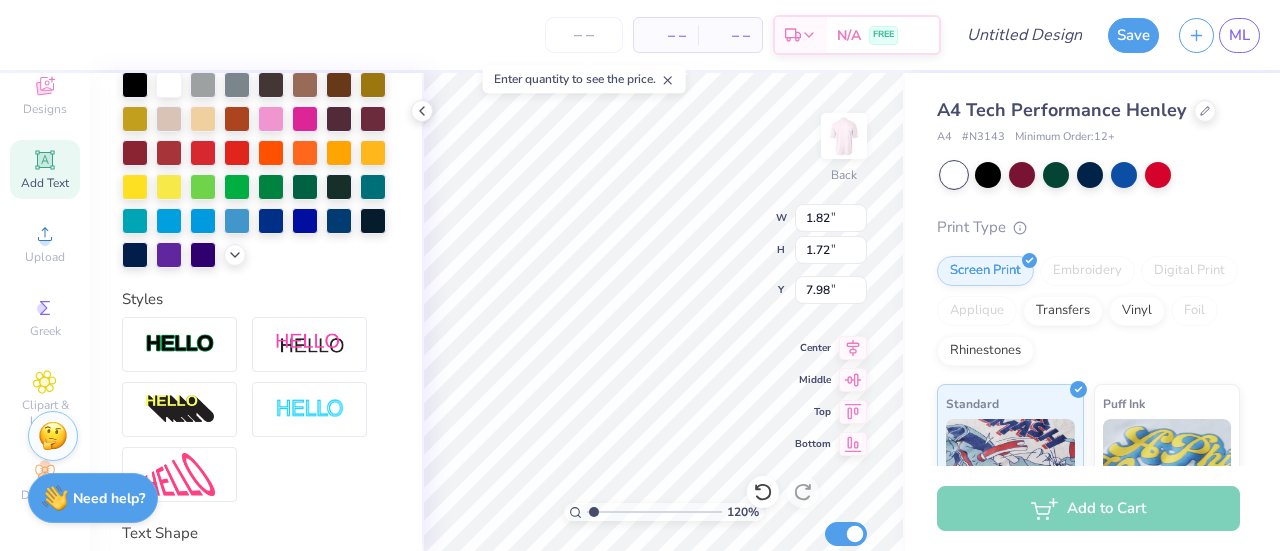 type on "1.20000023572169" 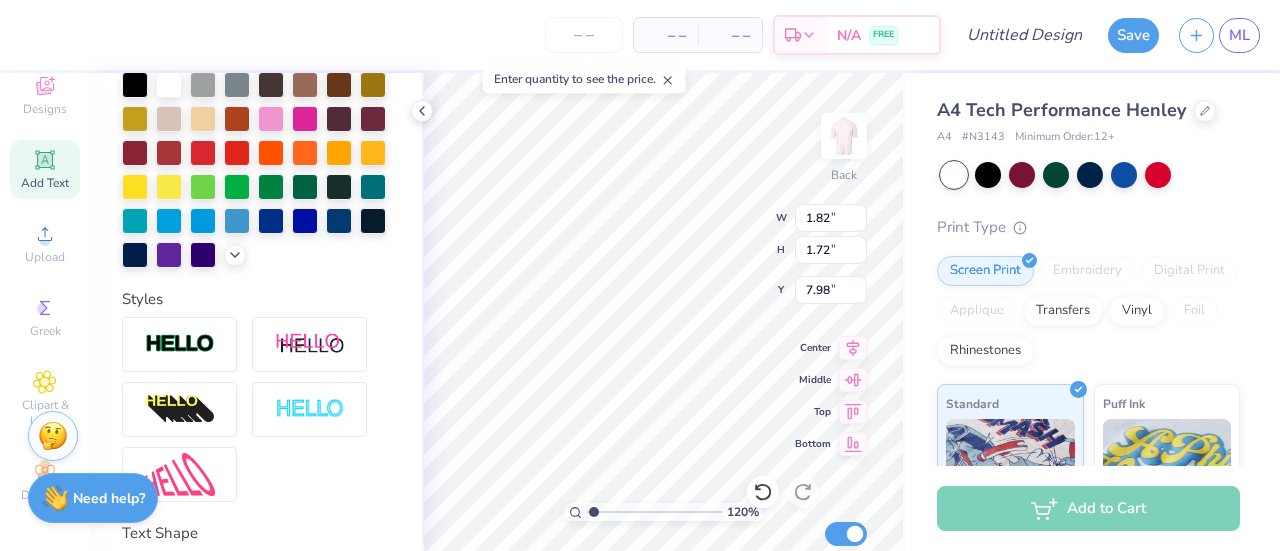 type on "8.28" 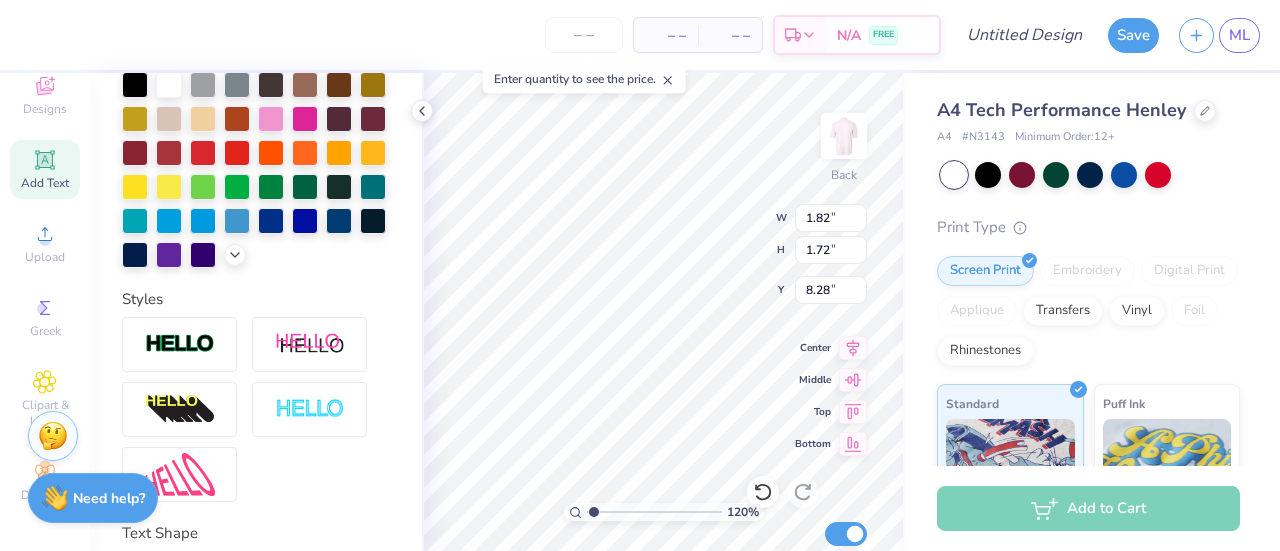 type on "1.20000023572169" 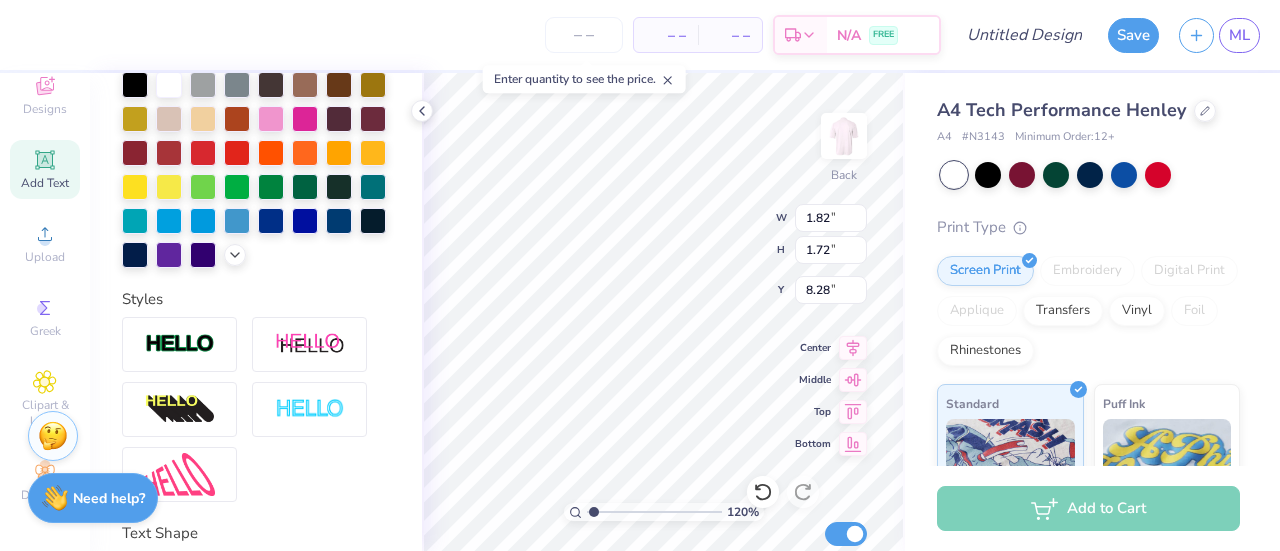 type on "7.98" 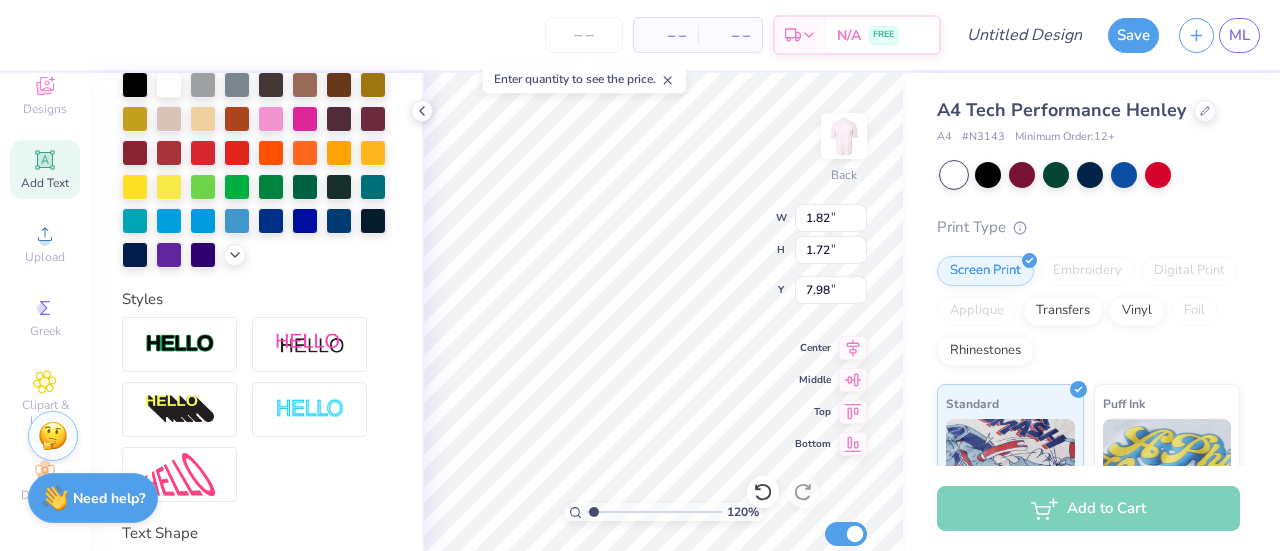 type on "1.20000023572169" 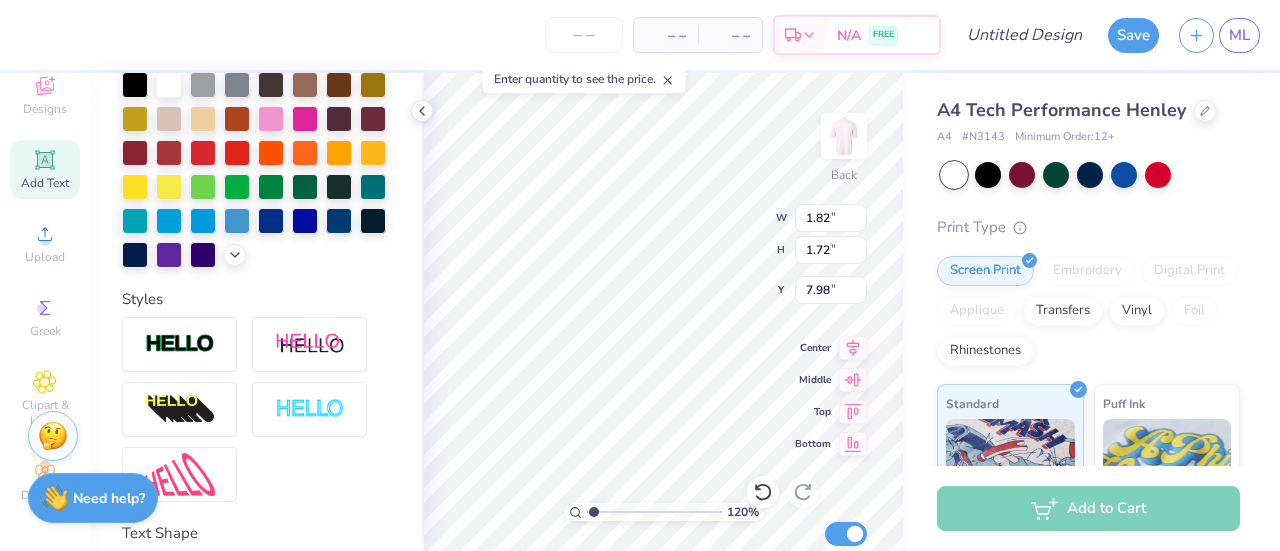 type on "8.28" 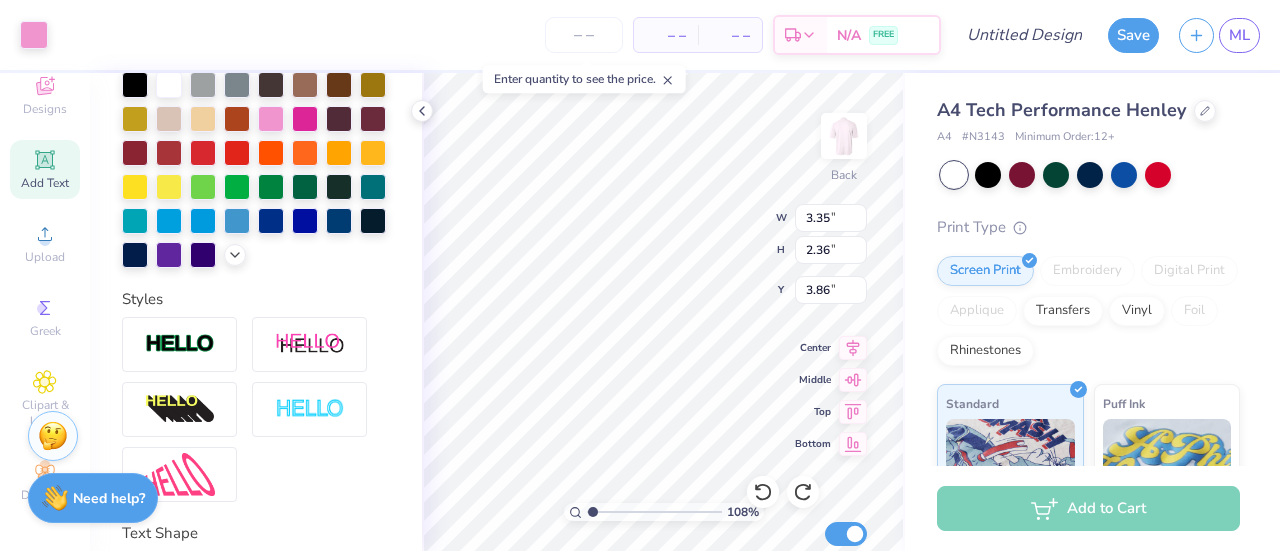 click at bounding box center (373, 153) 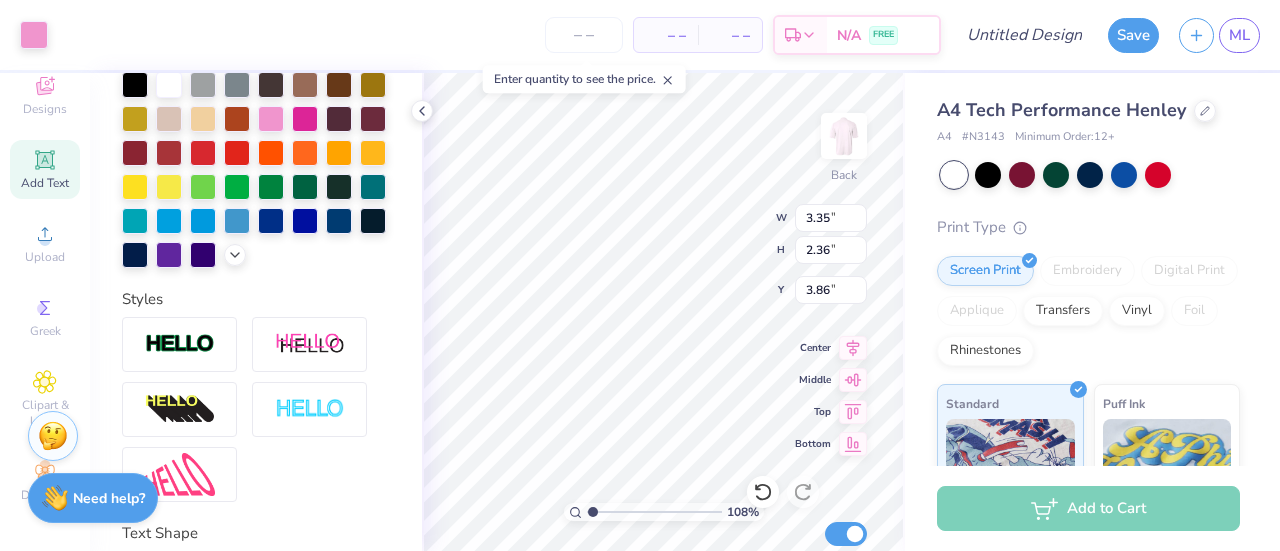 click at bounding box center (34, 35) 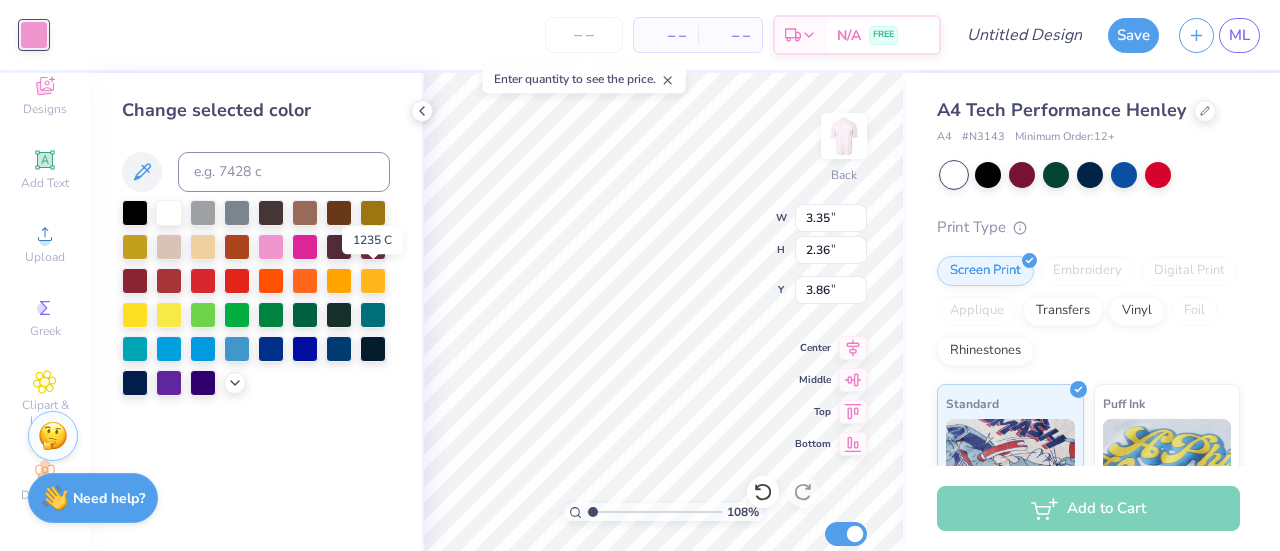 click at bounding box center (373, 281) 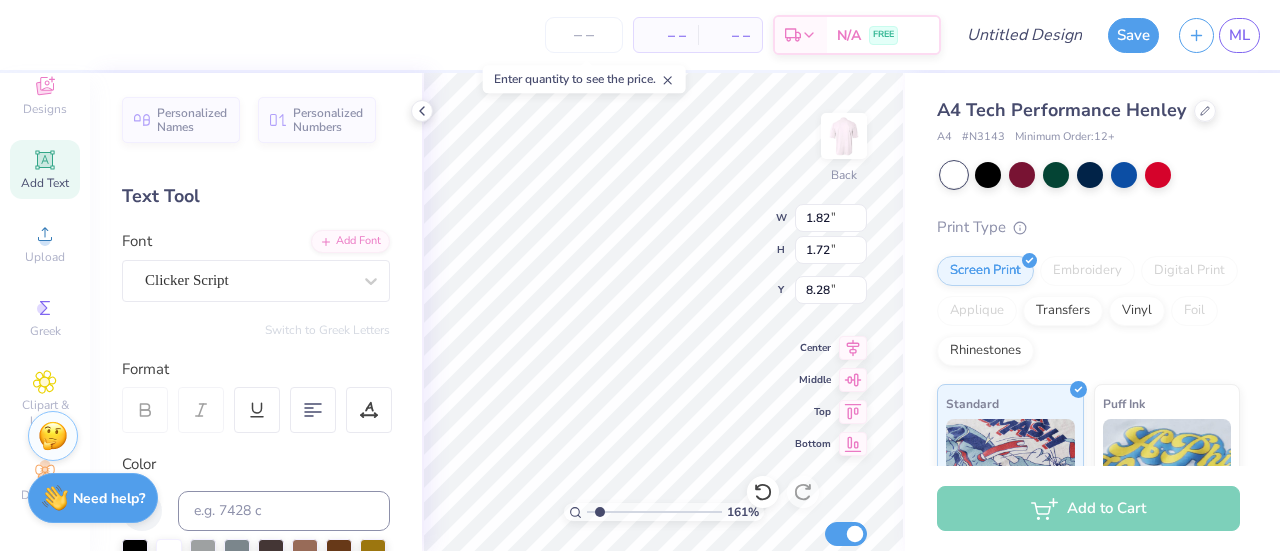 type on "1.61458143791152" 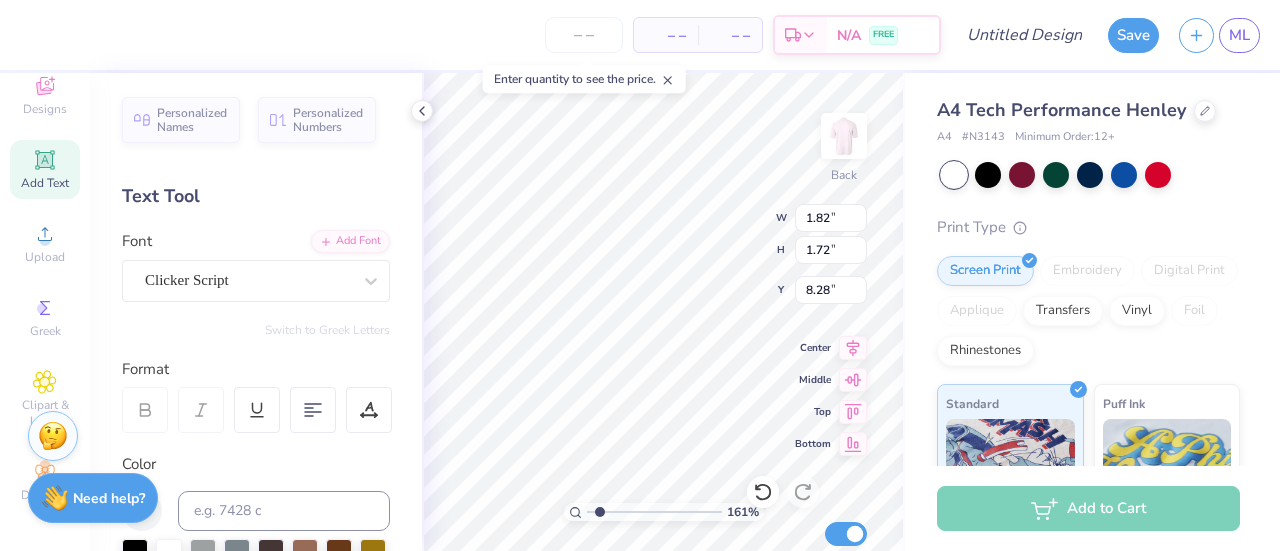 type on "7.59" 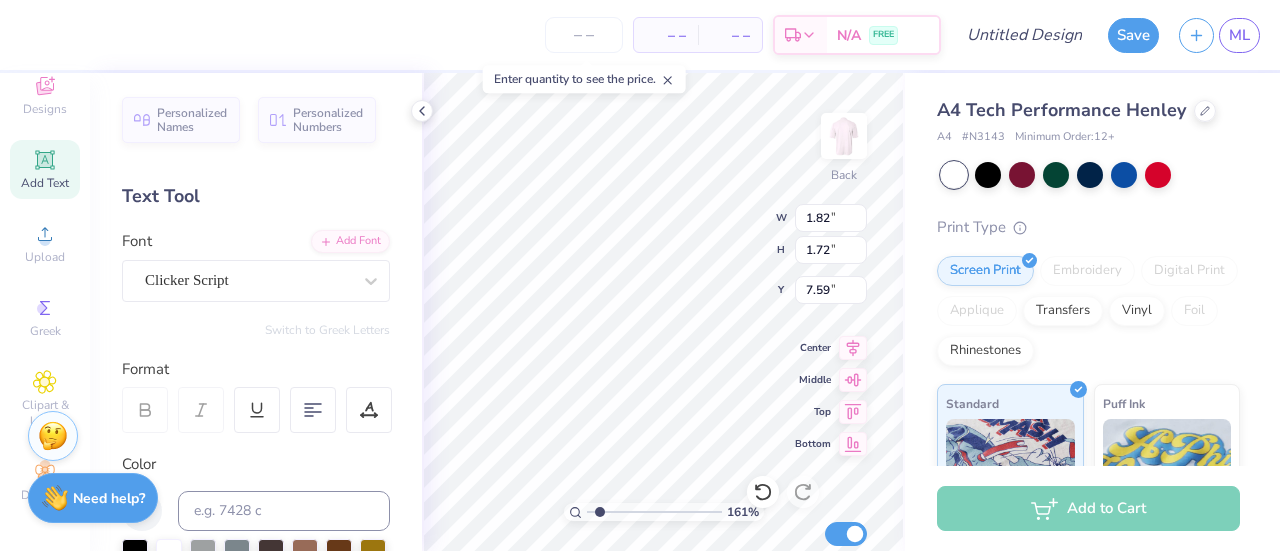 type on "1.61458143791152" 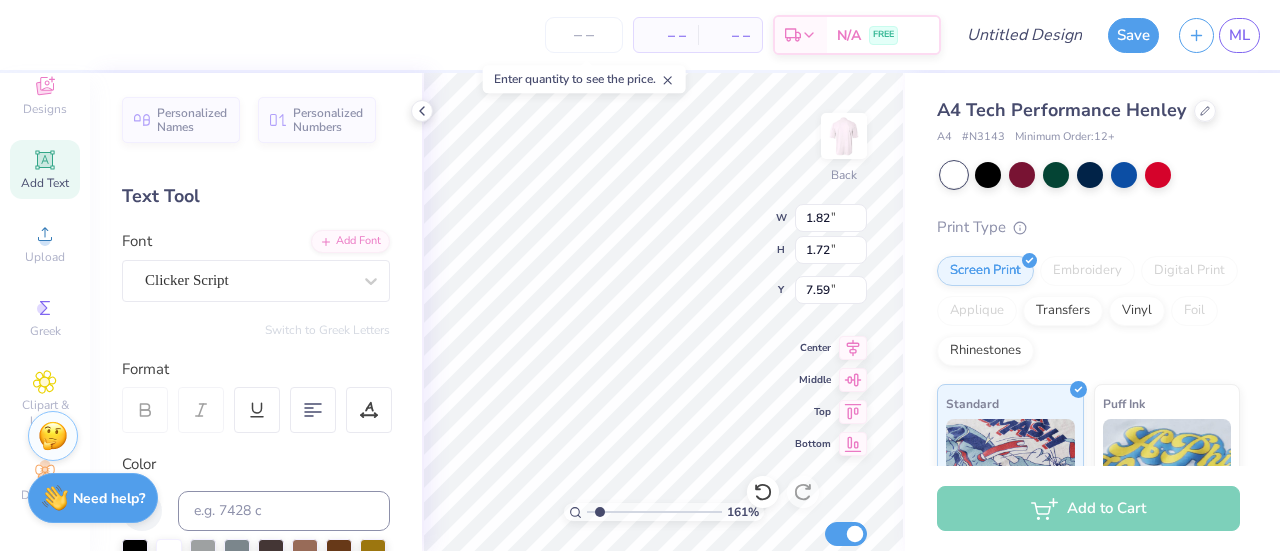 type on "8.28" 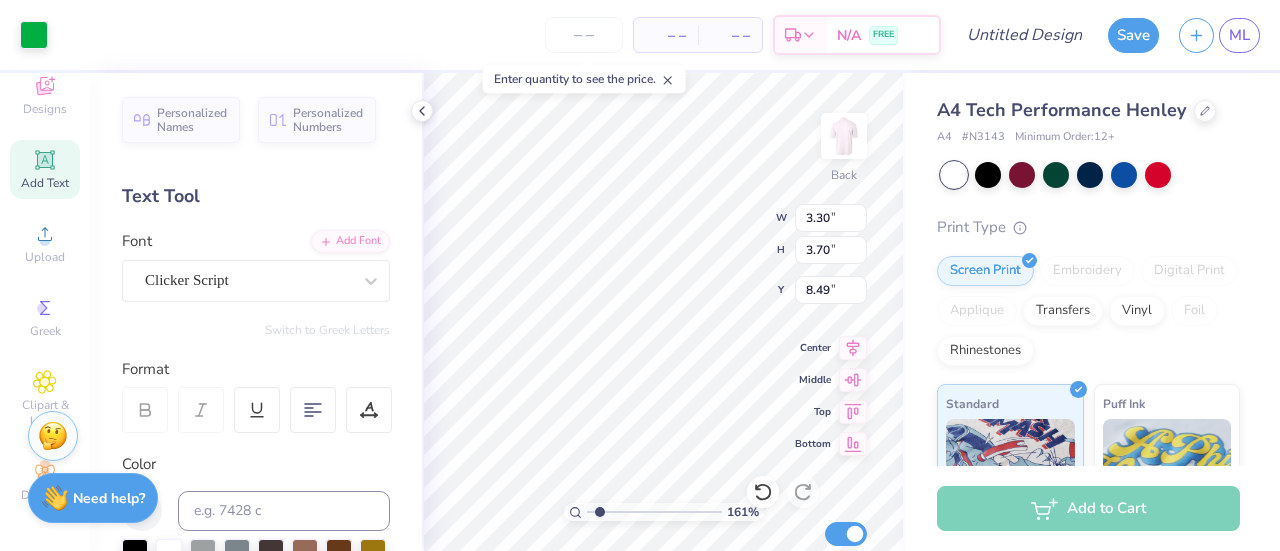 type on "1.61458143791152" 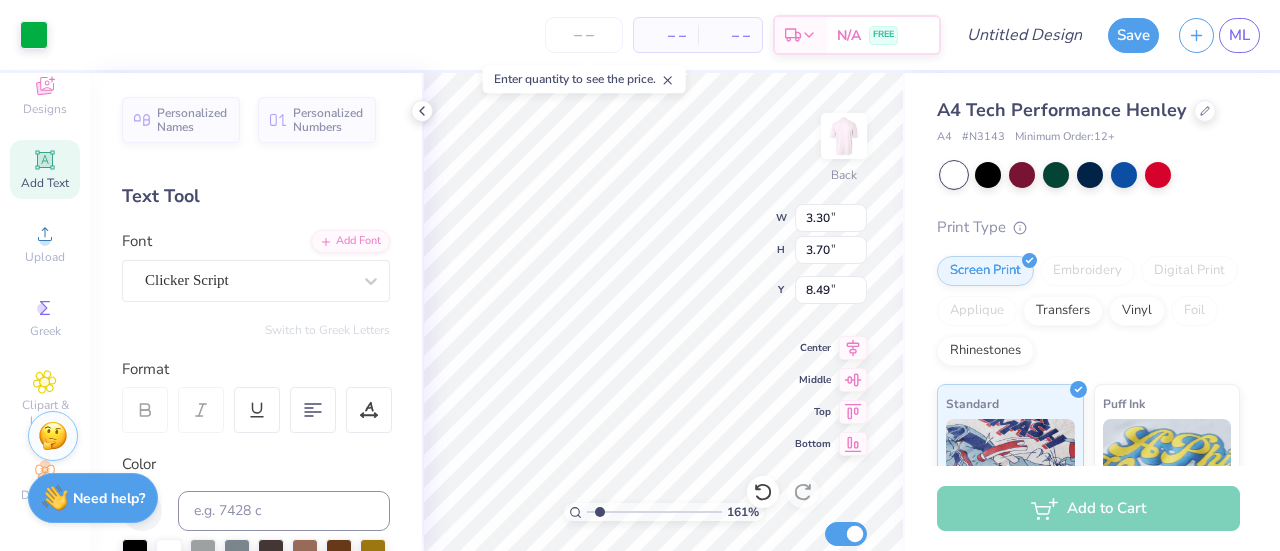 type on "8.71" 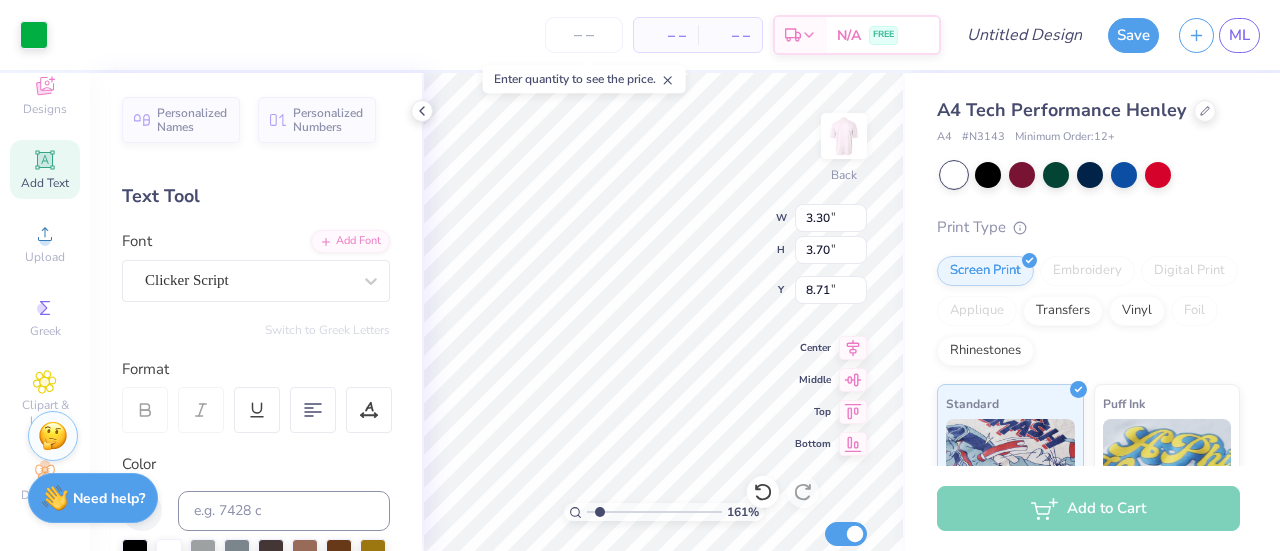 type on "1.61458143791152" 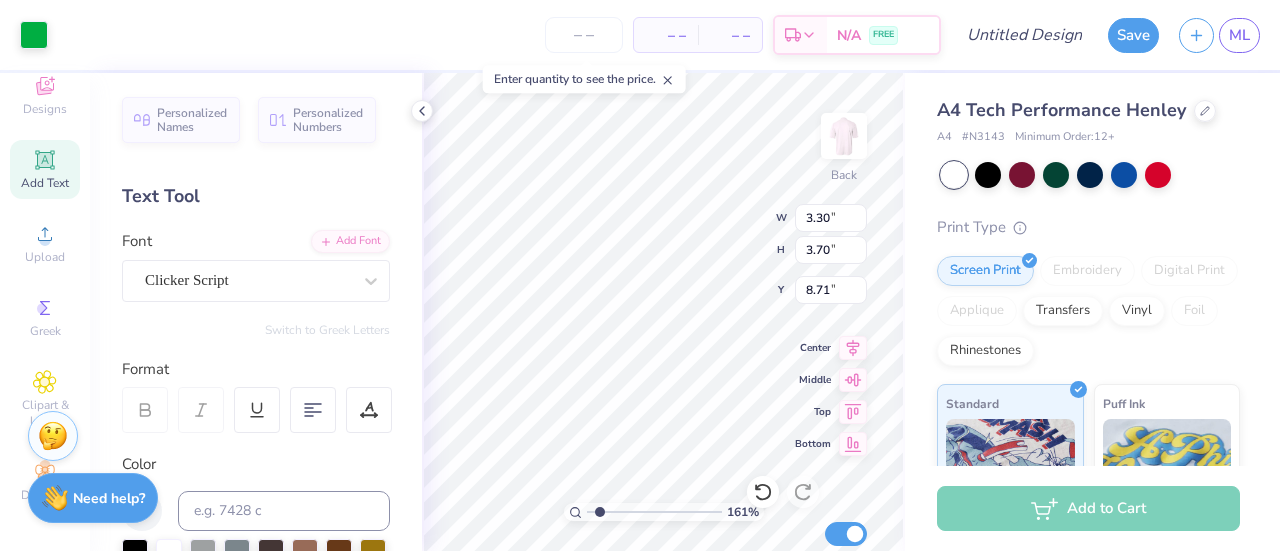 type on "8.49" 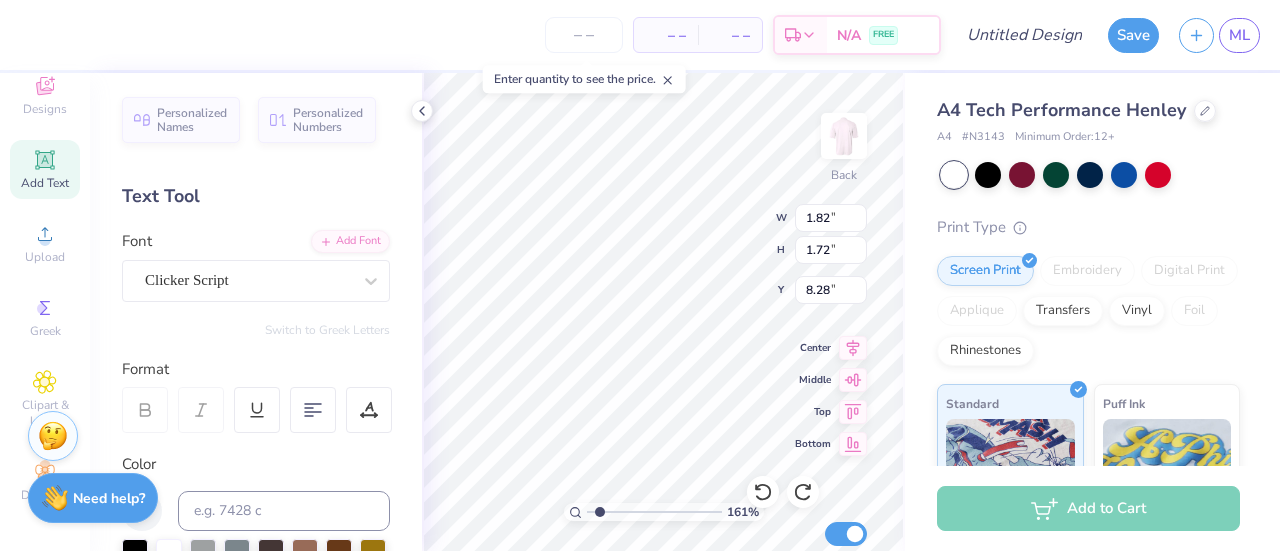 type on "1.61458143791152" 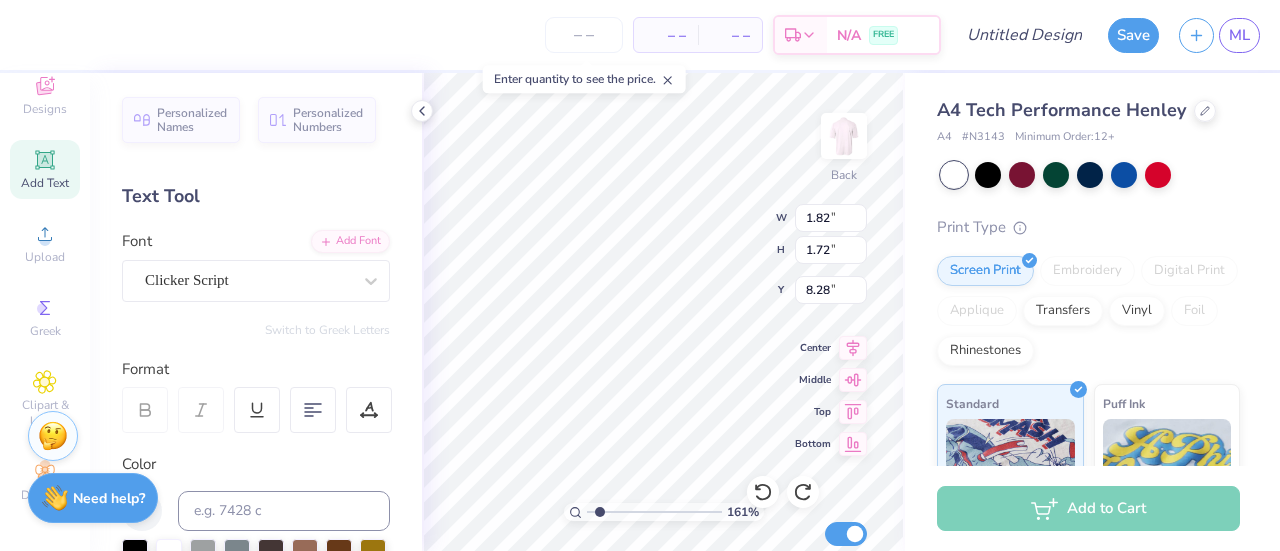 type on "9.14" 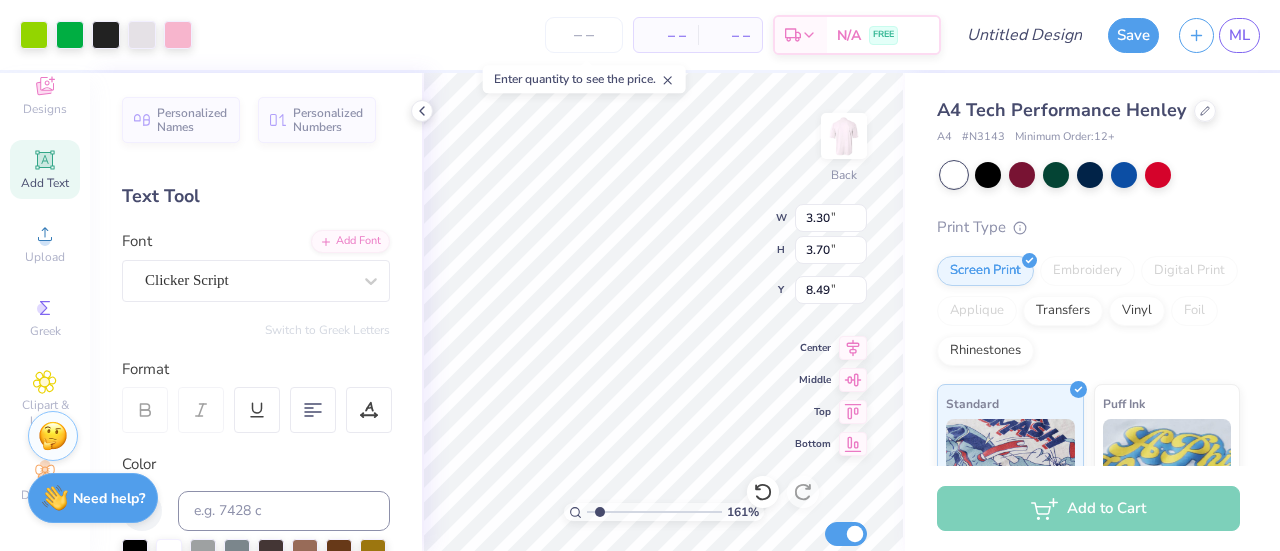 type on "1.61458143791152" 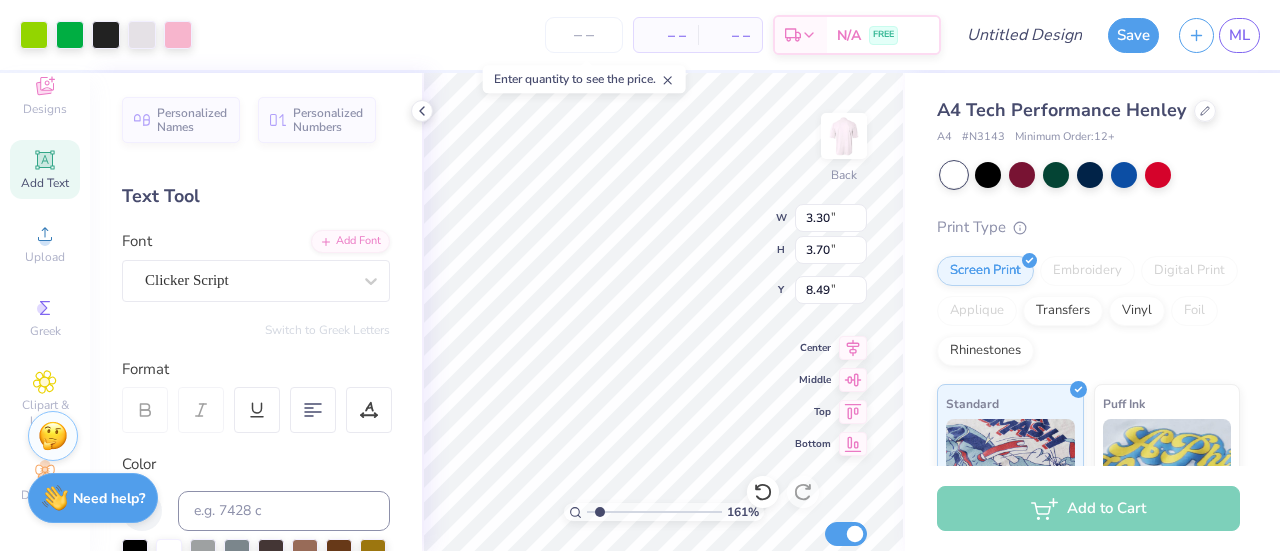 type on "12.54" 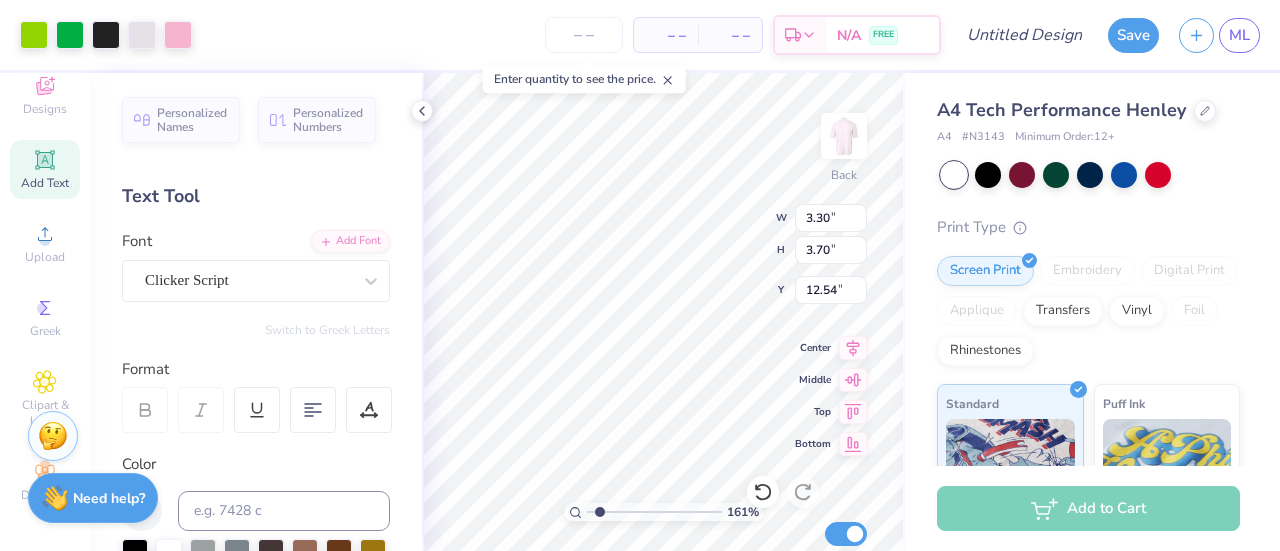 type on "1.61458143791152" 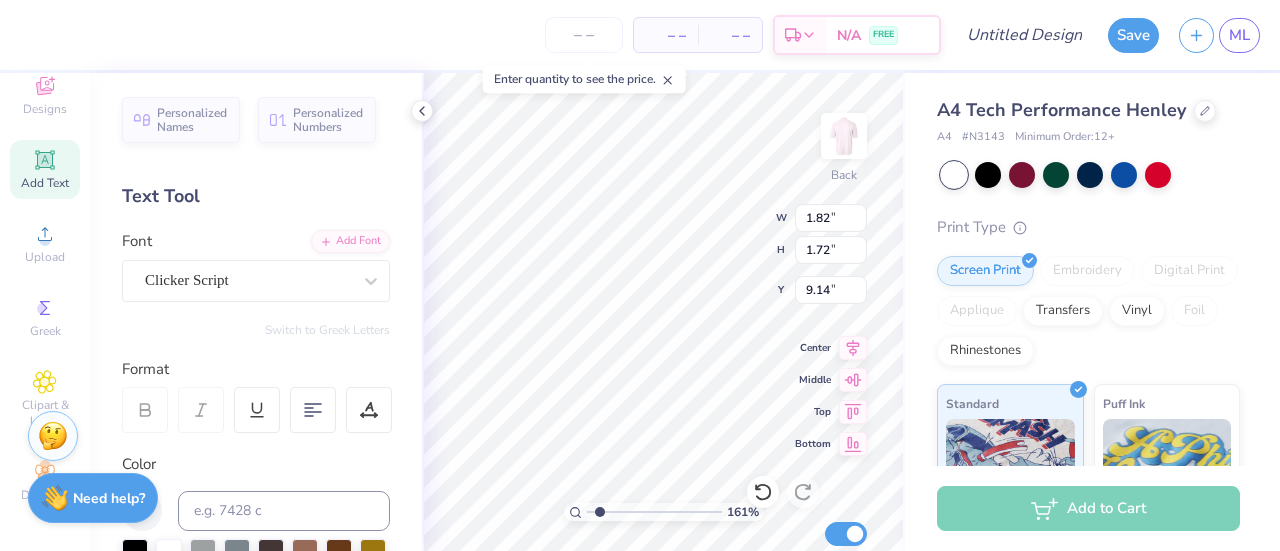 type on "1.61458143791152" 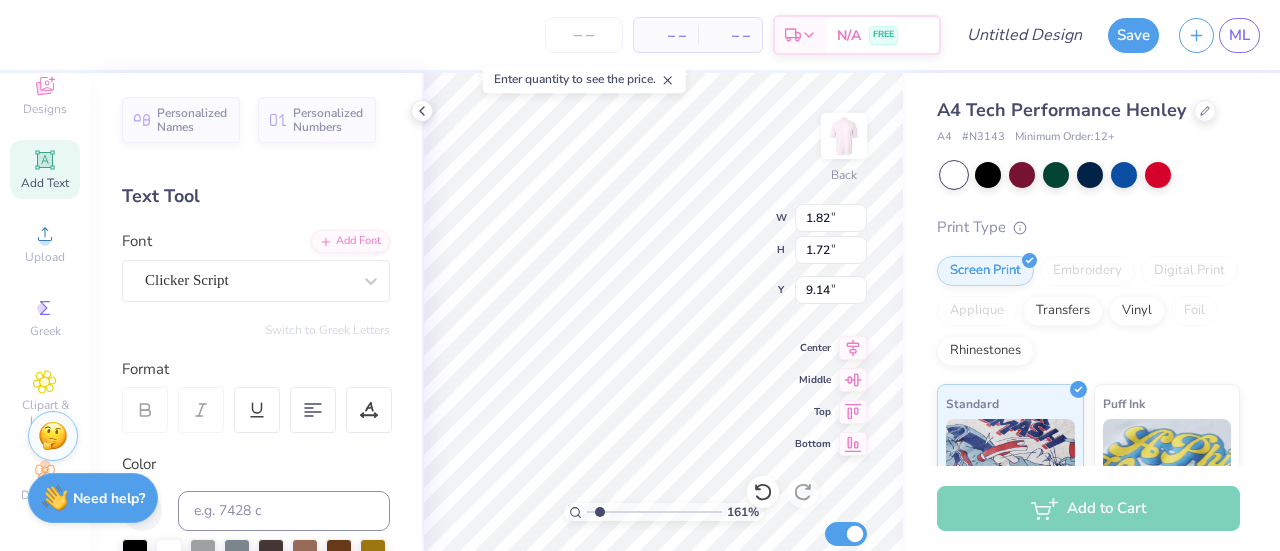 type on "8.15" 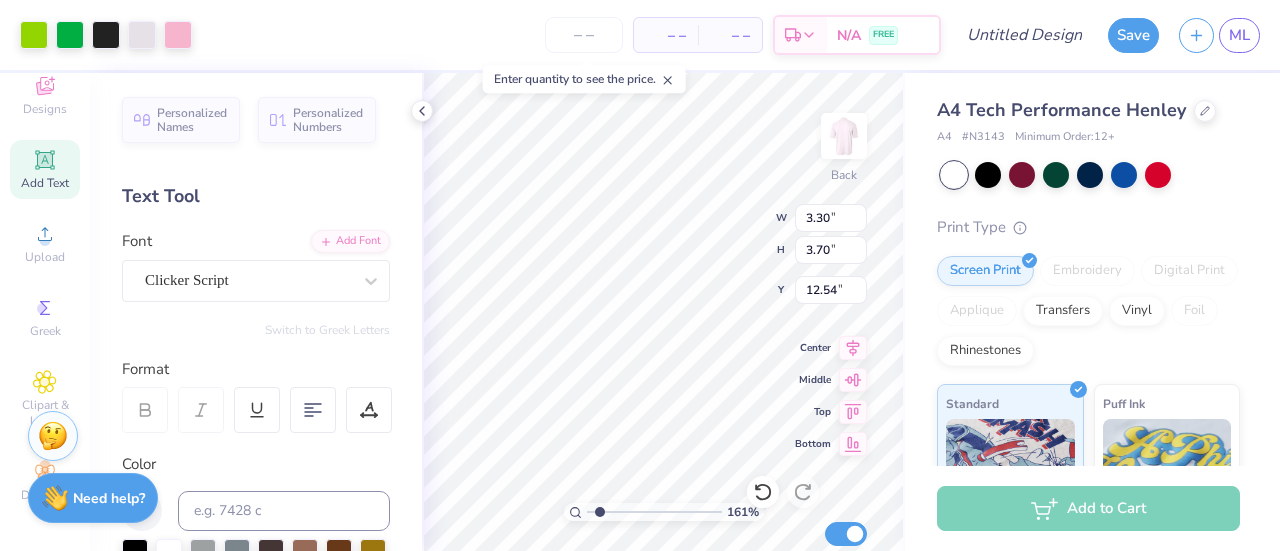 type on "1.61458143791152" 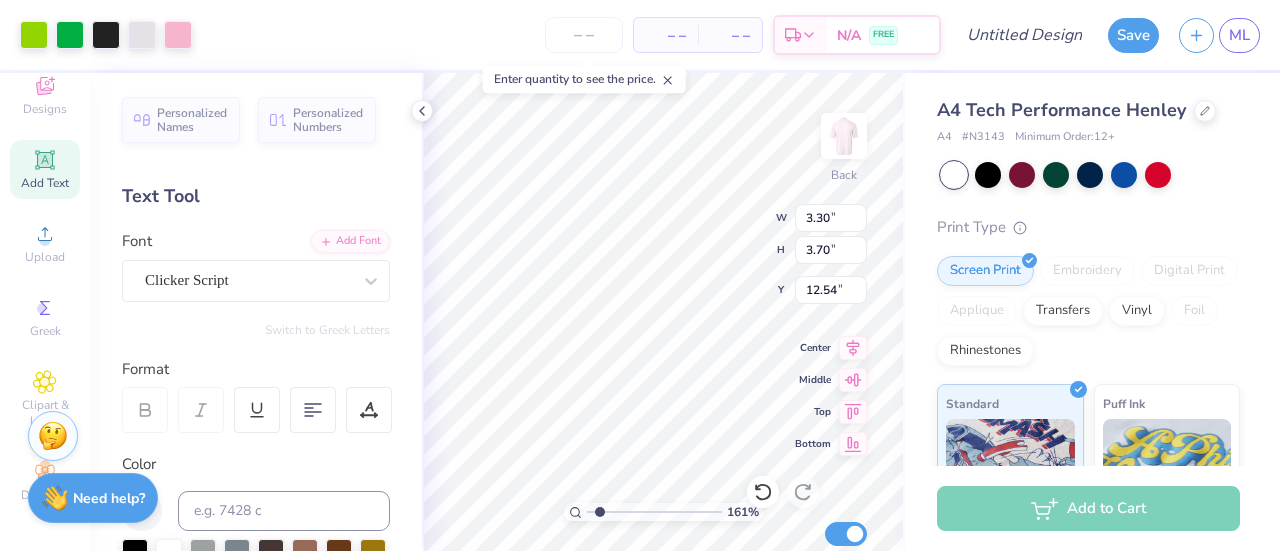 type on "8.15" 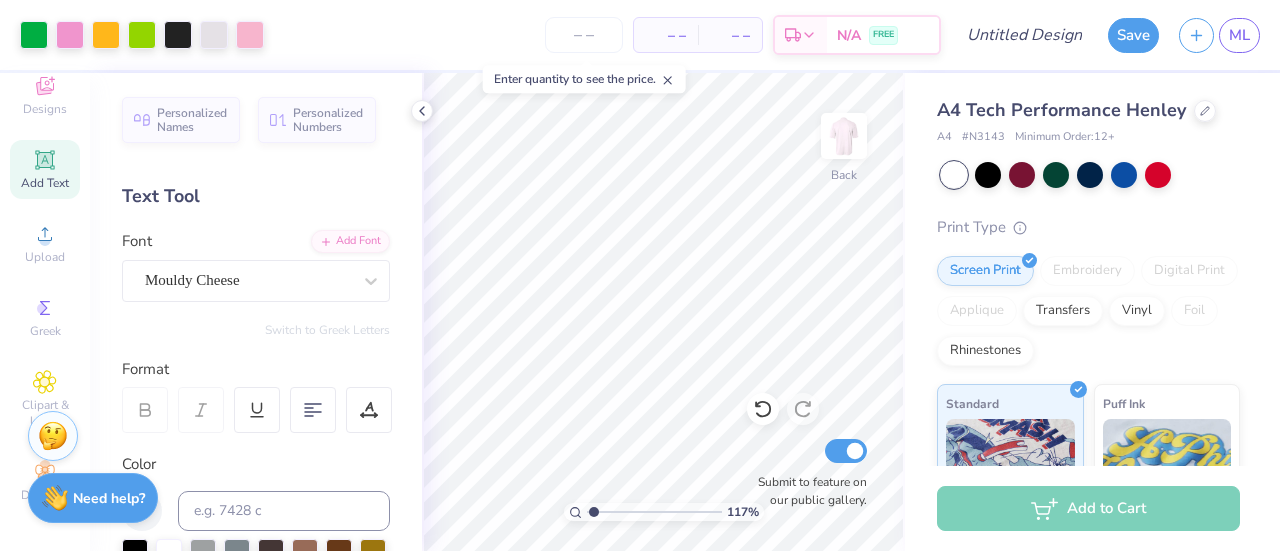 type on "1" 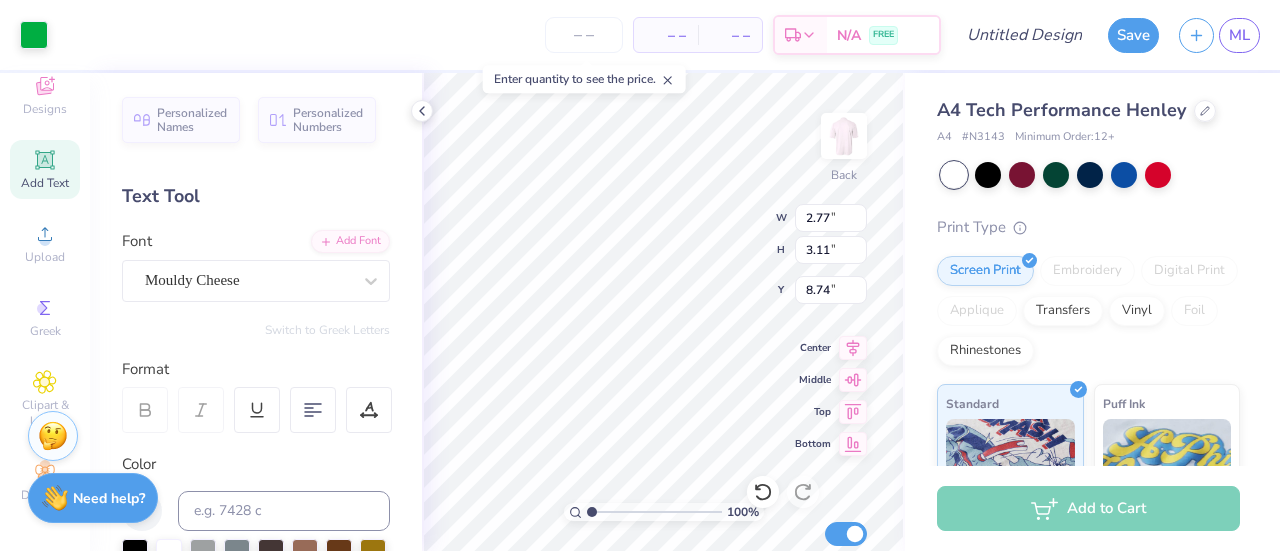 type on "2.77" 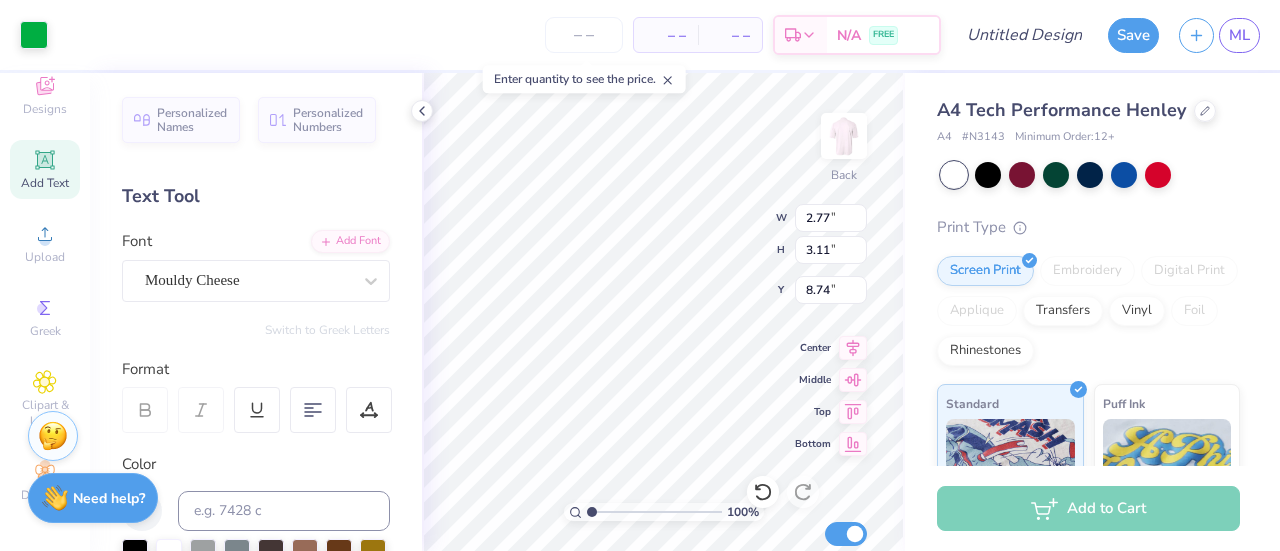 type on "3.11" 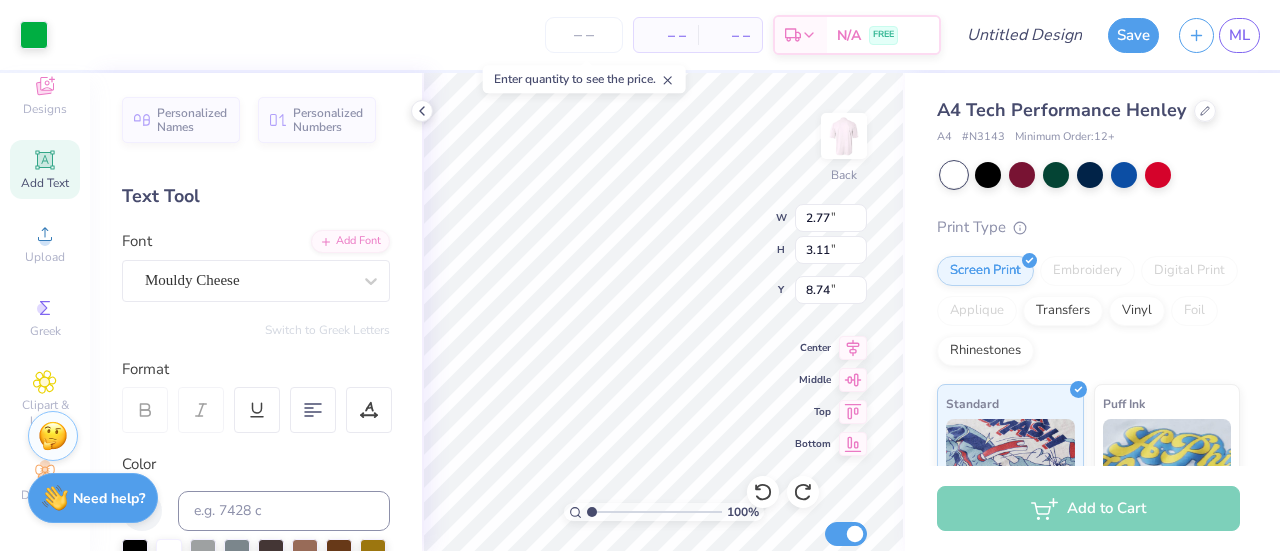 type on "3.30" 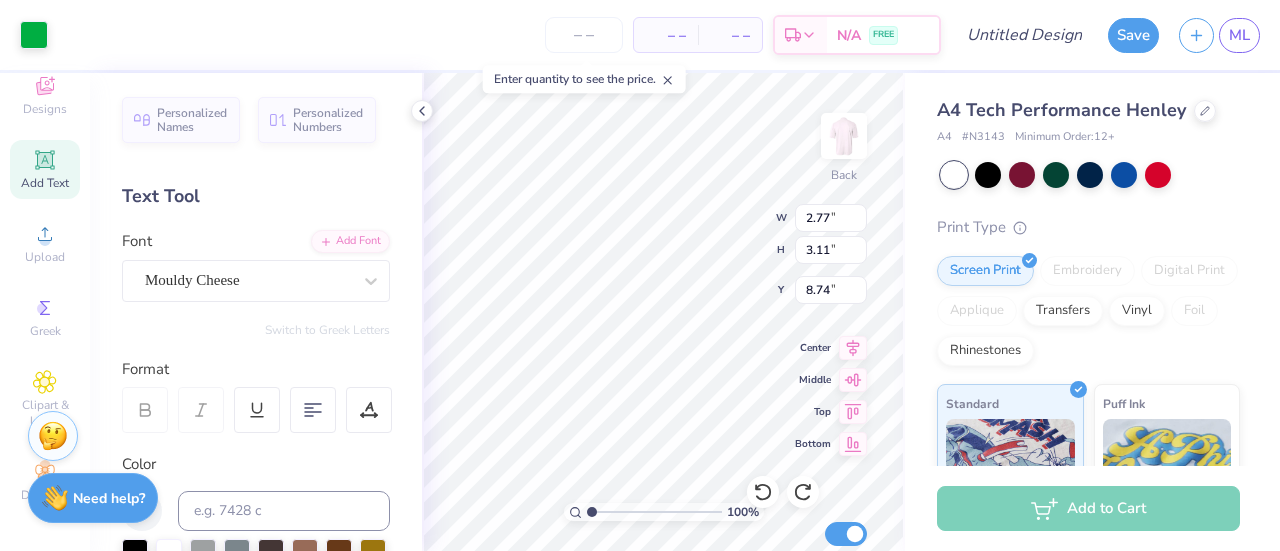 type on "3.70" 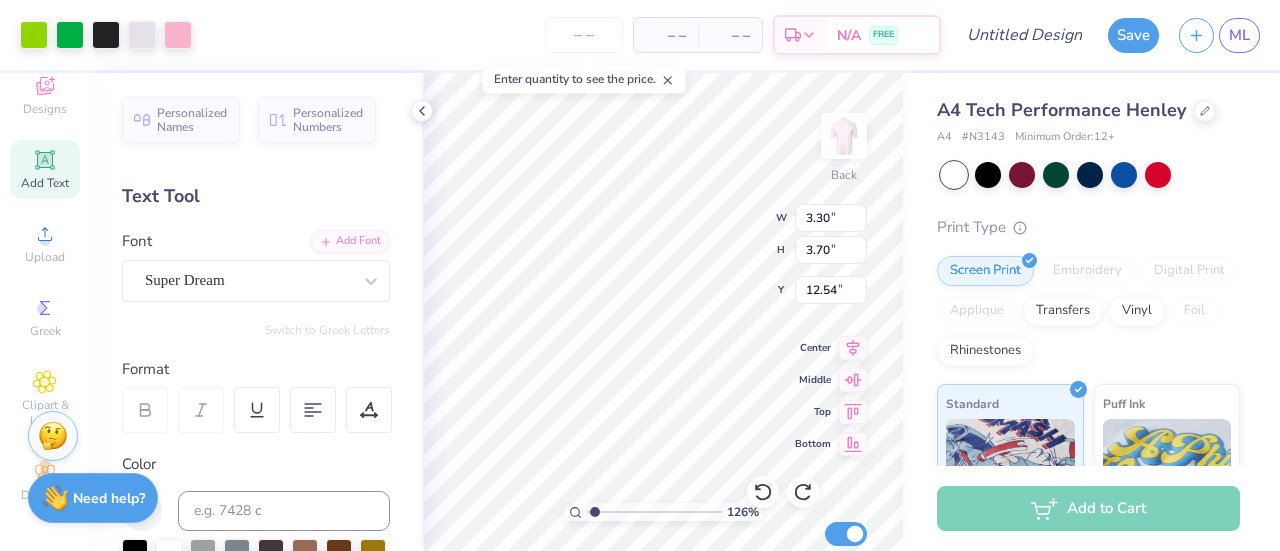 type on "1.26049367109826" 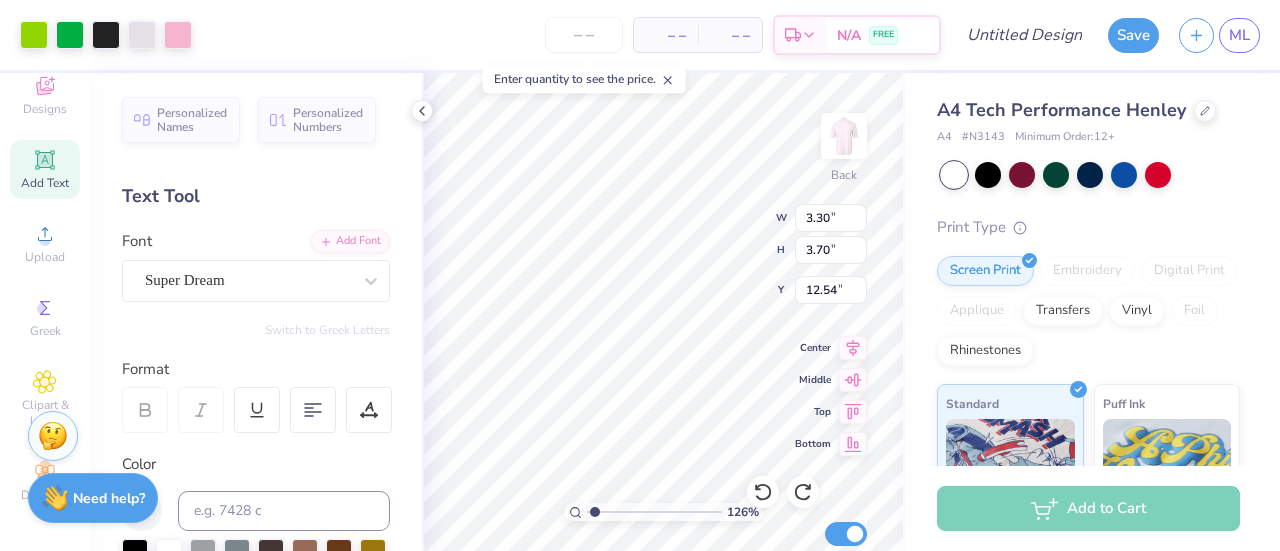 type on "2.70" 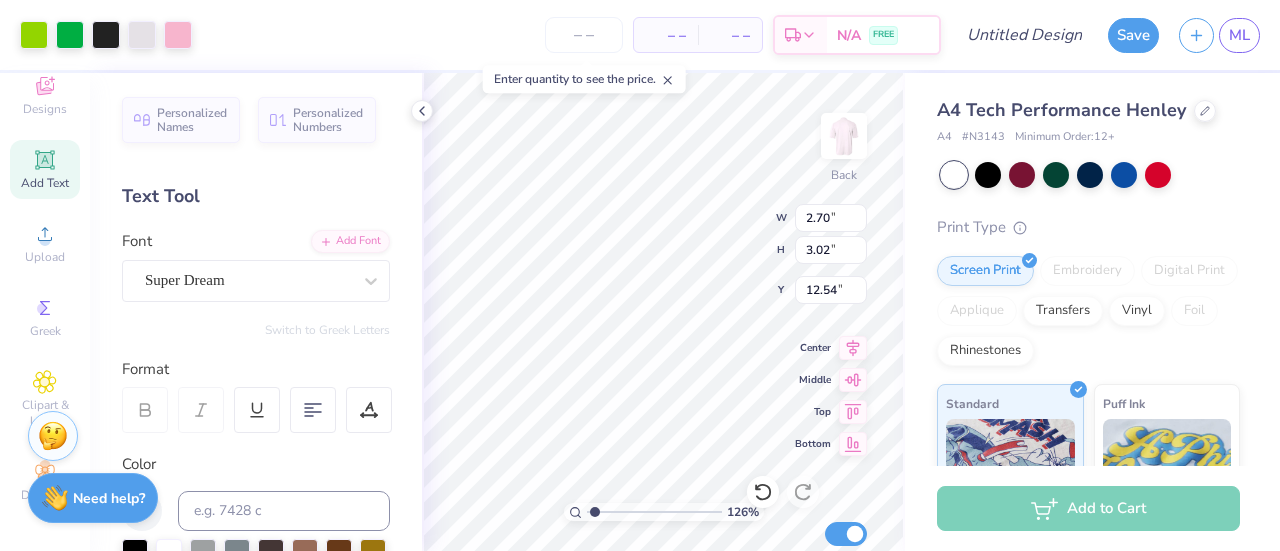 type on "1.26049367109826" 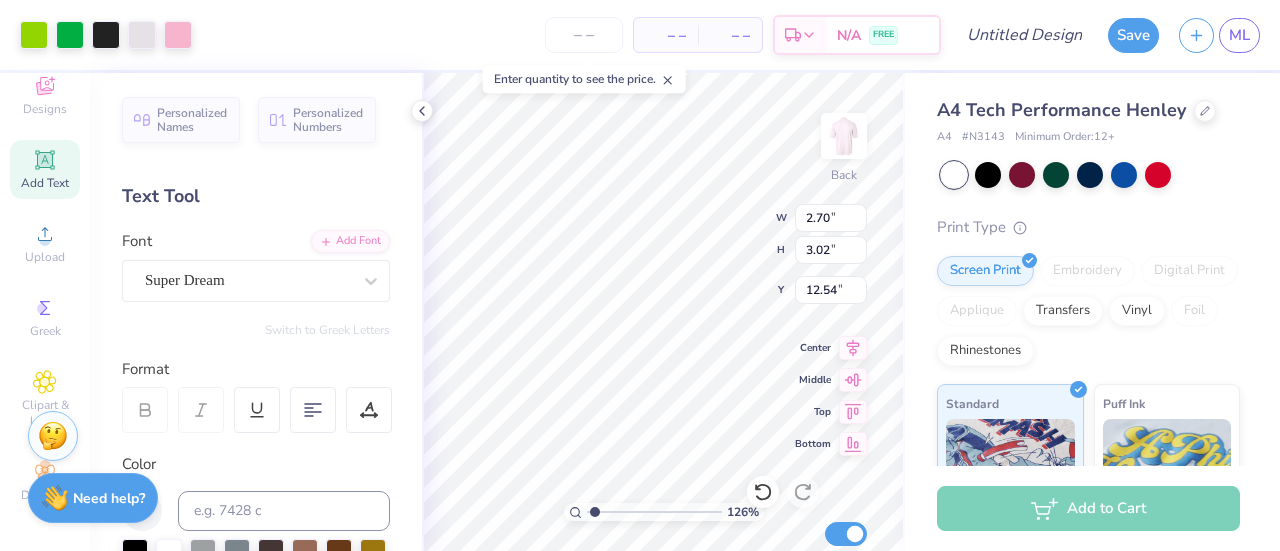 type on "8.36" 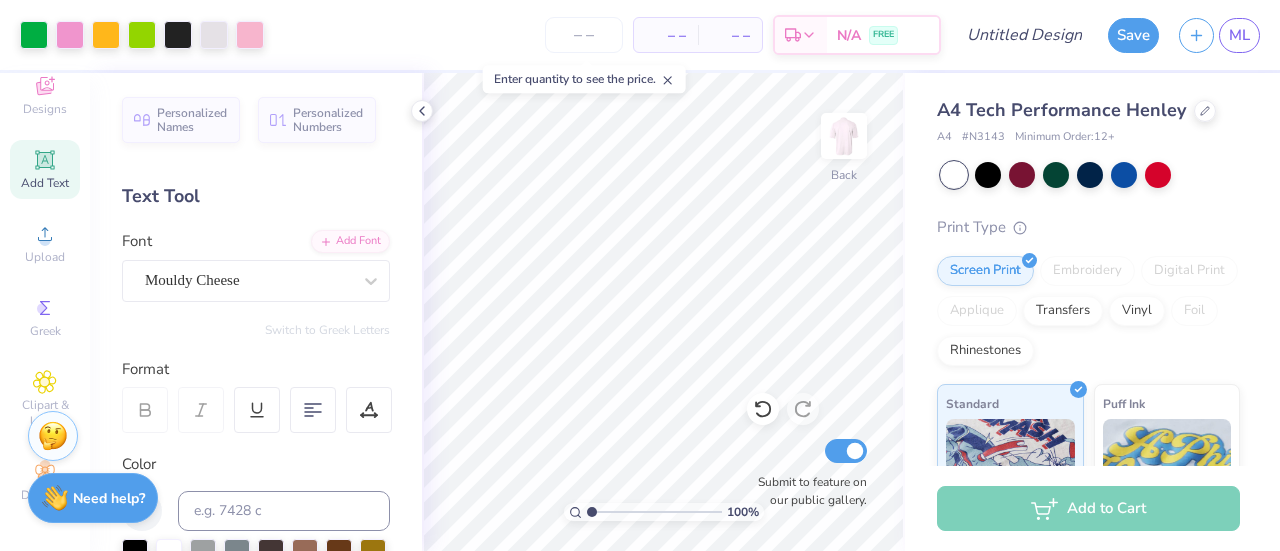 type on "1" 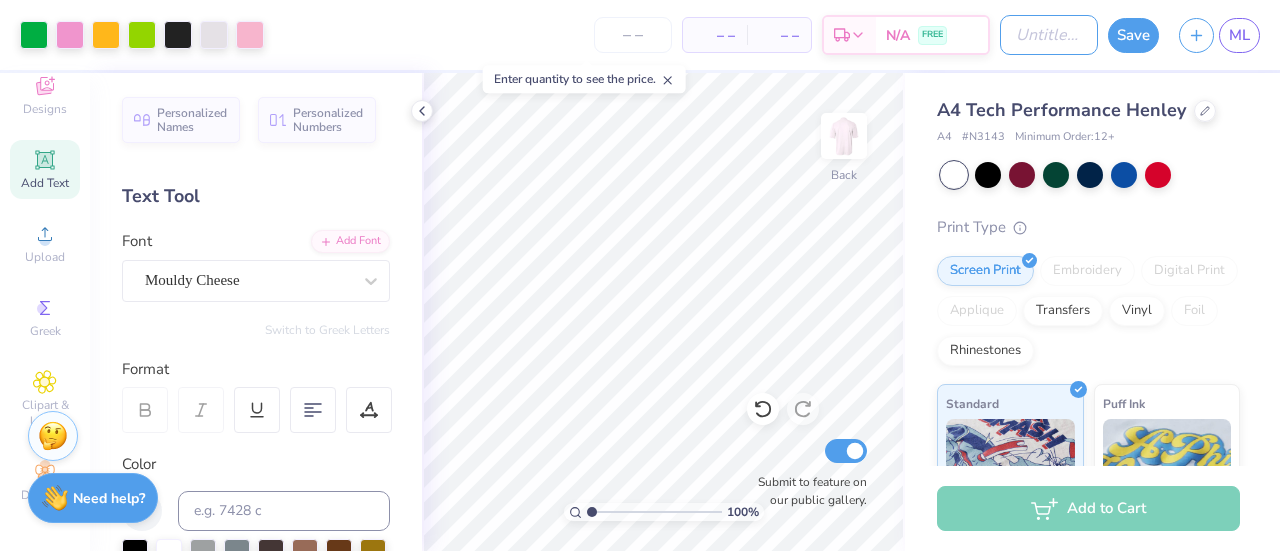 click on "Design Title" at bounding box center [1049, 35] 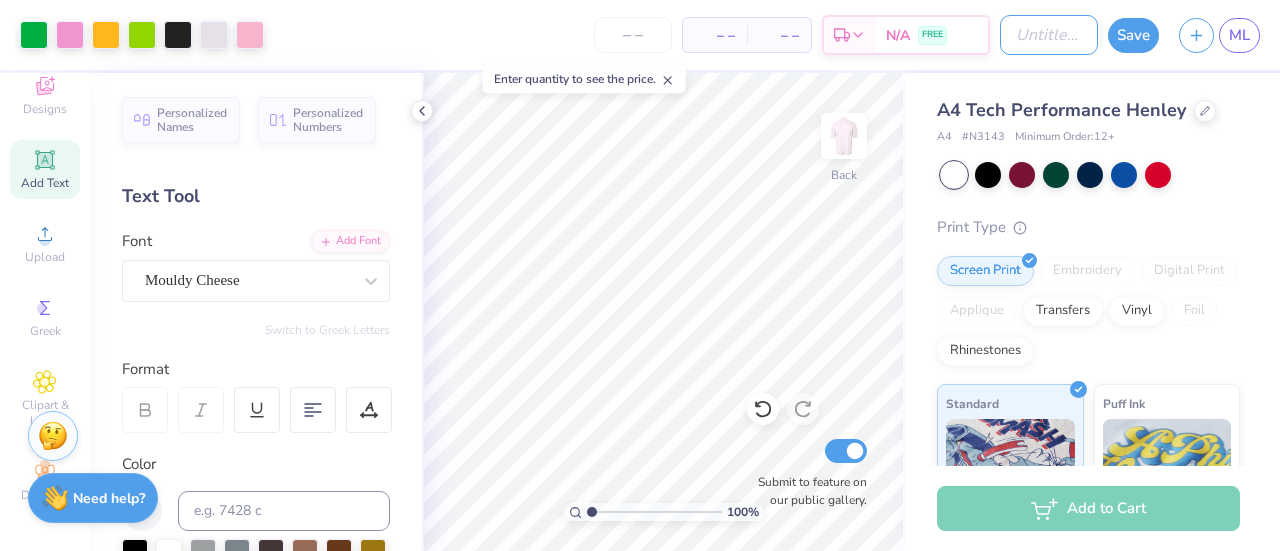 click on "Design Title" at bounding box center [1049, 35] 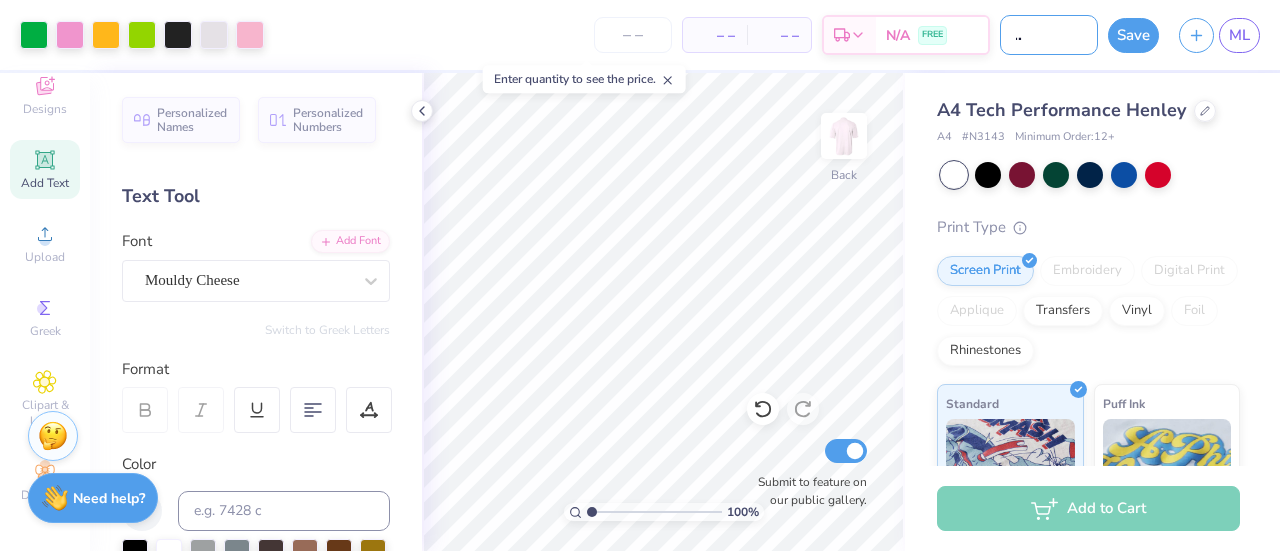 scroll, scrollTop: 0, scrollLeft: 69, axis: horizontal 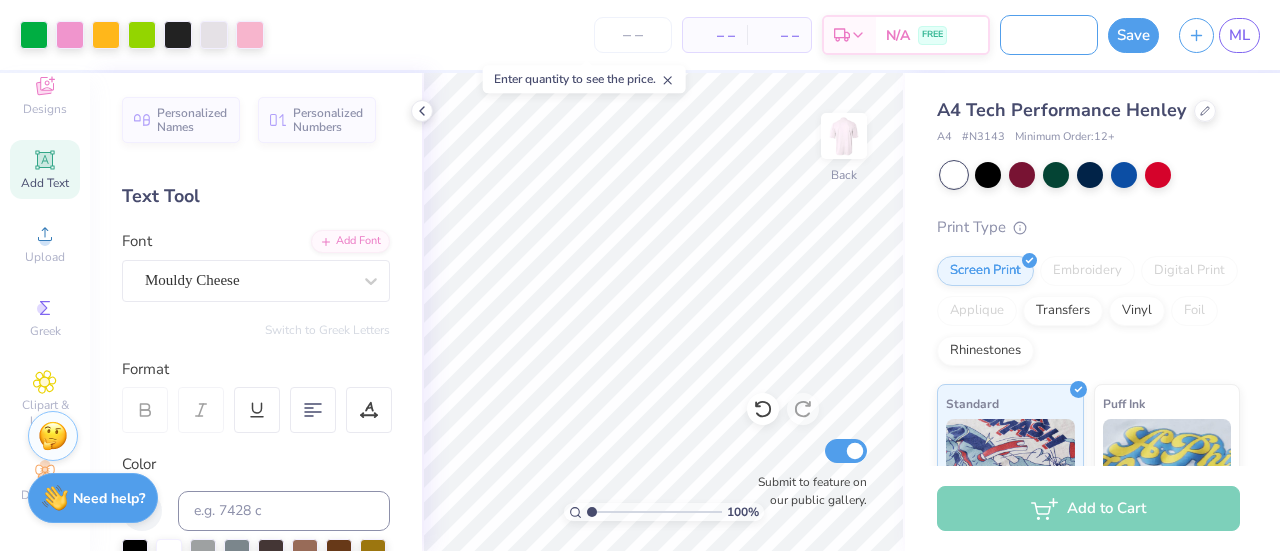type on "fish week t-shirt 1" 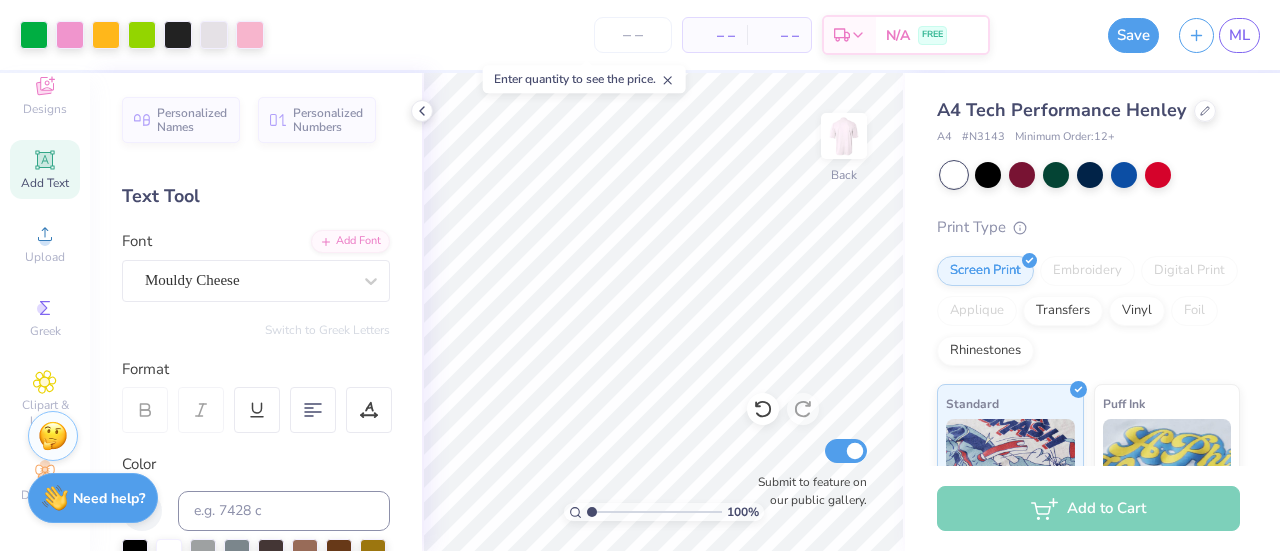 click on "Save" at bounding box center [1133, 35] 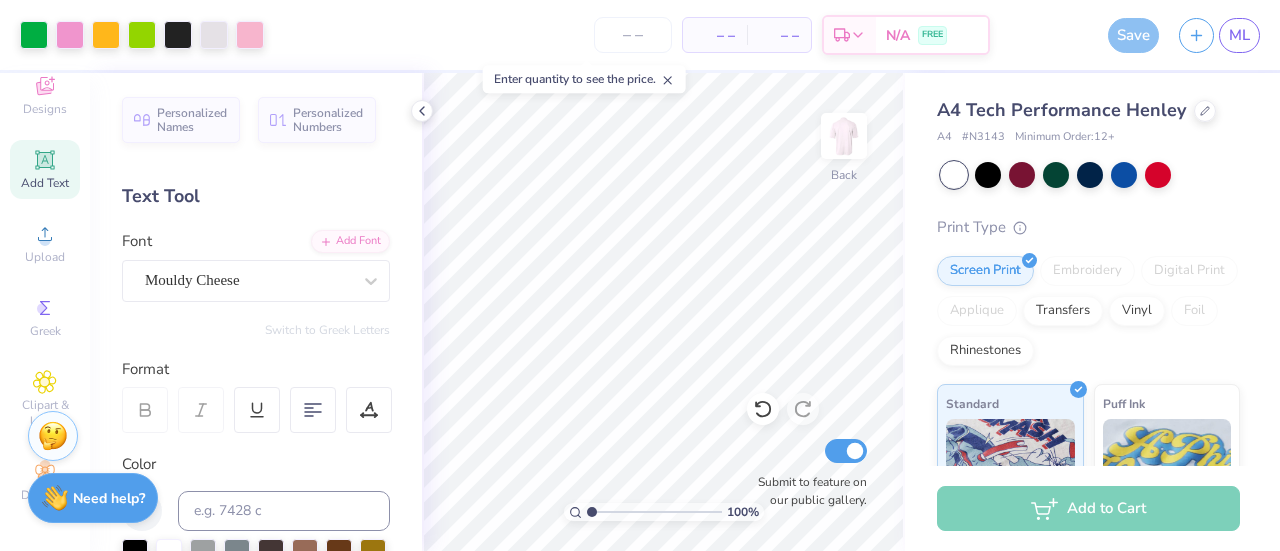 scroll, scrollTop: 0, scrollLeft: 0, axis: both 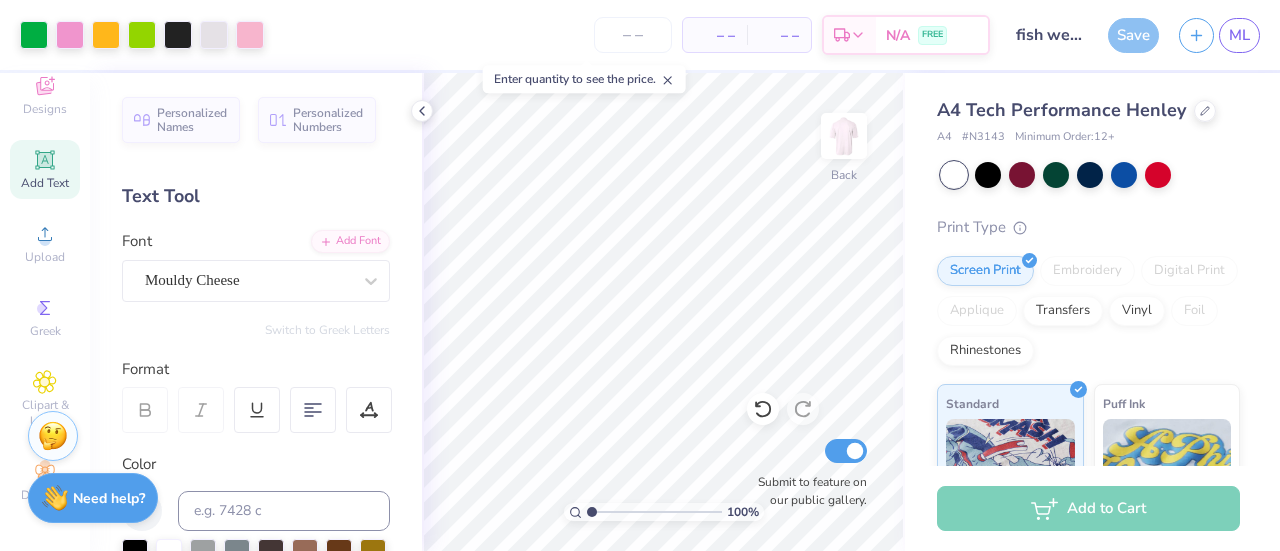 click on "Save" at bounding box center (1133, 35) 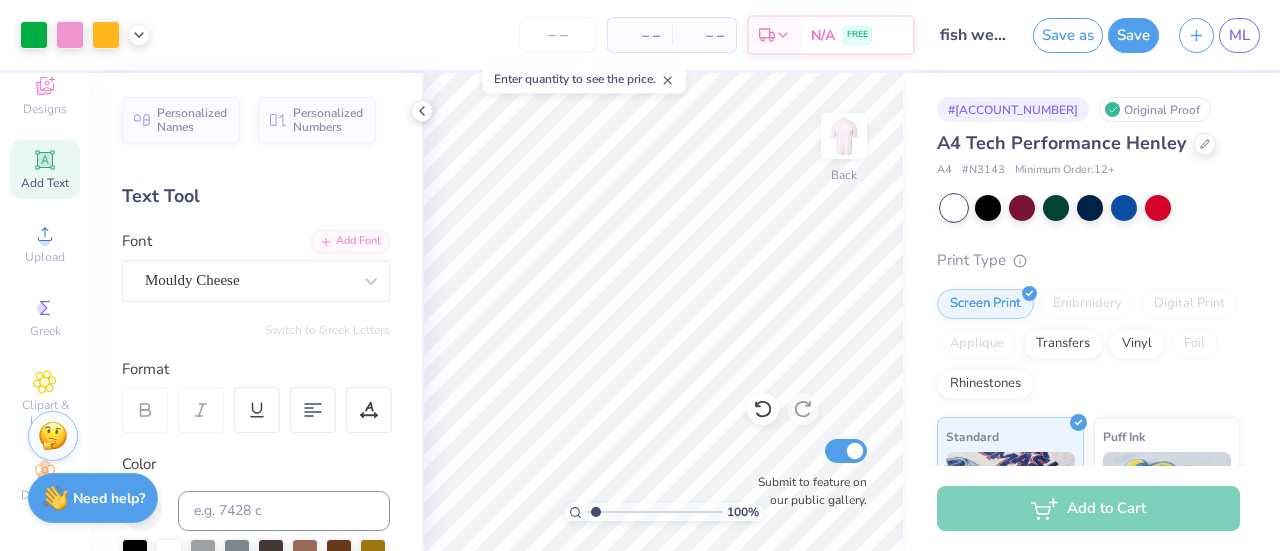 type on "1" 